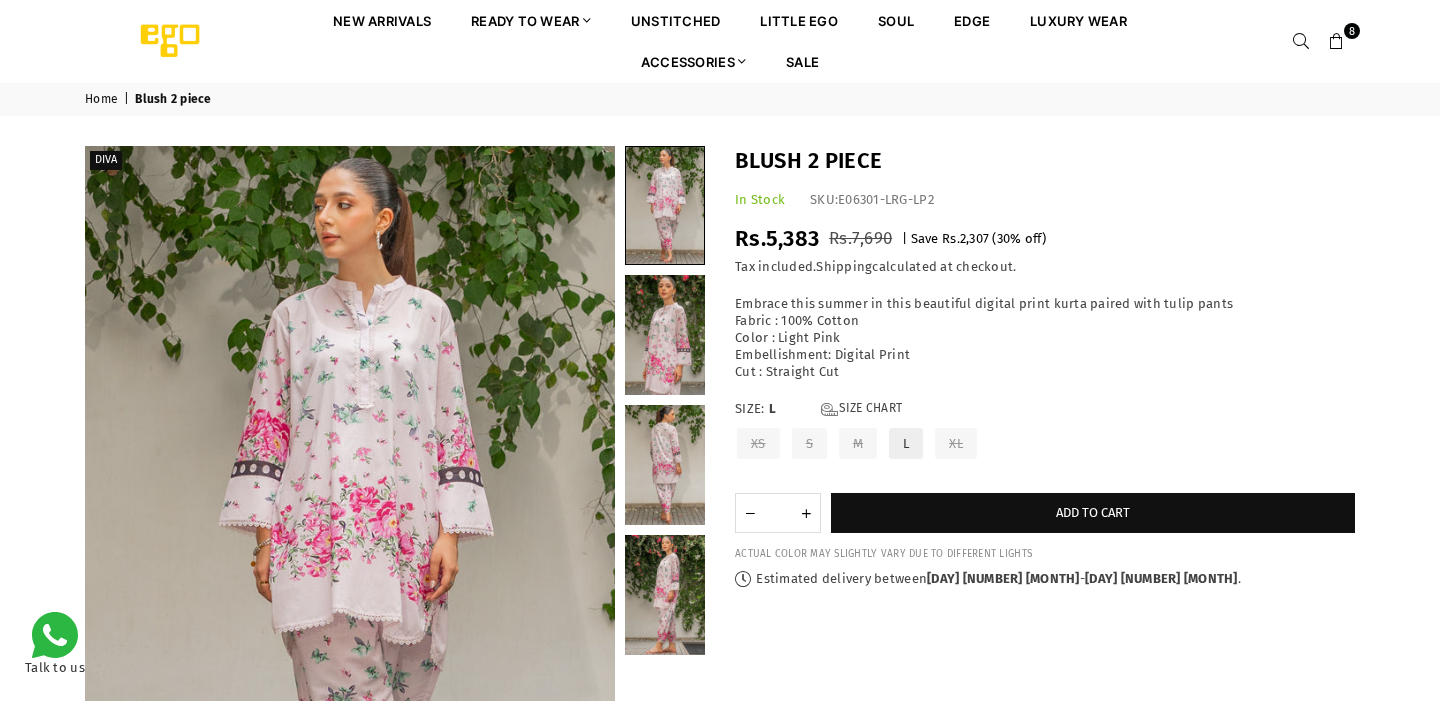 scroll, scrollTop: 0, scrollLeft: 0, axis: both 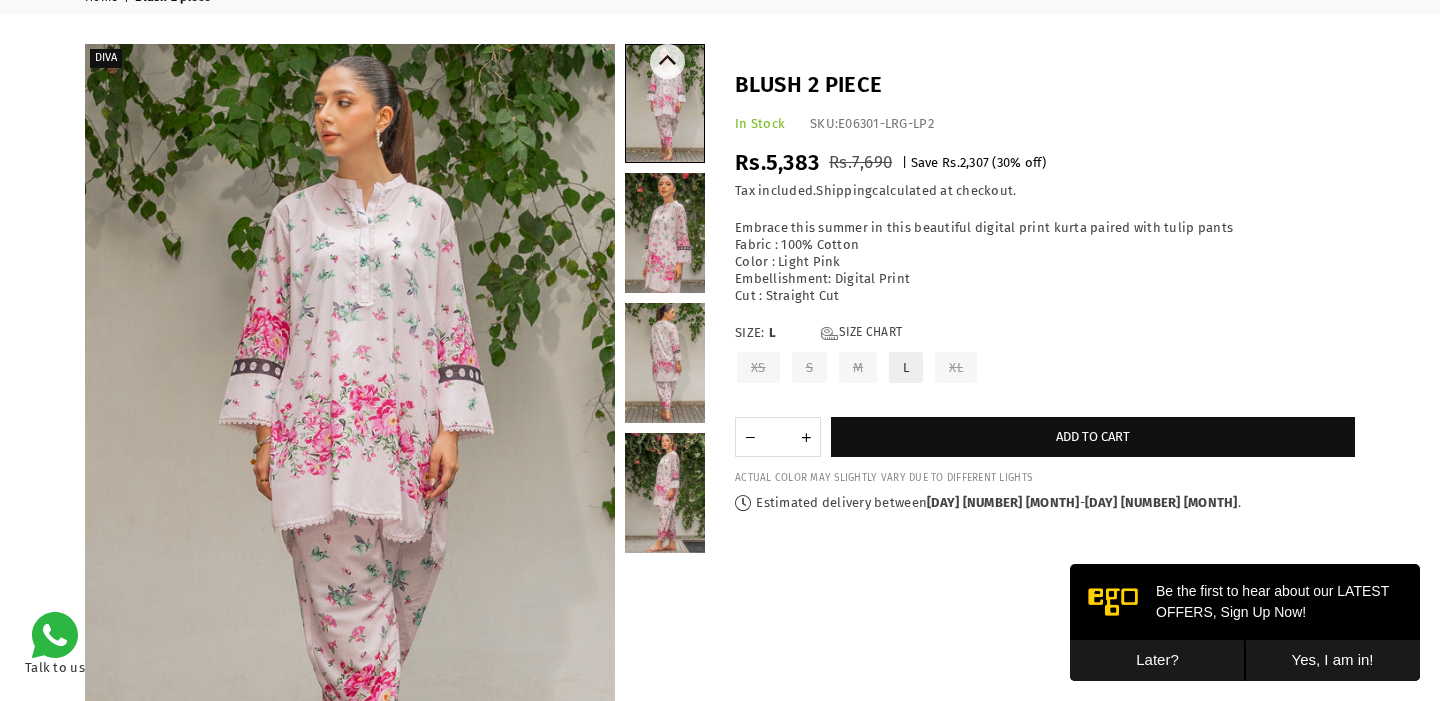 click at bounding box center (665, 233) 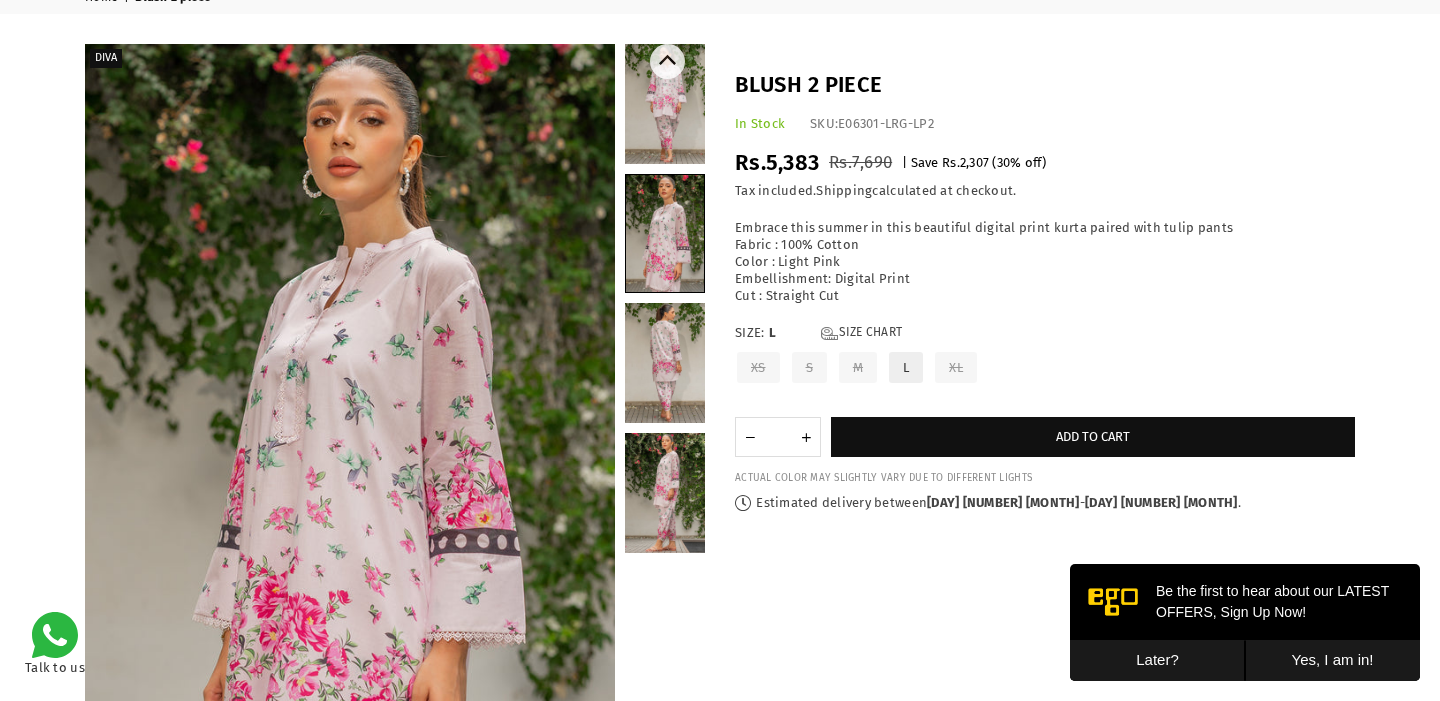 click at bounding box center (665, 363) 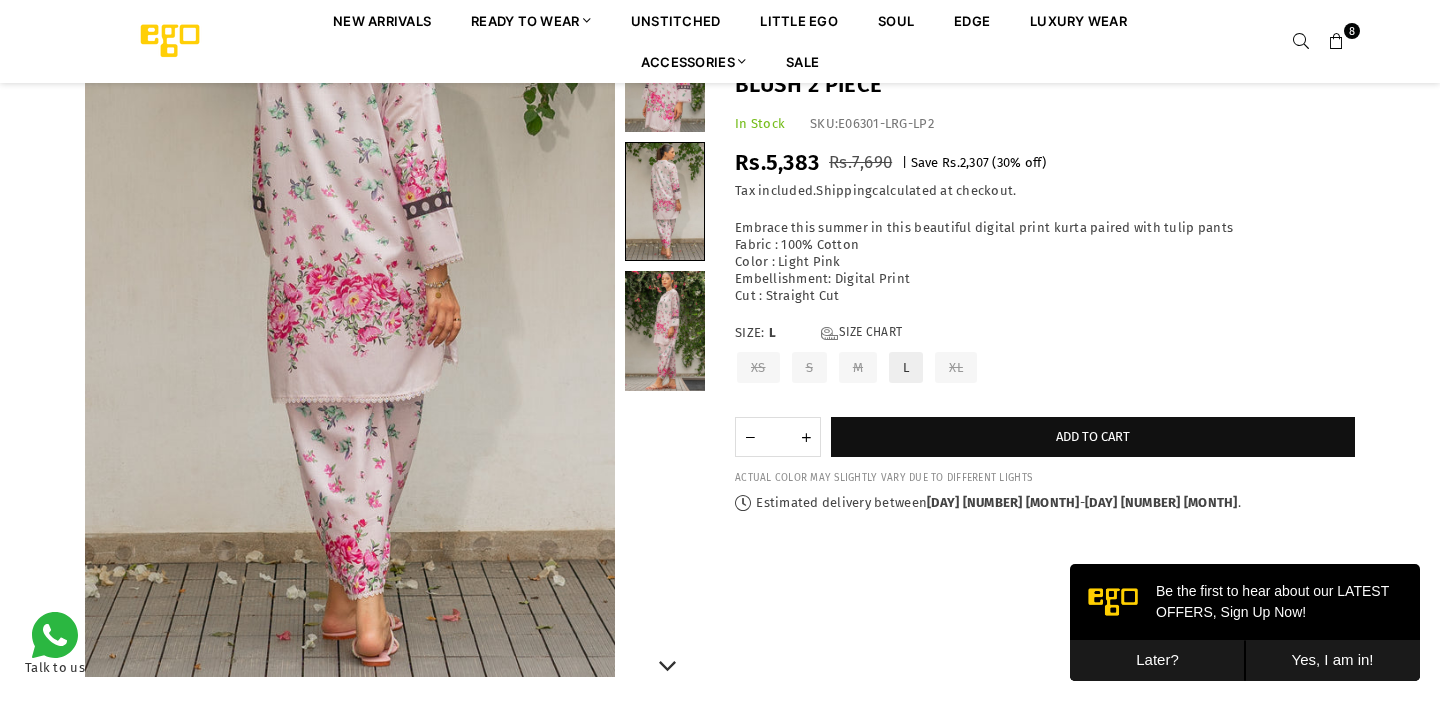 scroll, scrollTop: 272, scrollLeft: 0, axis: vertical 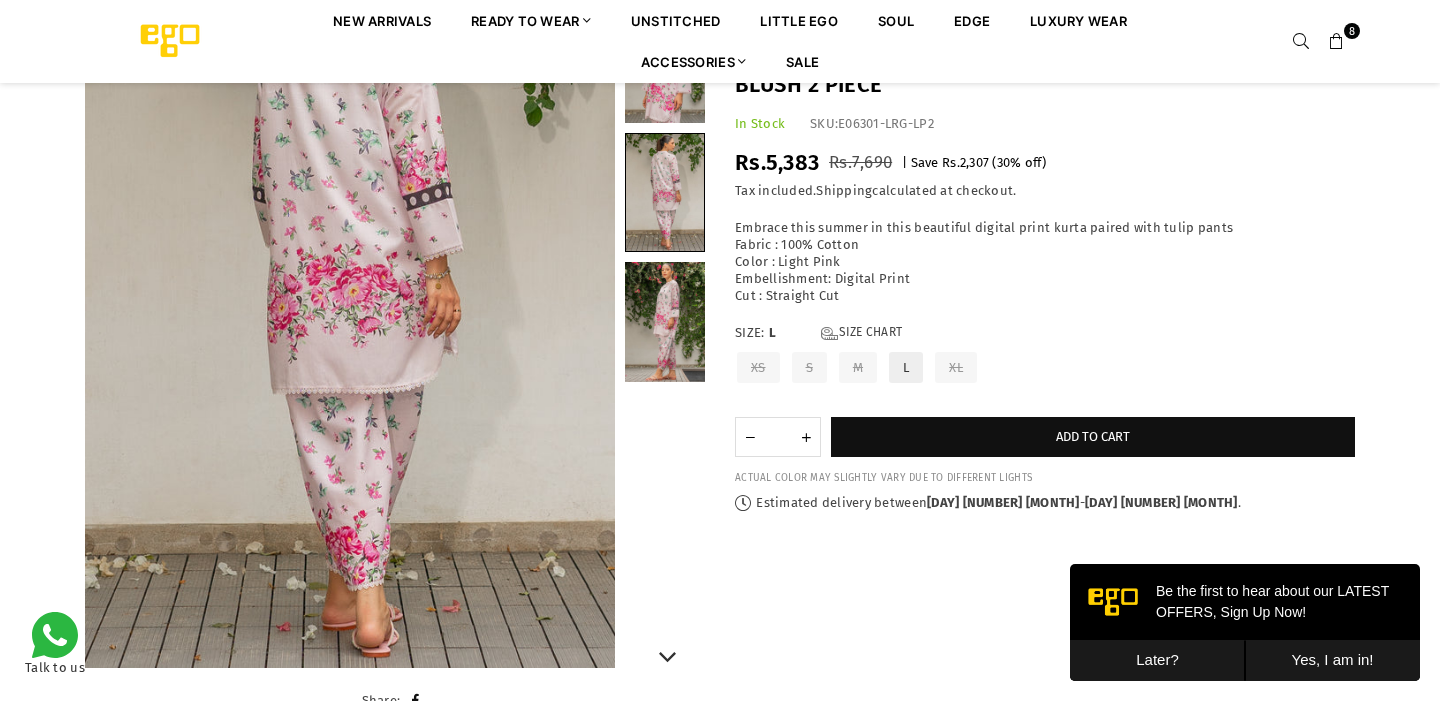 click at bounding box center (665, 322) 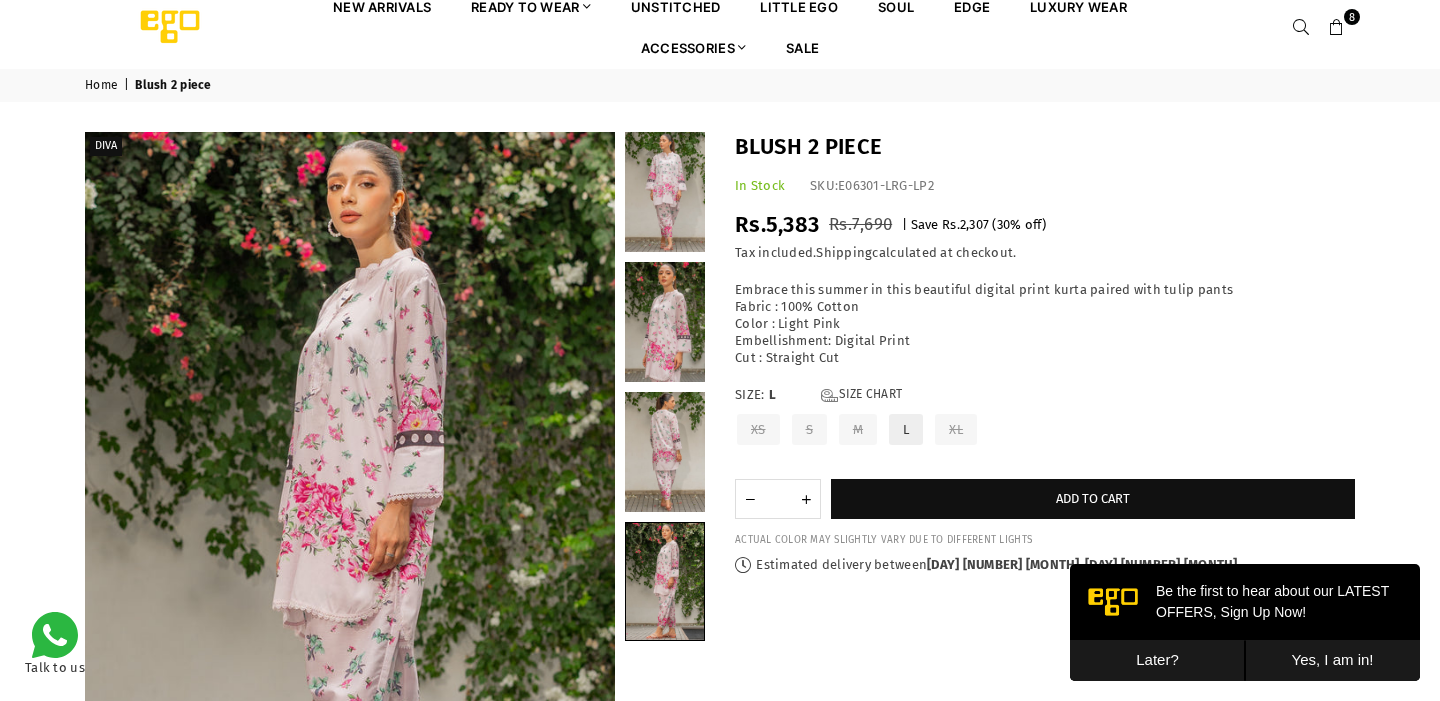 scroll, scrollTop: 0, scrollLeft: 0, axis: both 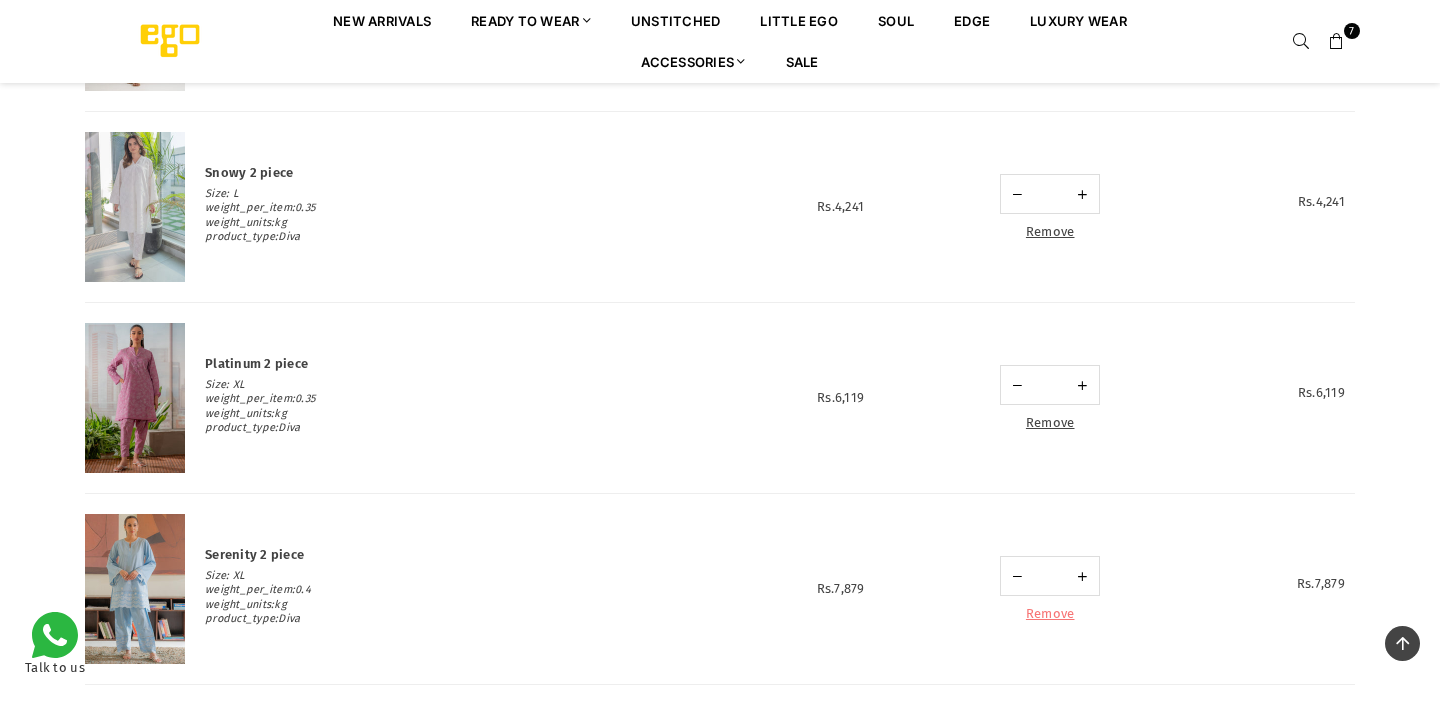 click on "Remove" at bounding box center (1050, 613) 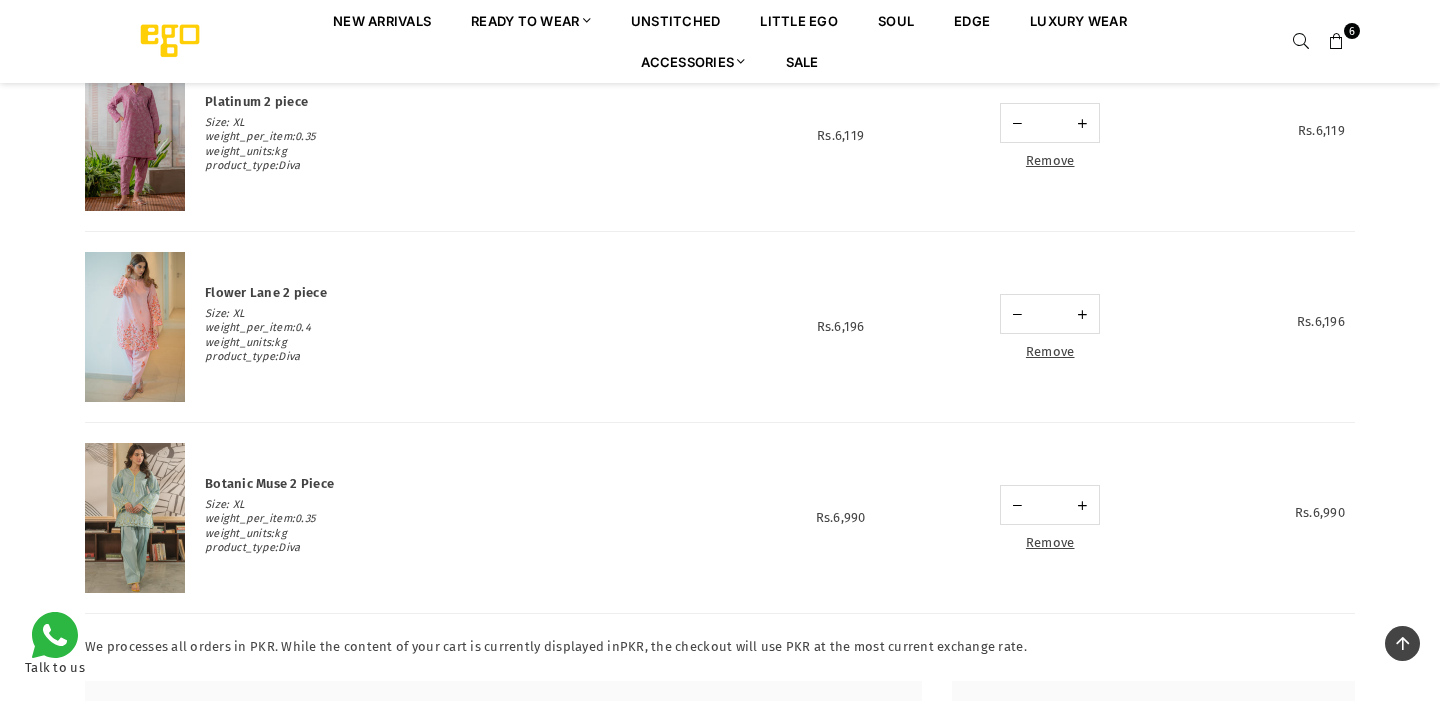 scroll, scrollTop: 808, scrollLeft: 0, axis: vertical 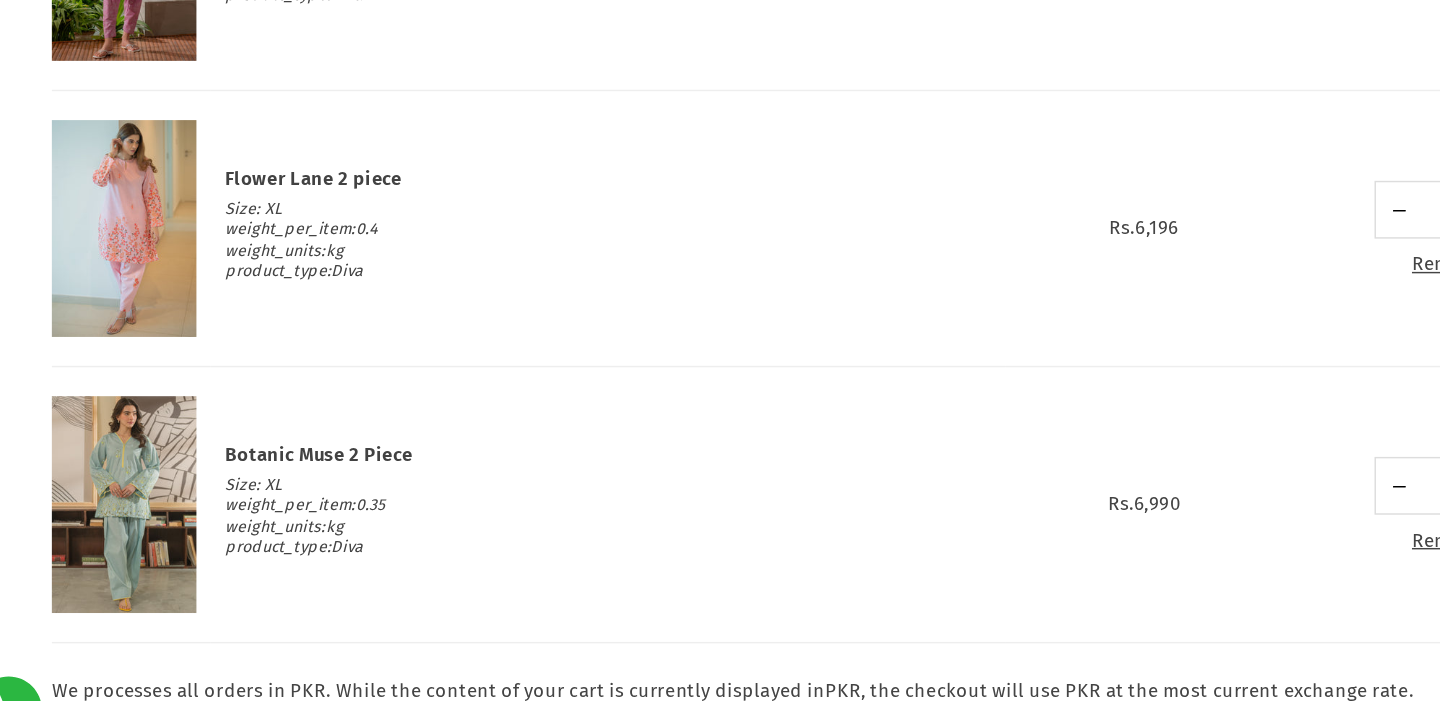 click at bounding box center [135, 493] 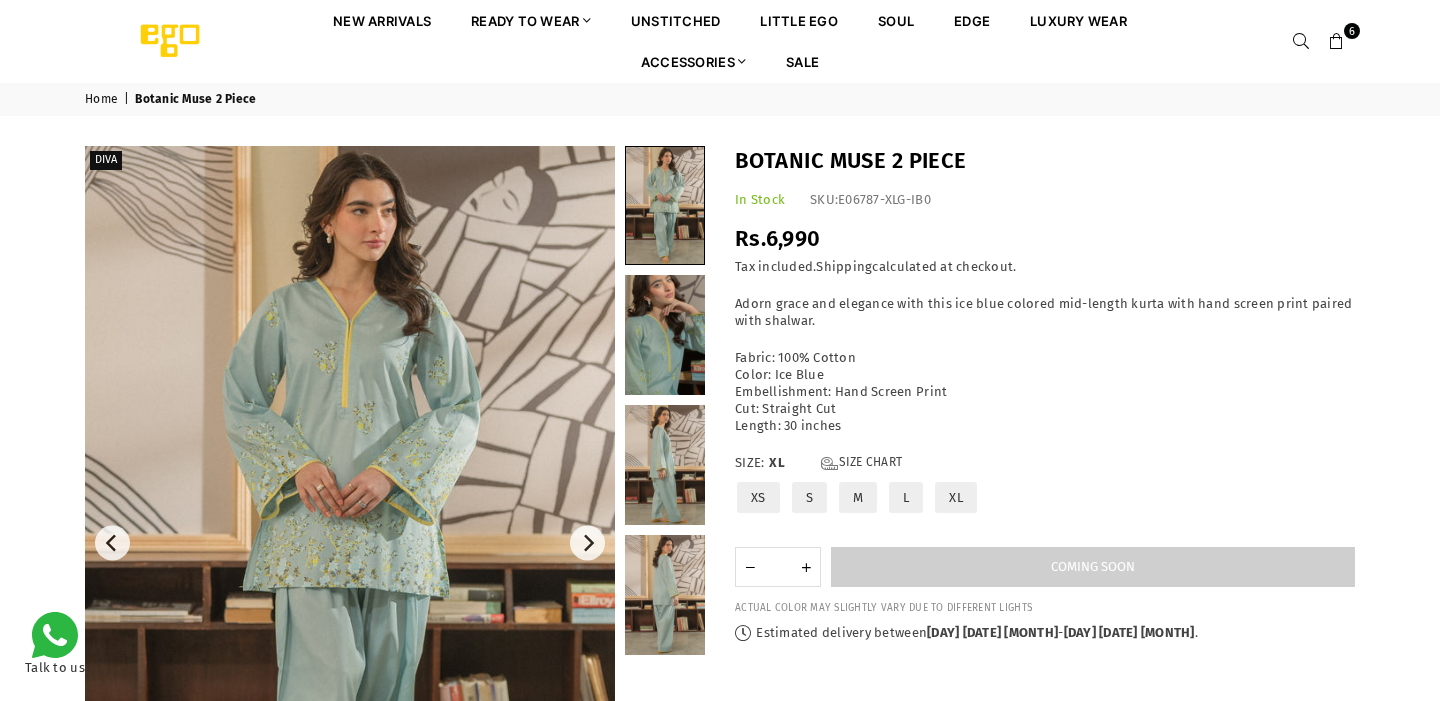scroll, scrollTop: 0, scrollLeft: 0, axis: both 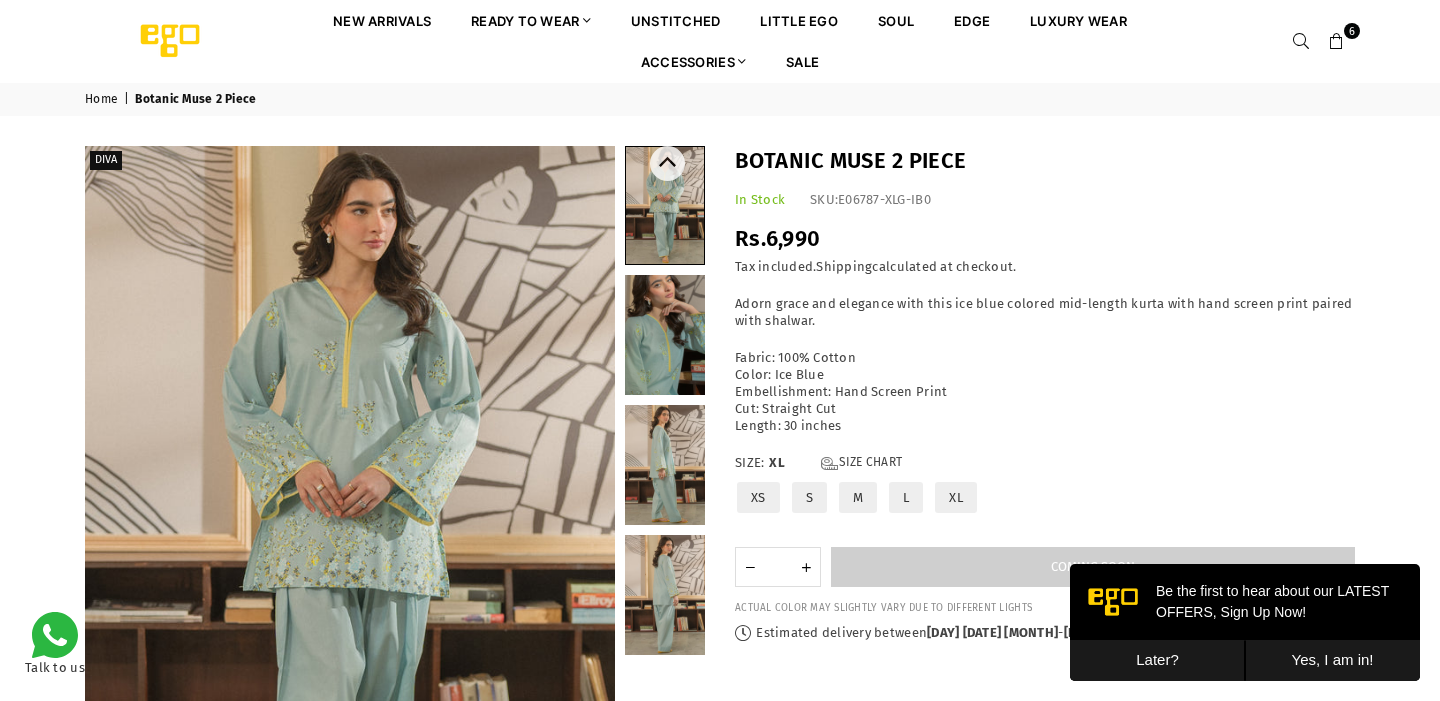 click at bounding box center (665, 205) 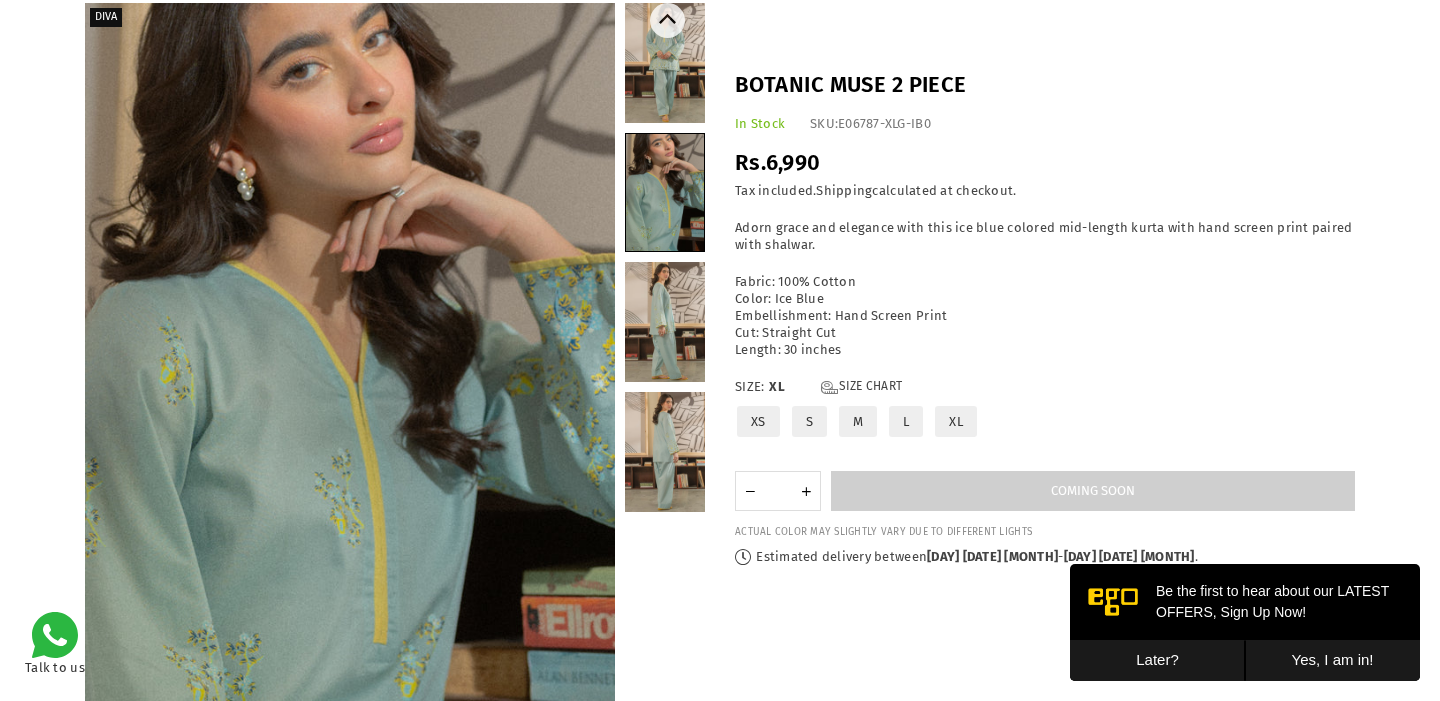 scroll, scrollTop: 144, scrollLeft: 0, axis: vertical 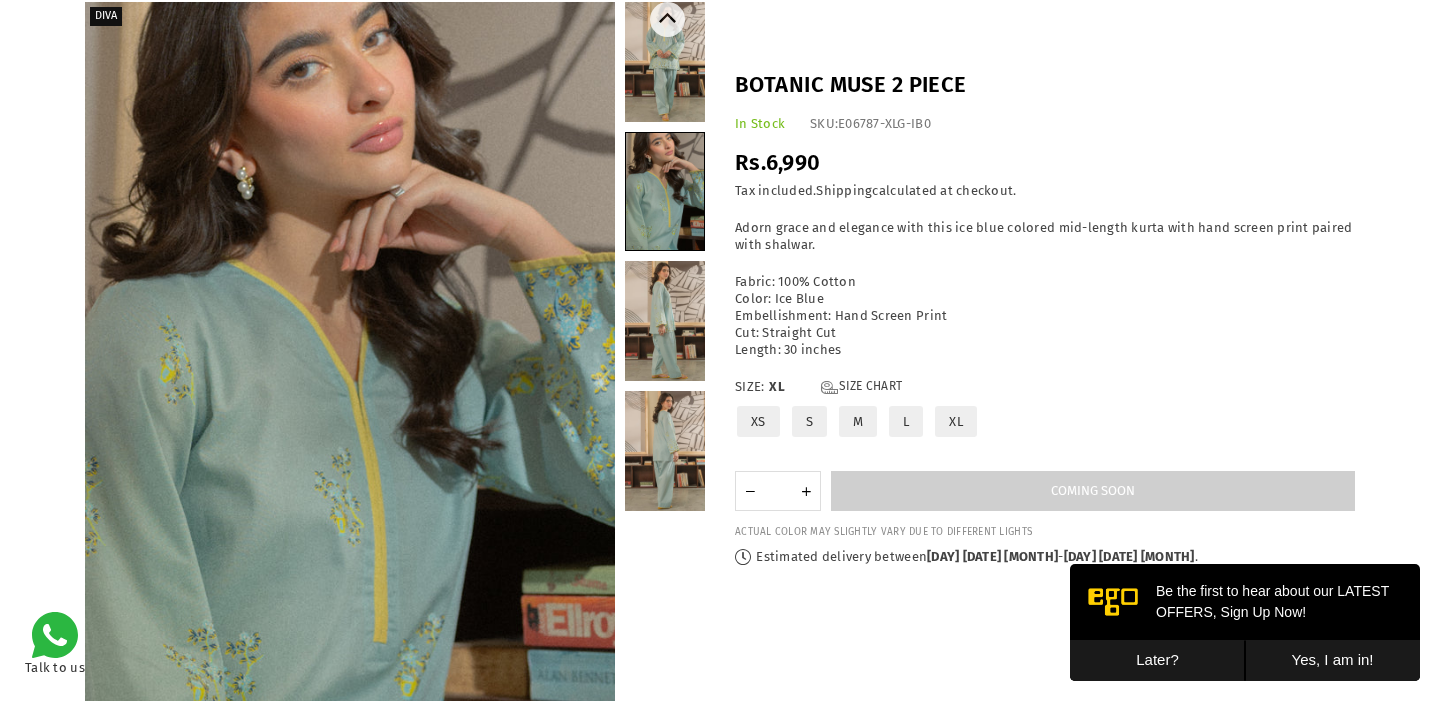 click at bounding box center [665, 321] 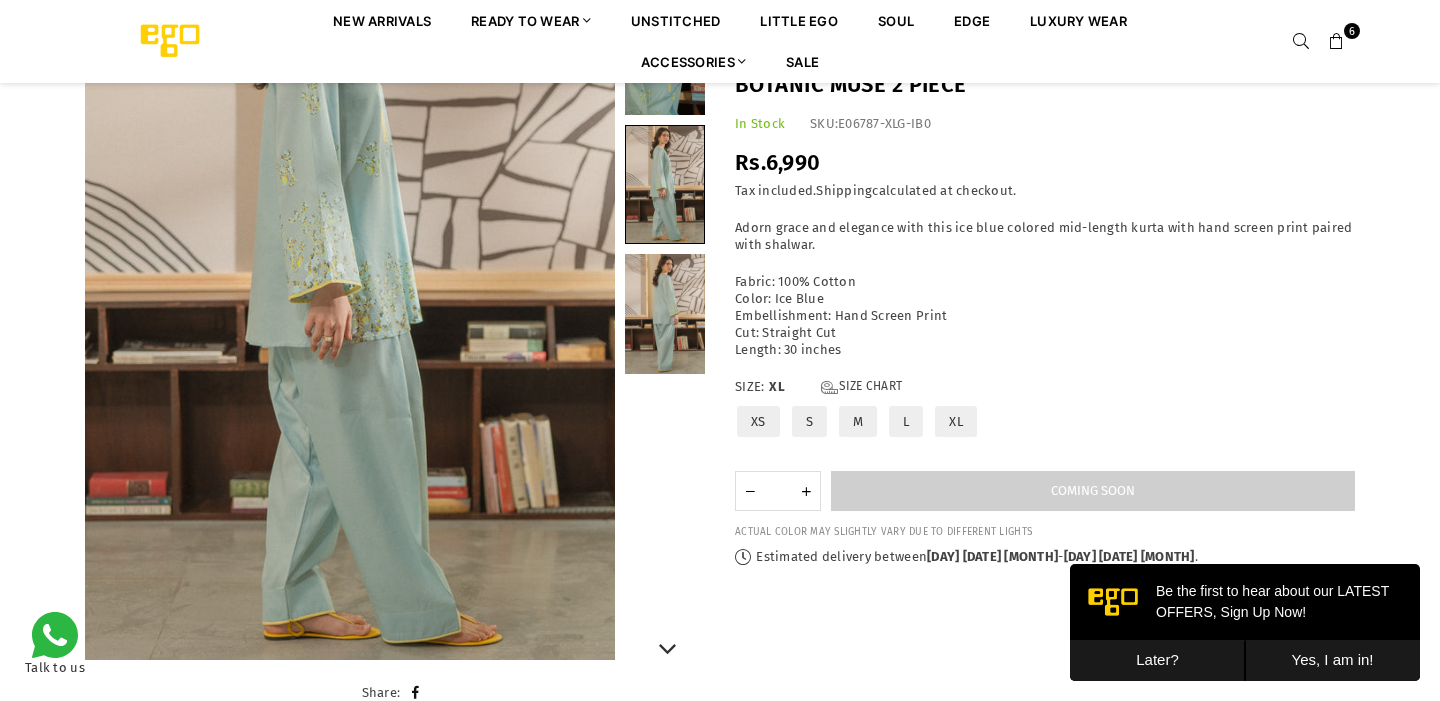 scroll, scrollTop: 254, scrollLeft: 0, axis: vertical 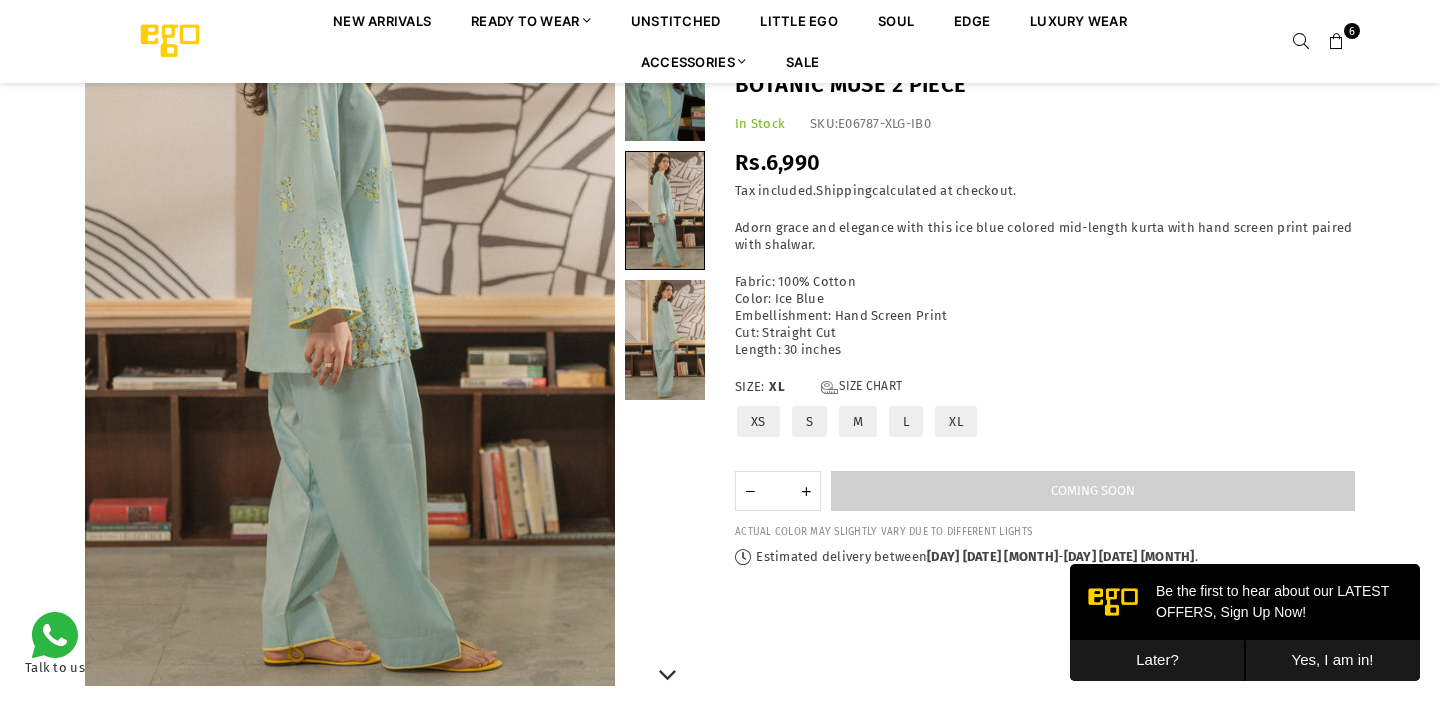 click at bounding box center [665, 340] 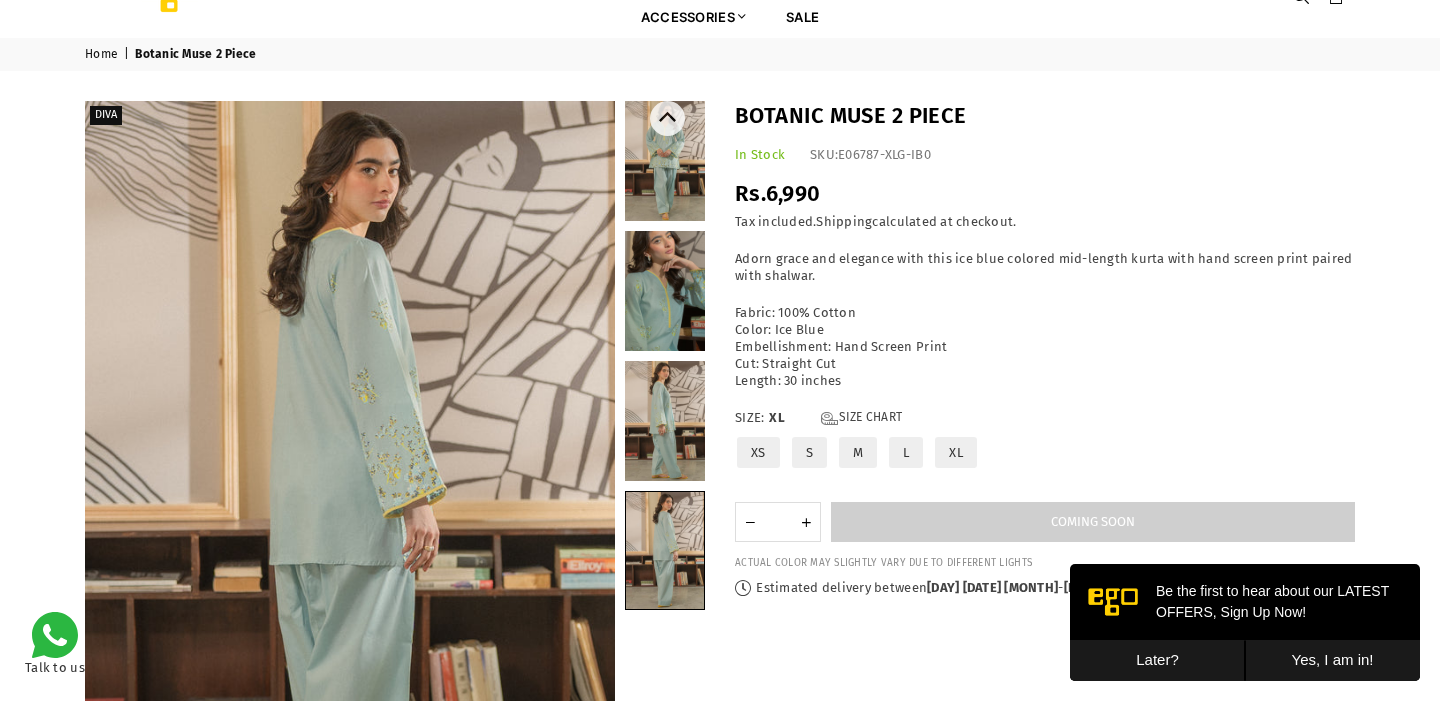scroll, scrollTop: 0, scrollLeft: 0, axis: both 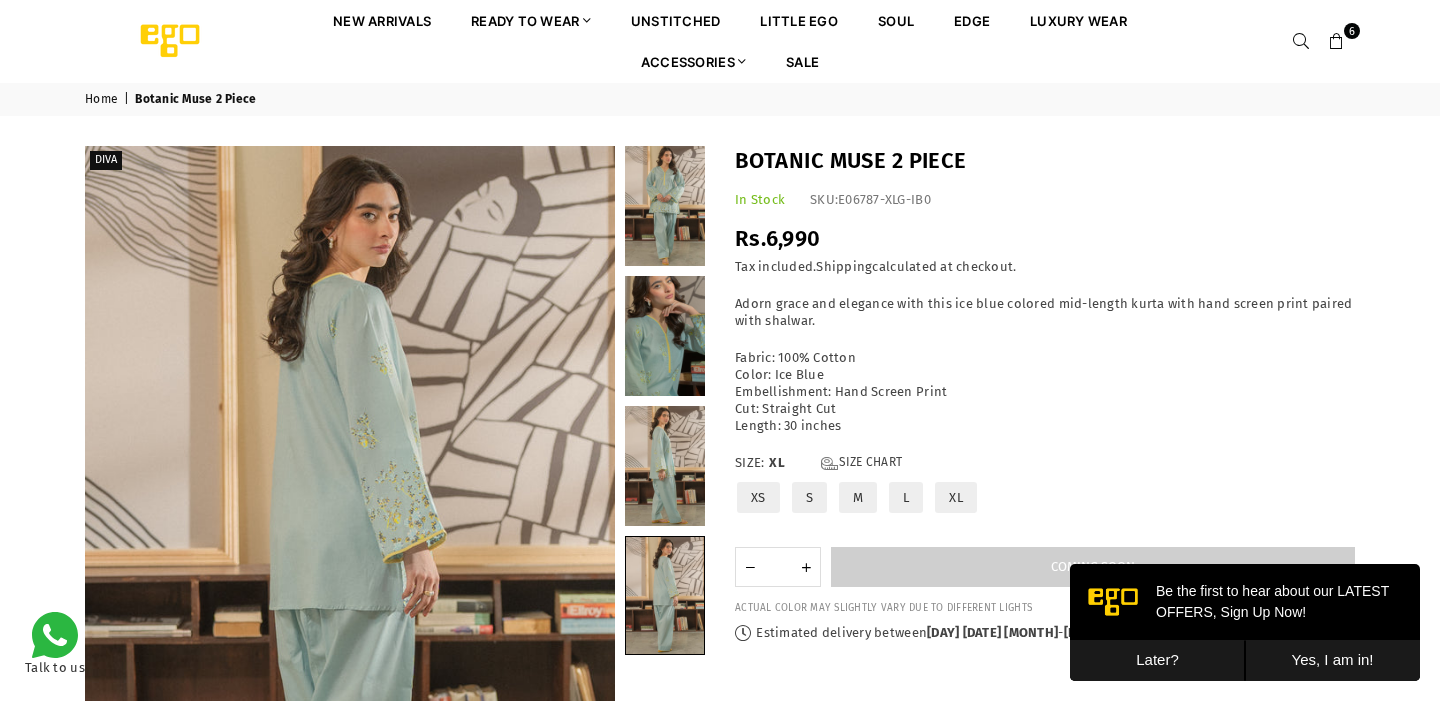 click at bounding box center (1337, 42) 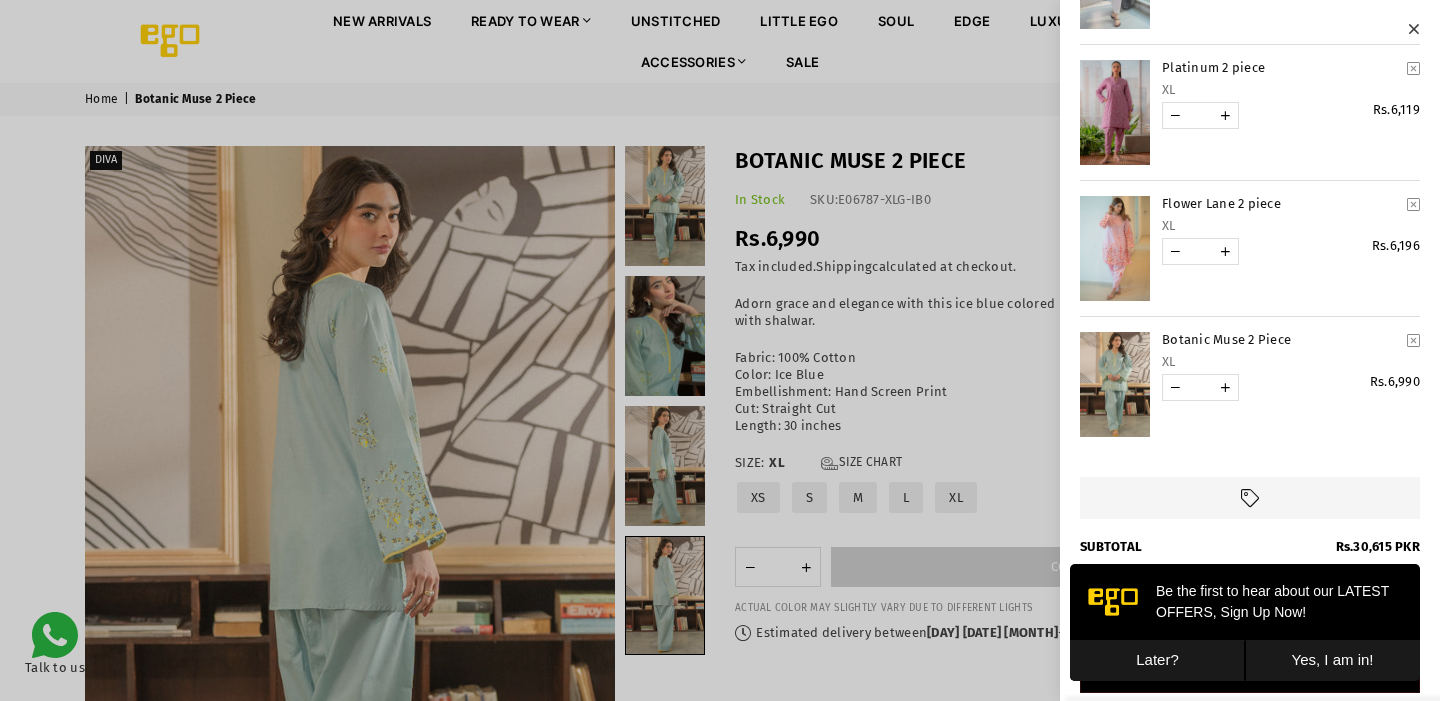 scroll, scrollTop: 433, scrollLeft: 0, axis: vertical 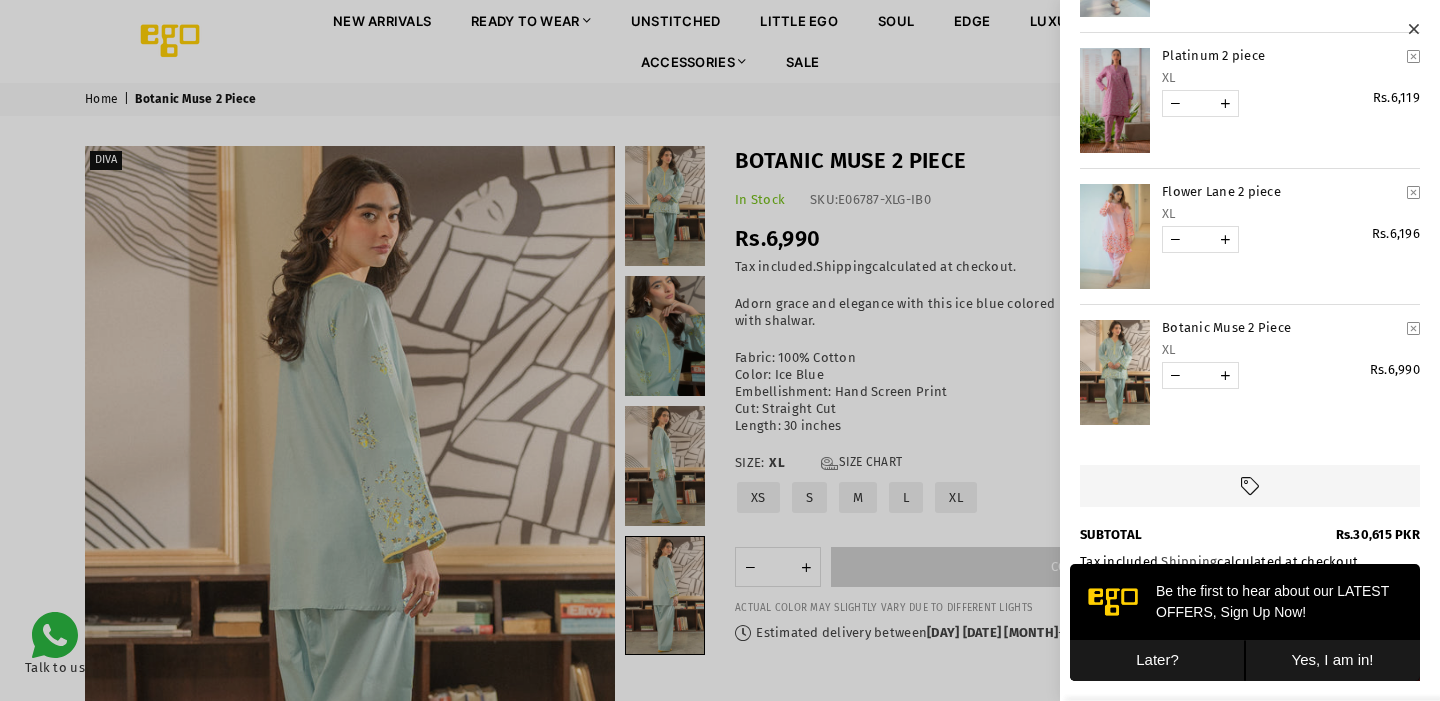 click at bounding box center (1115, 236) 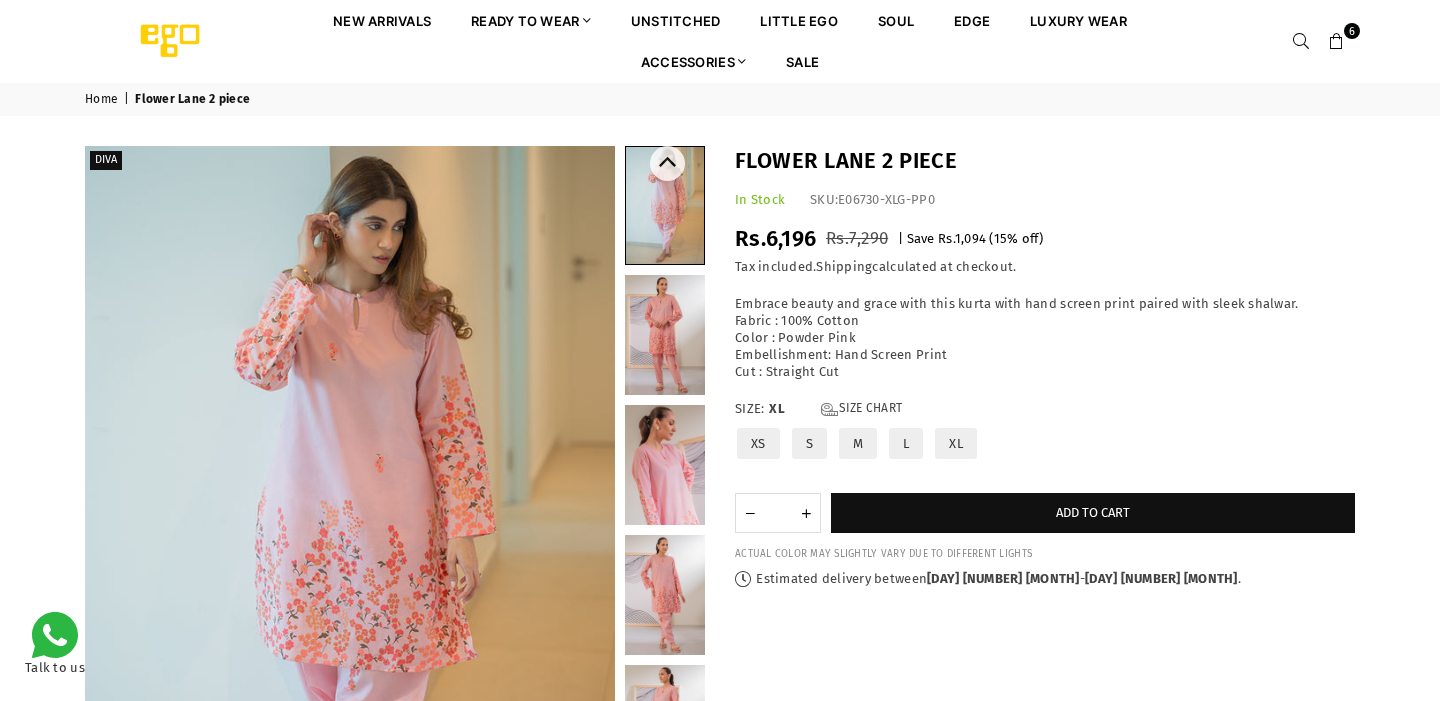 scroll, scrollTop: 0, scrollLeft: 0, axis: both 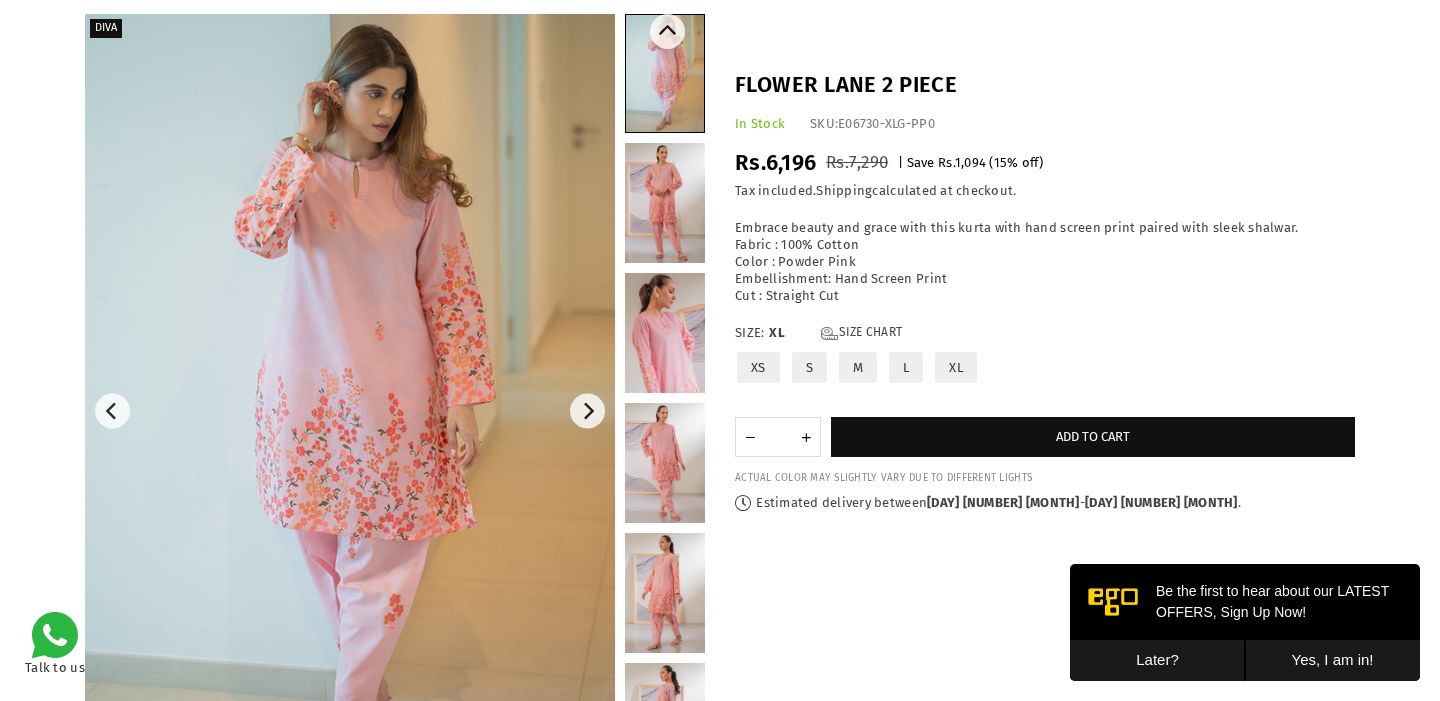 click at bounding box center [665, 203] 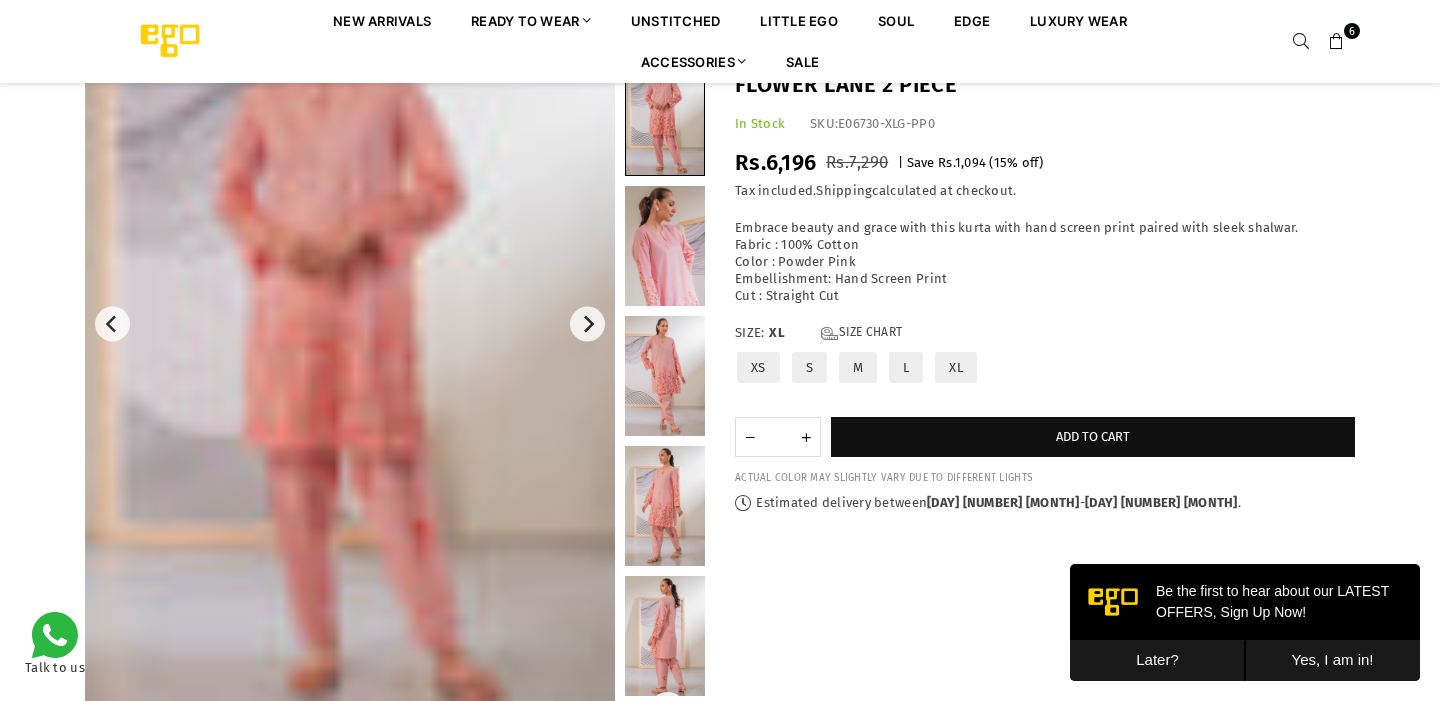 scroll, scrollTop: 203, scrollLeft: 0, axis: vertical 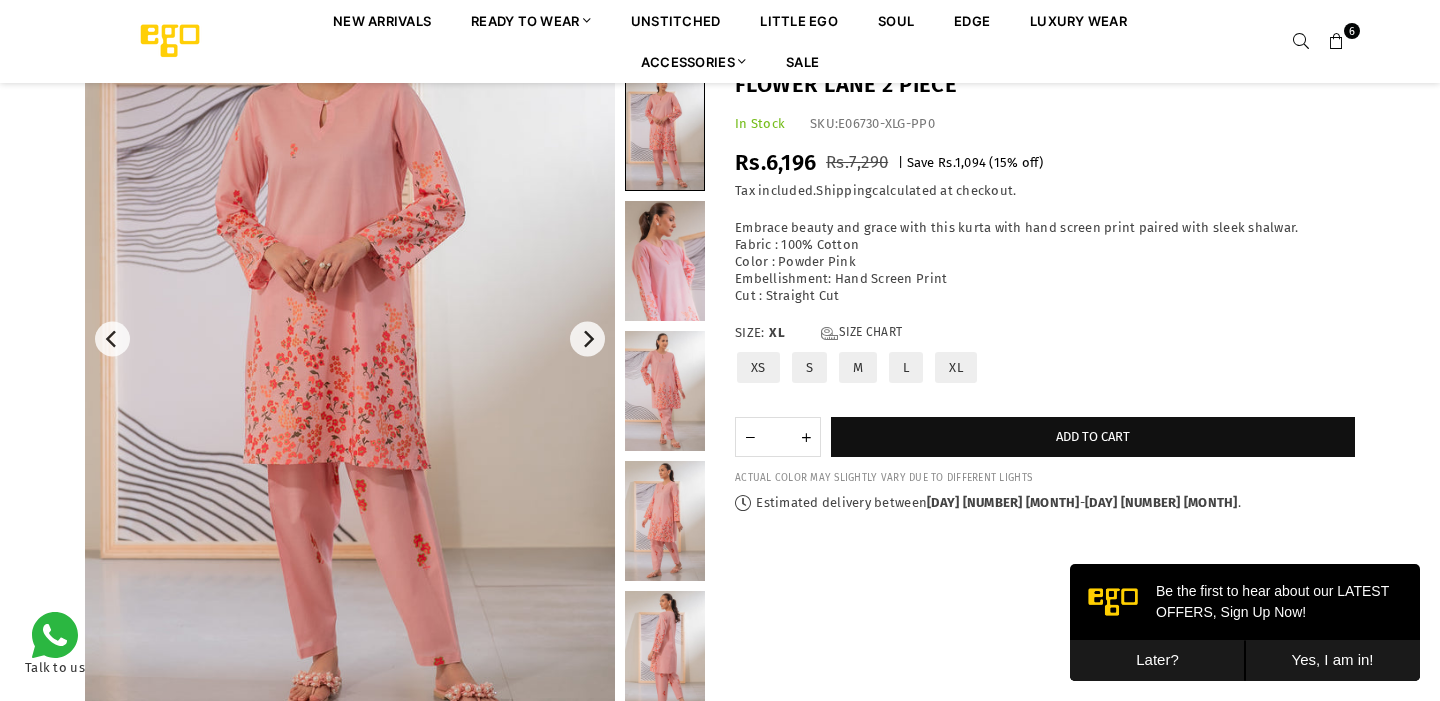 click at bounding box center [665, 339] 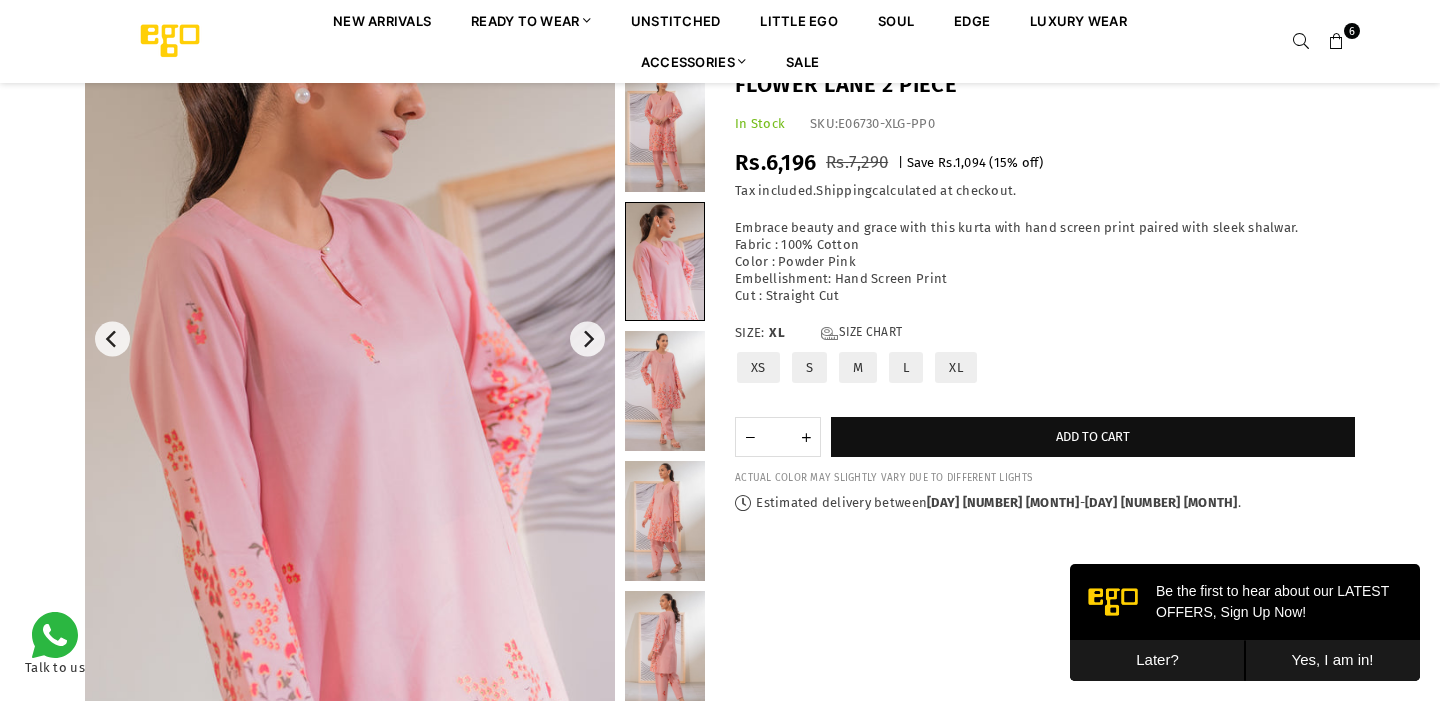 click at bounding box center (665, 391) 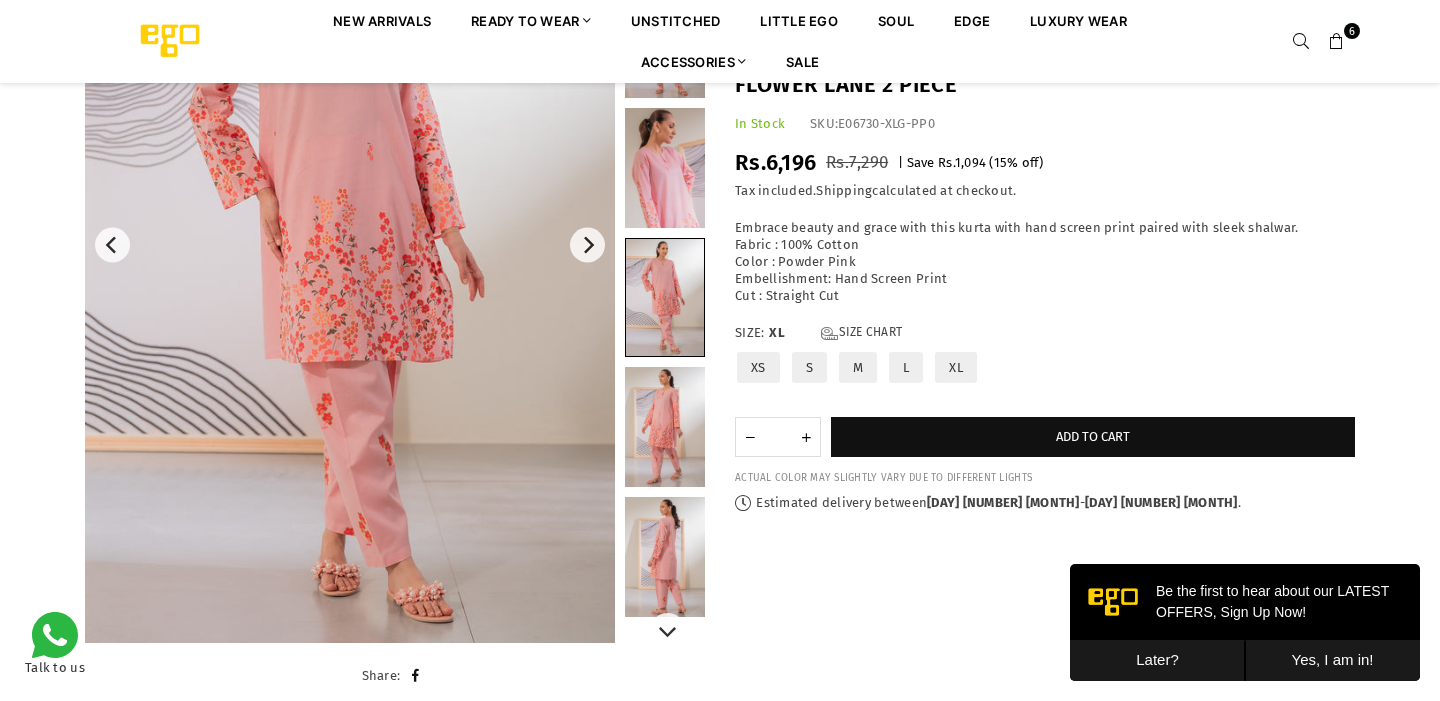 scroll, scrollTop: 313, scrollLeft: 0, axis: vertical 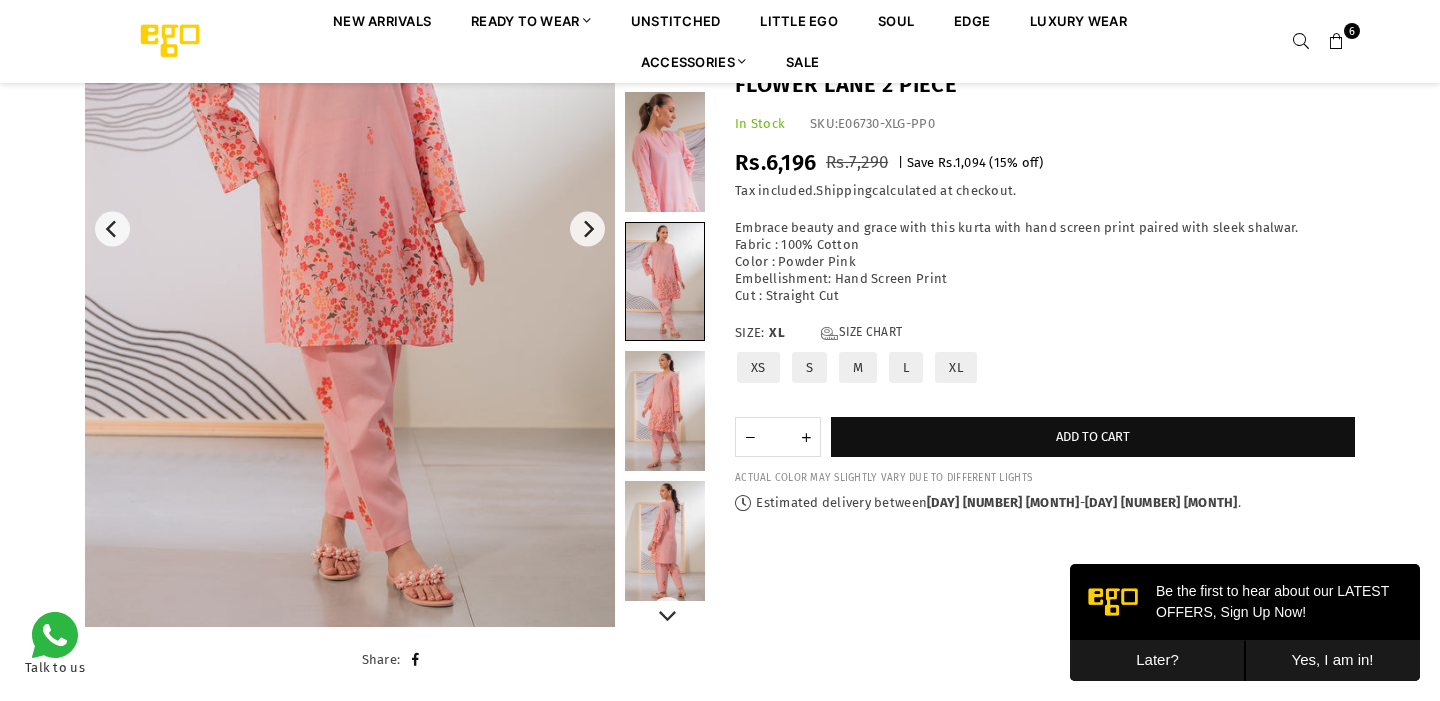 click at bounding box center [665, 411] 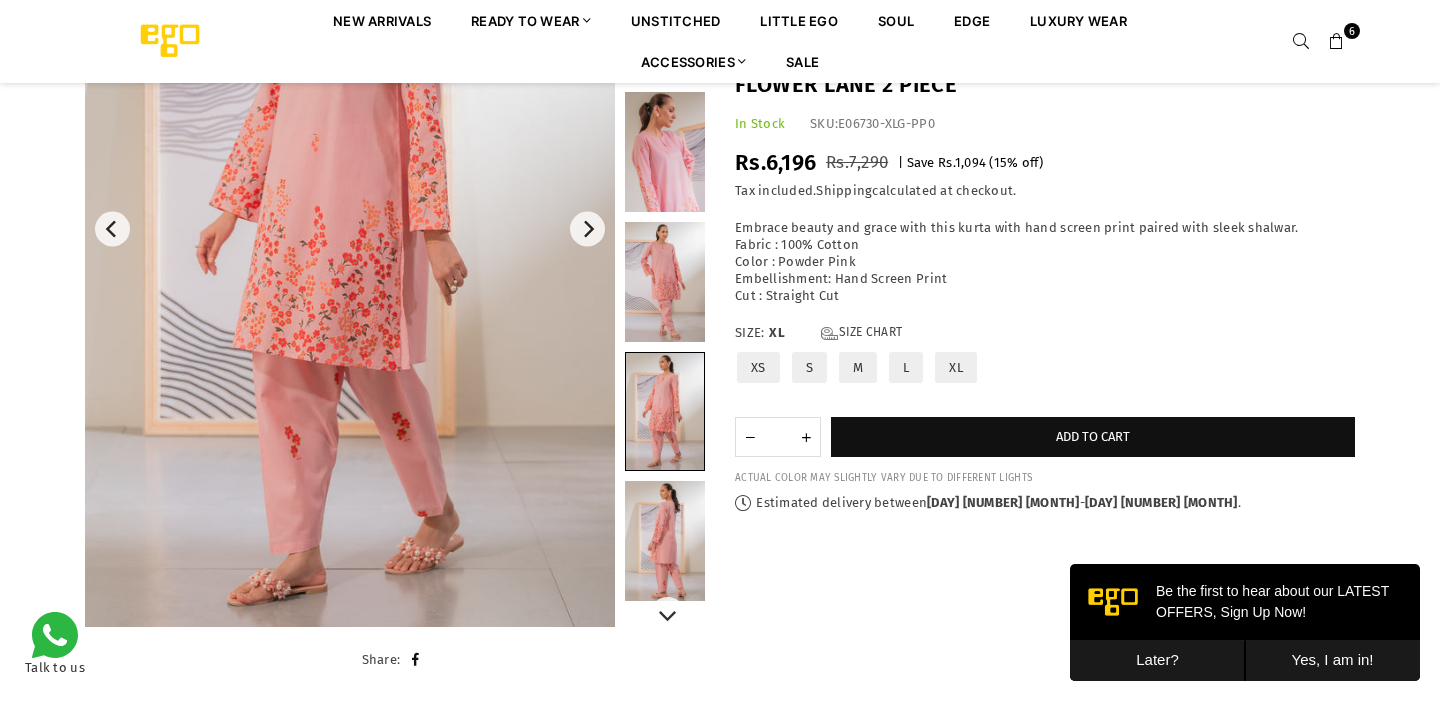 click at bounding box center (665, 541) 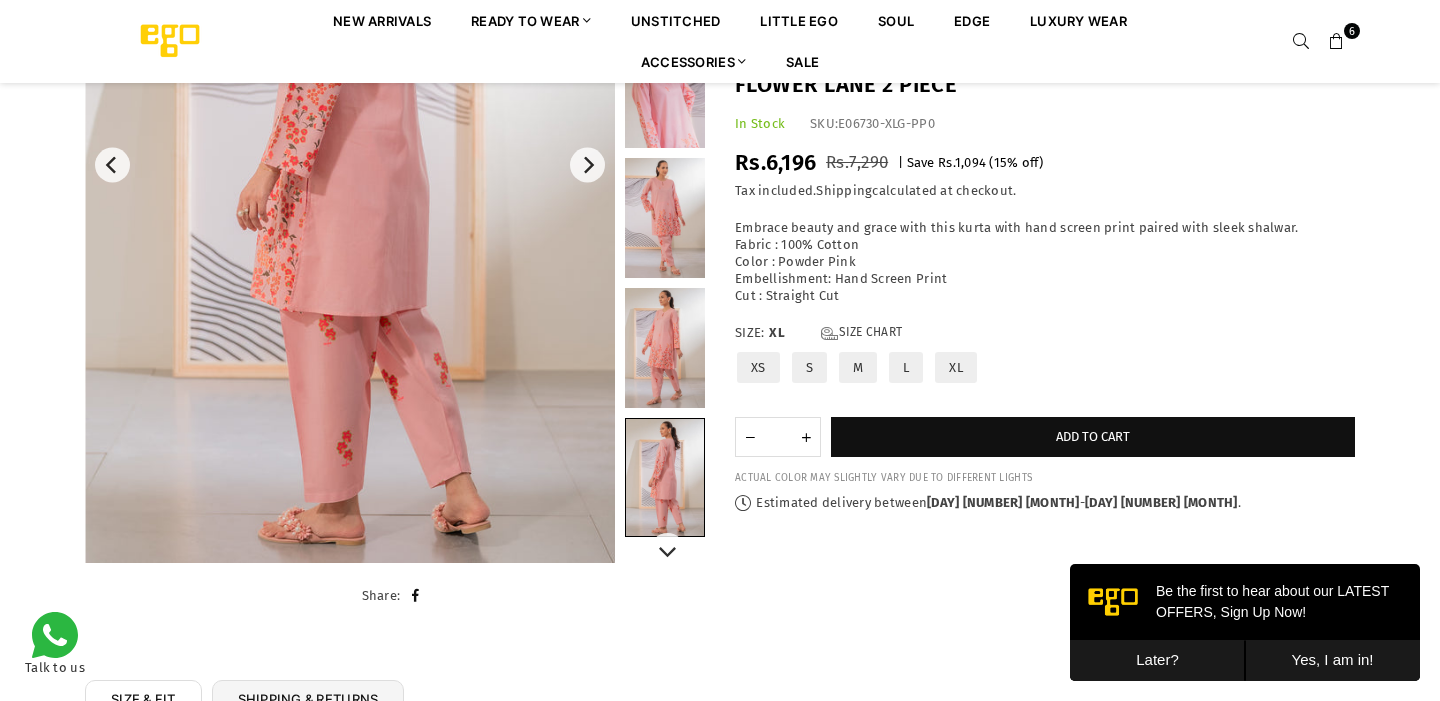 scroll, scrollTop: 394, scrollLeft: 0, axis: vertical 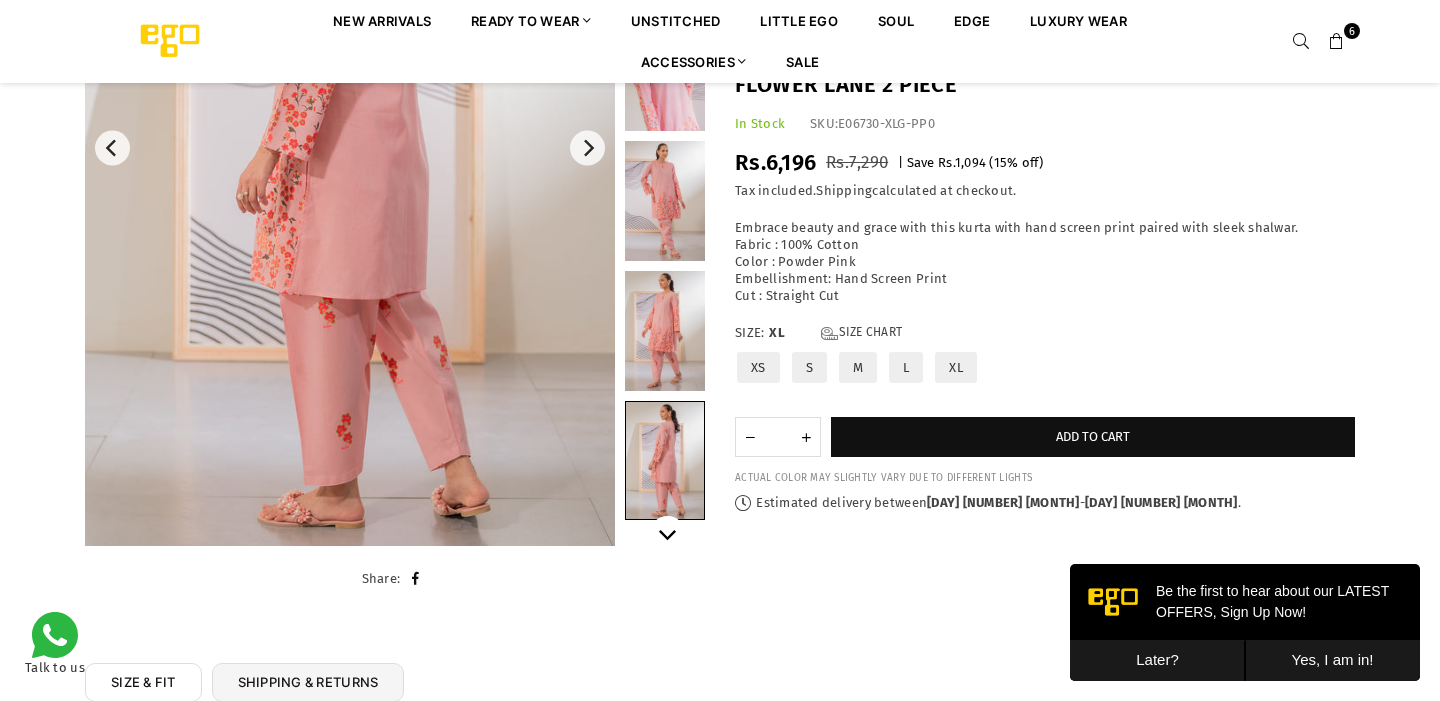 click at bounding box center (667, 533) 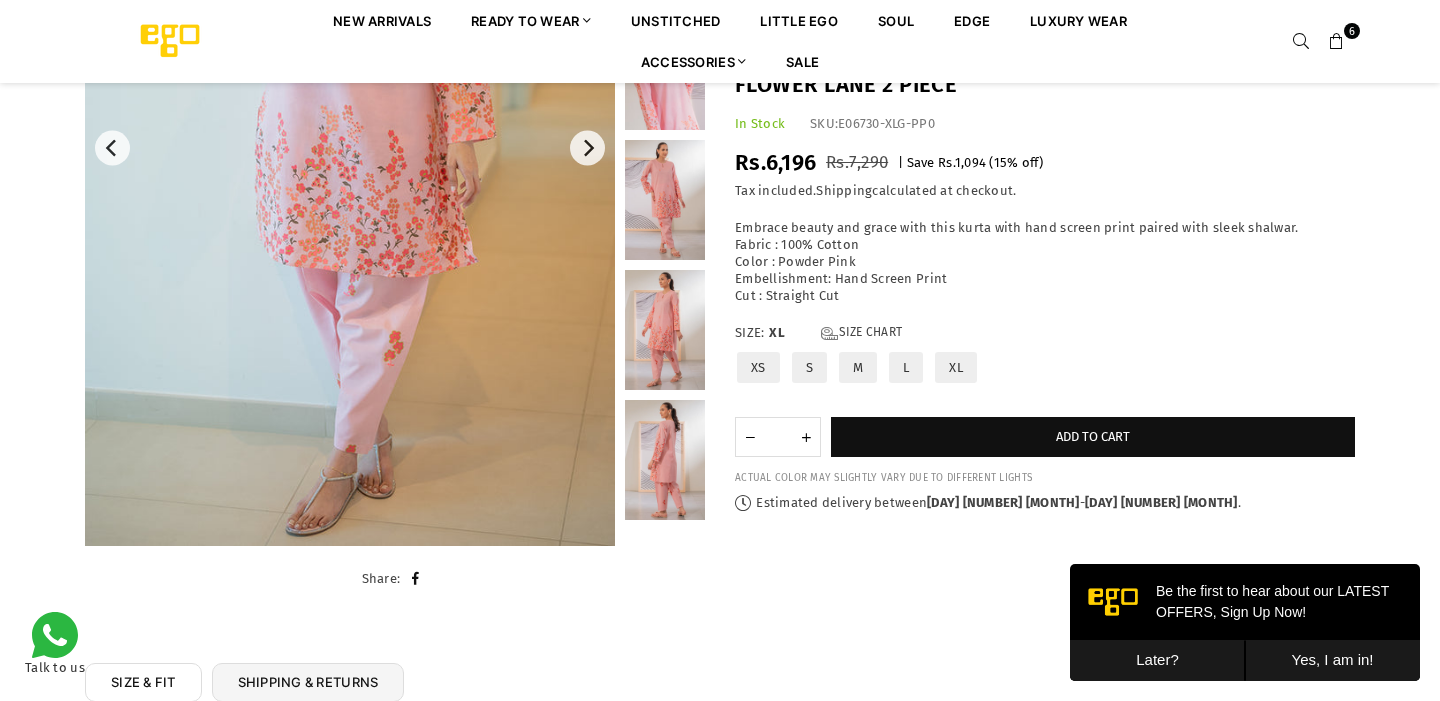 click at bounding box center [1337, 42] 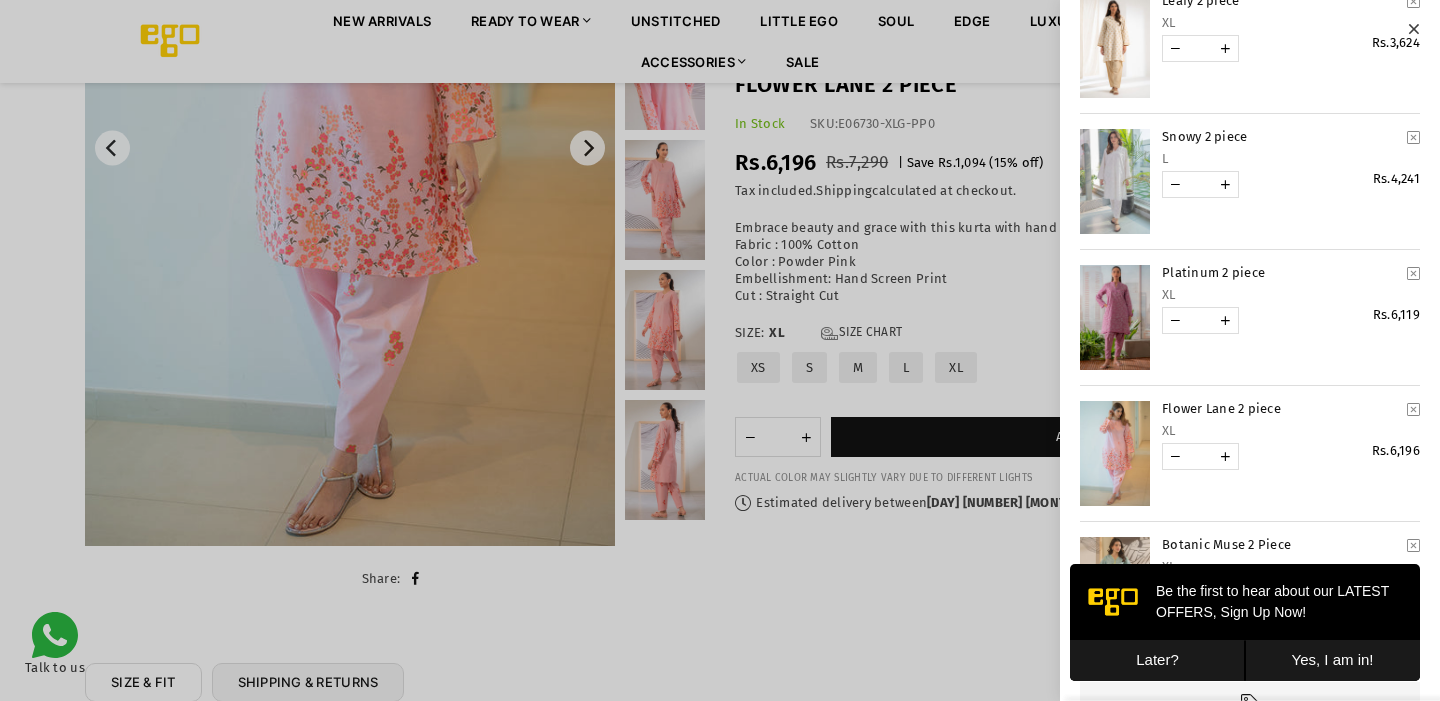 scroll, scrollTop: 301, scrollLeft: 0, axis: vertical 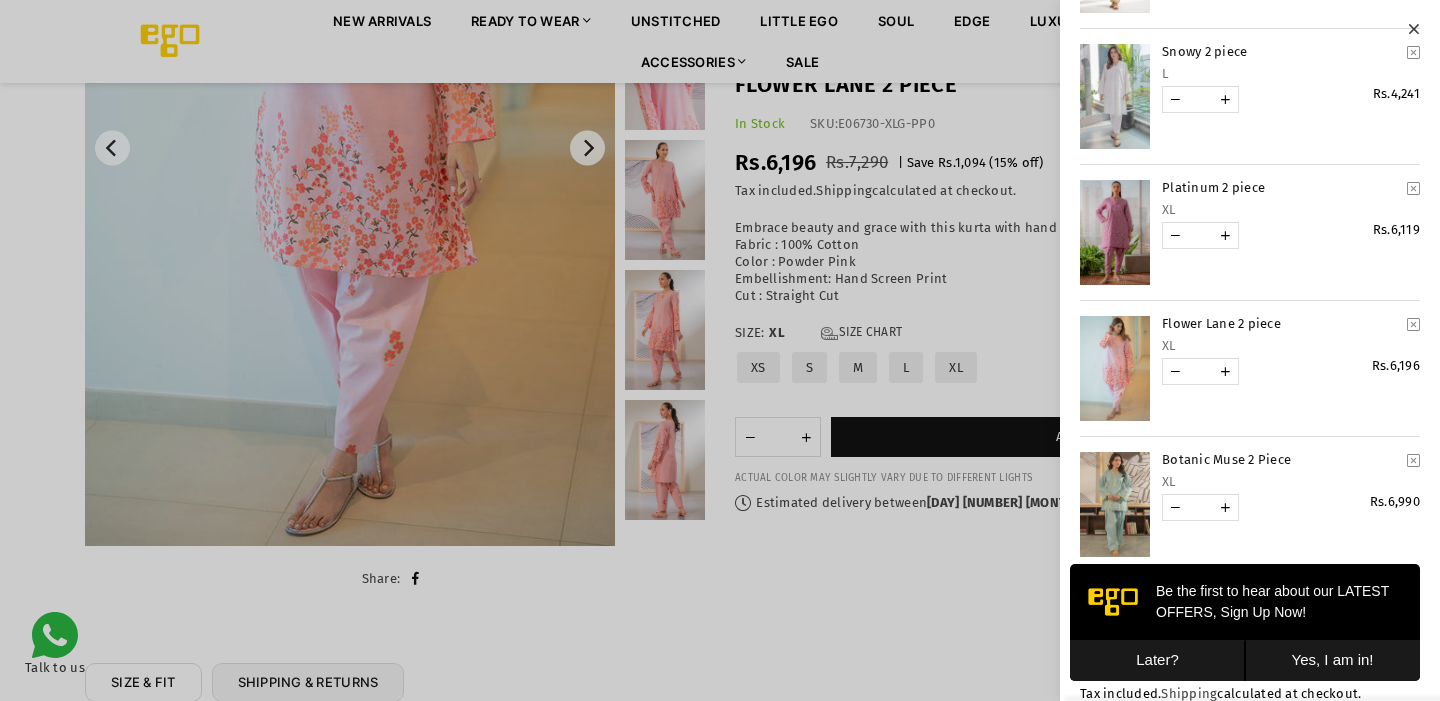click at bounding box center [1115, 232] 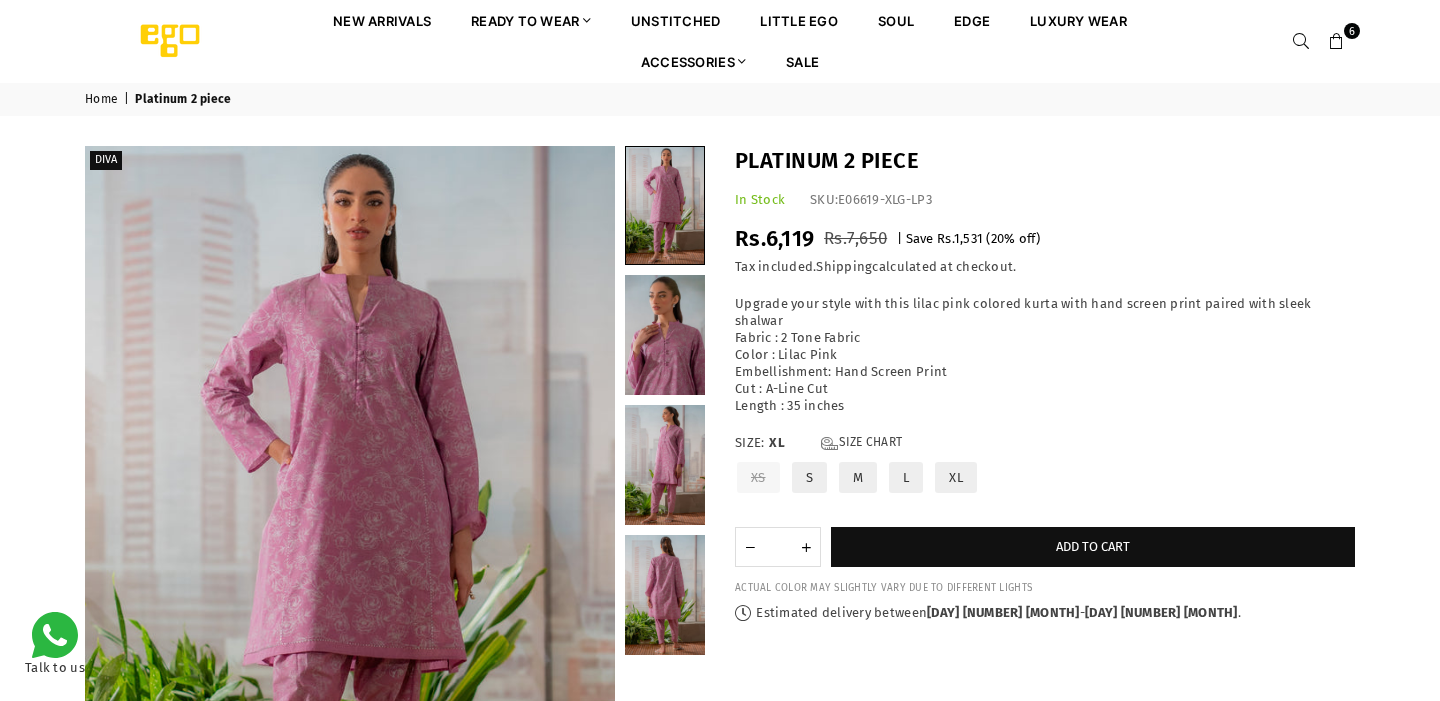 scroll, scrollTop: 0, scrollLeft: 0, axis: both 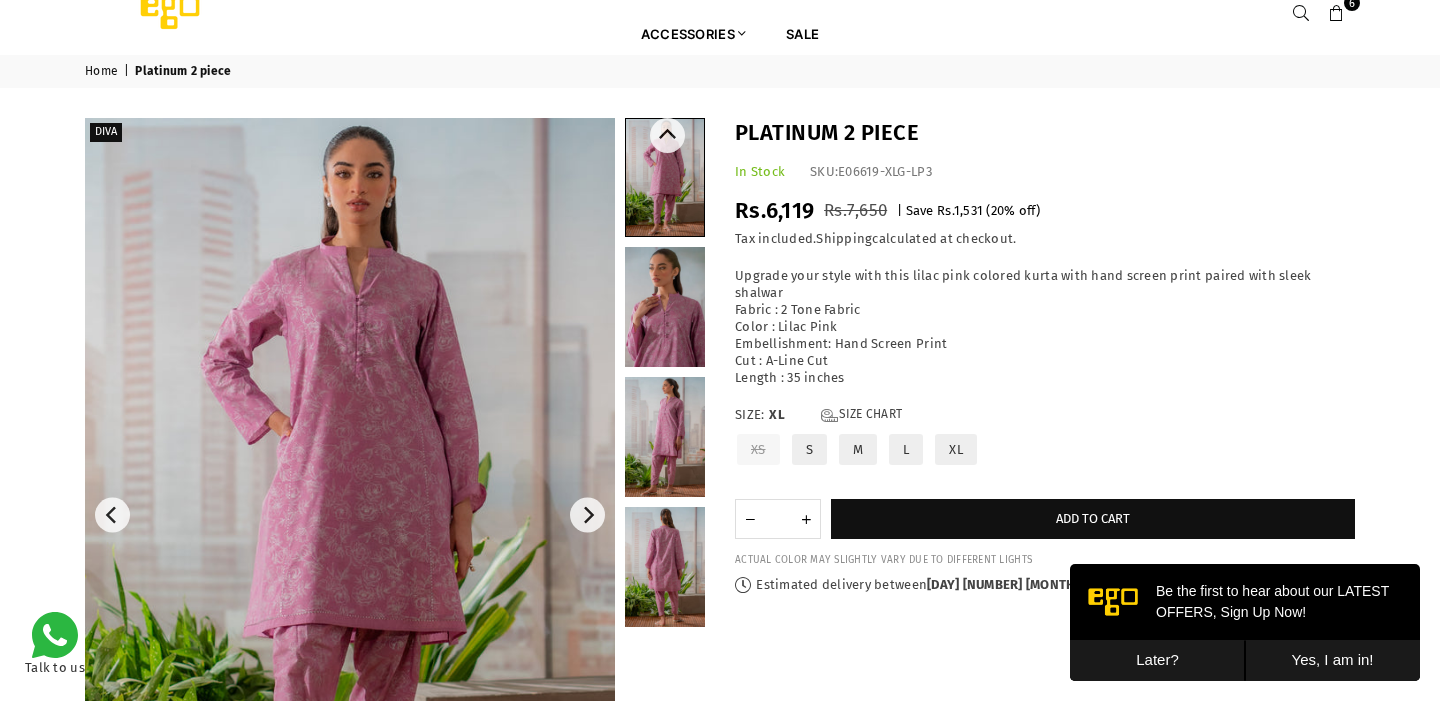 click at bounding box center (665, 307) 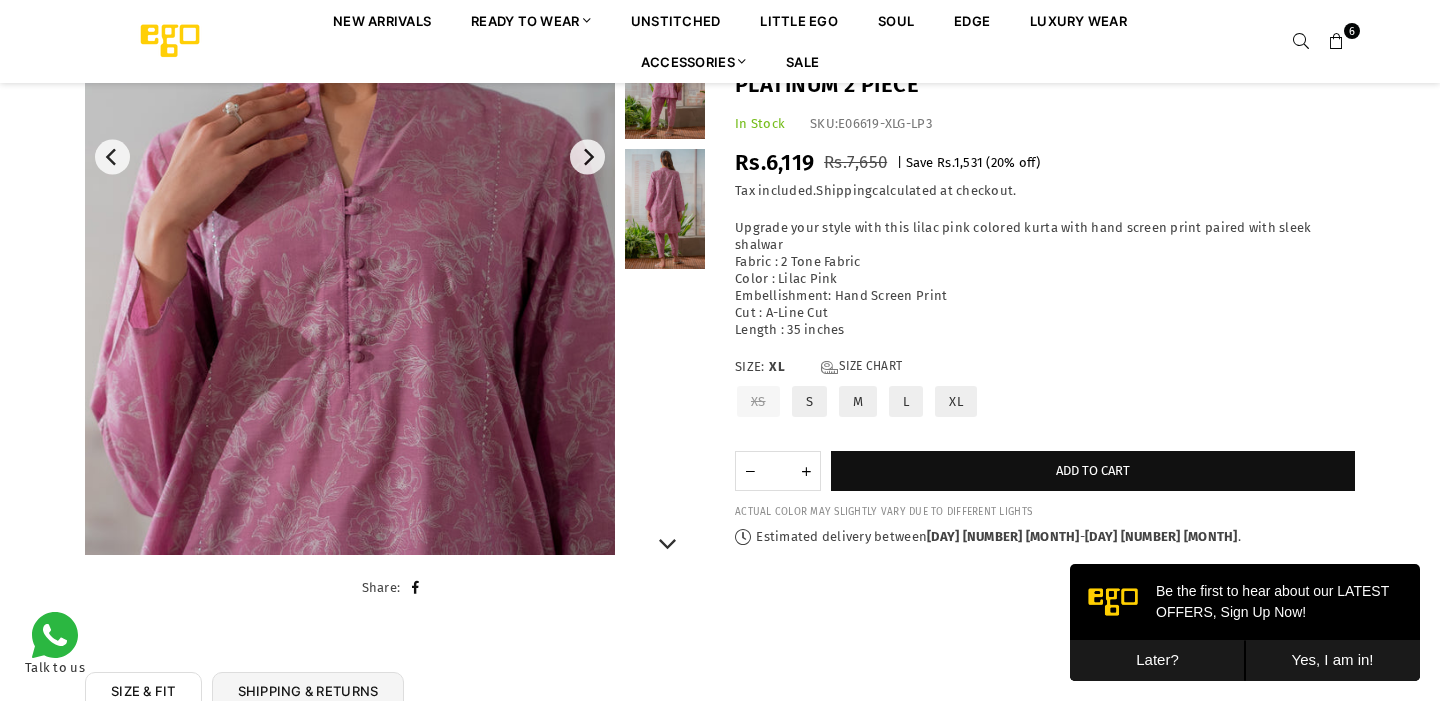 scroll, scrollTop: 386, scrollLeft: 0, axis: vertical 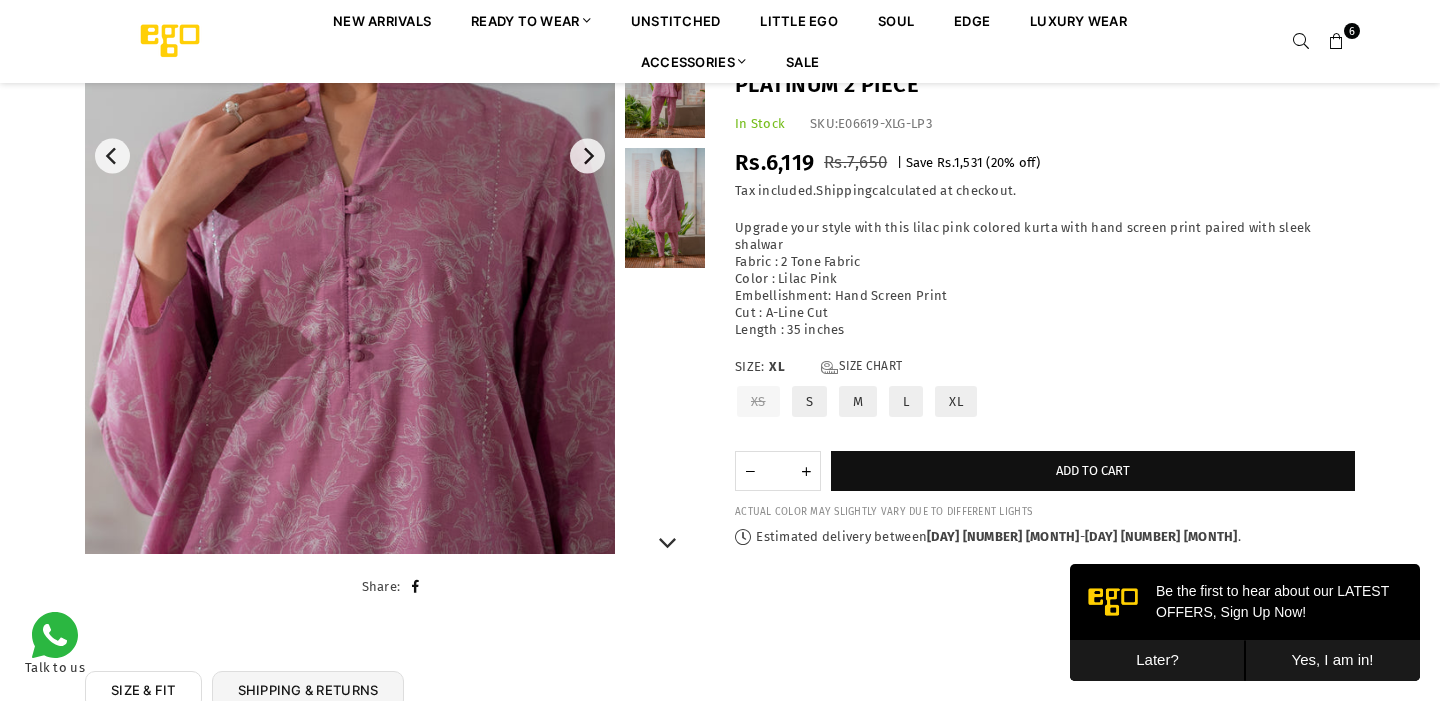click at bounding box center (665, 78) 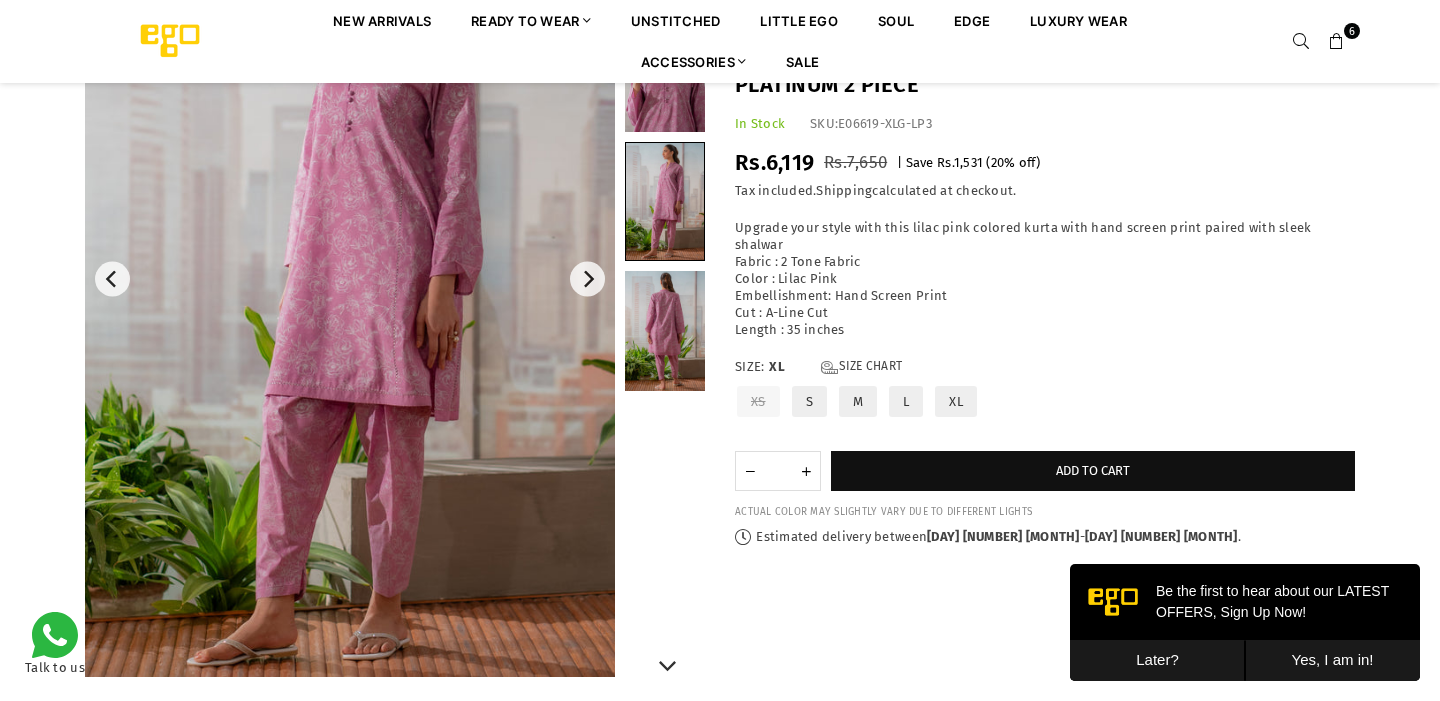 scroll, scrollTop: 266, scrollLeft: 0, axis: vertical 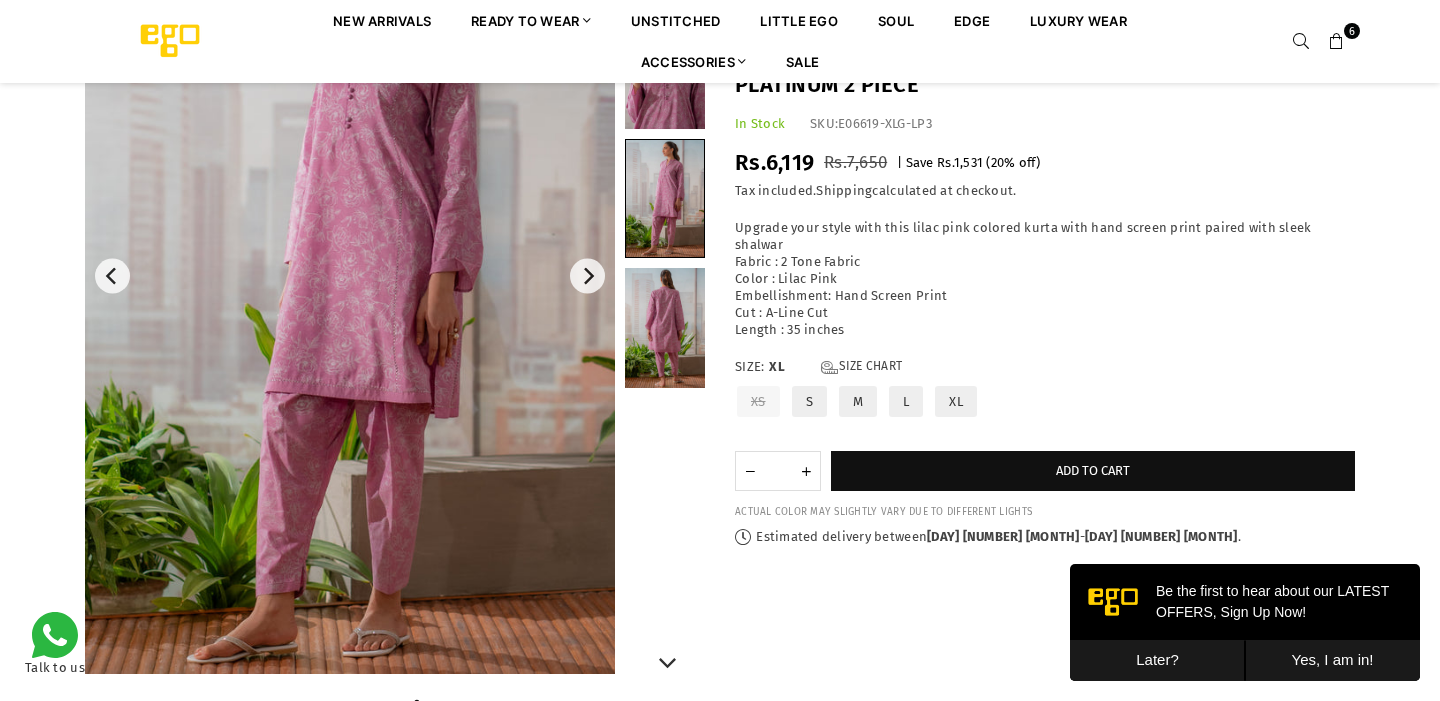click at bounding box center [665, 328] 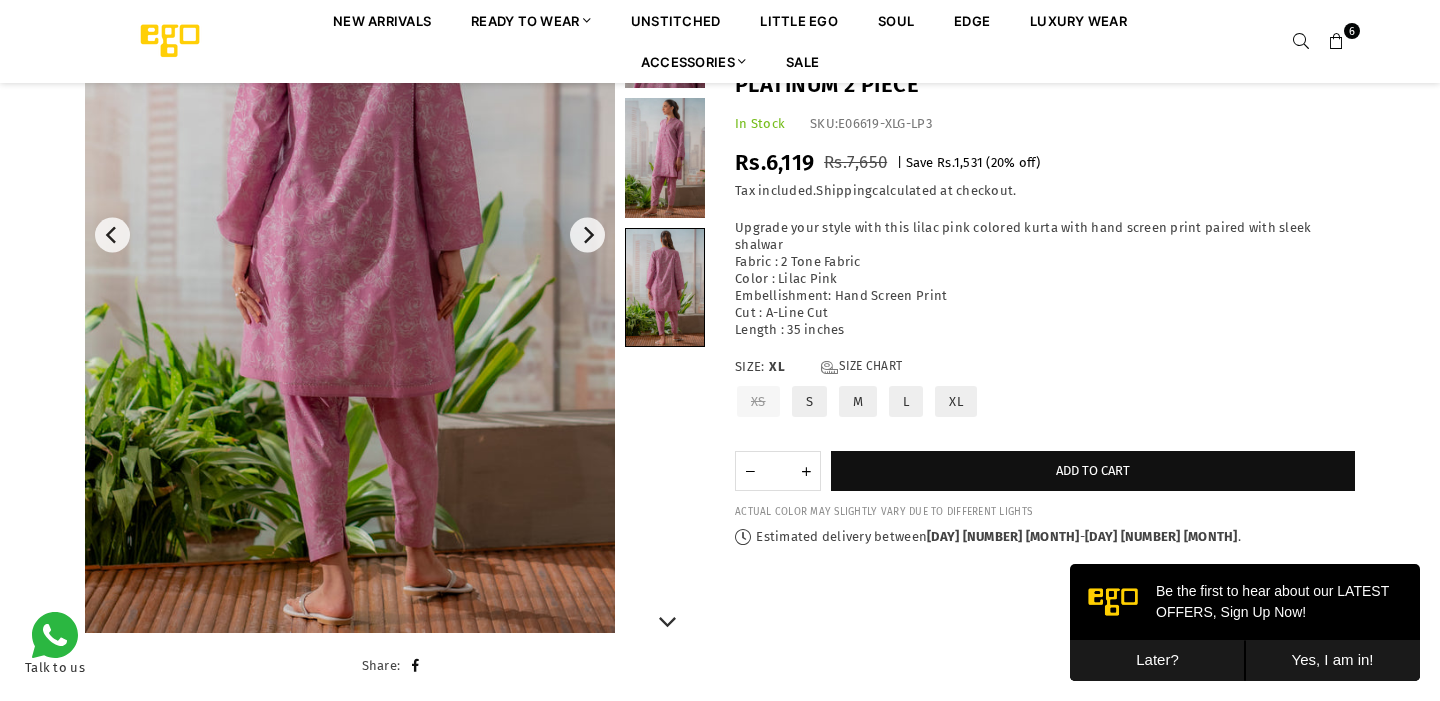 scroll, scrollTop: 309, scrollLeft: 0, axis: vertical 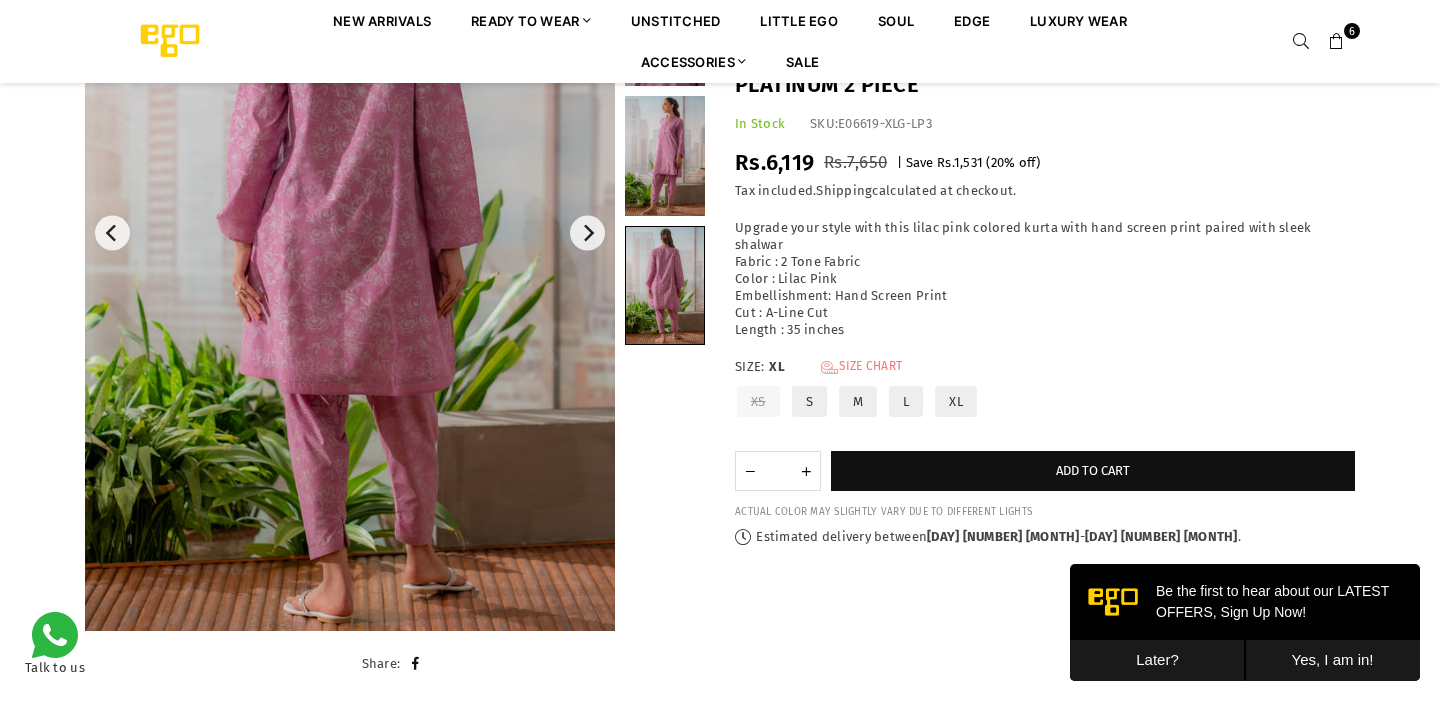 click on "Size Chart" at bounding box center (861, 367) 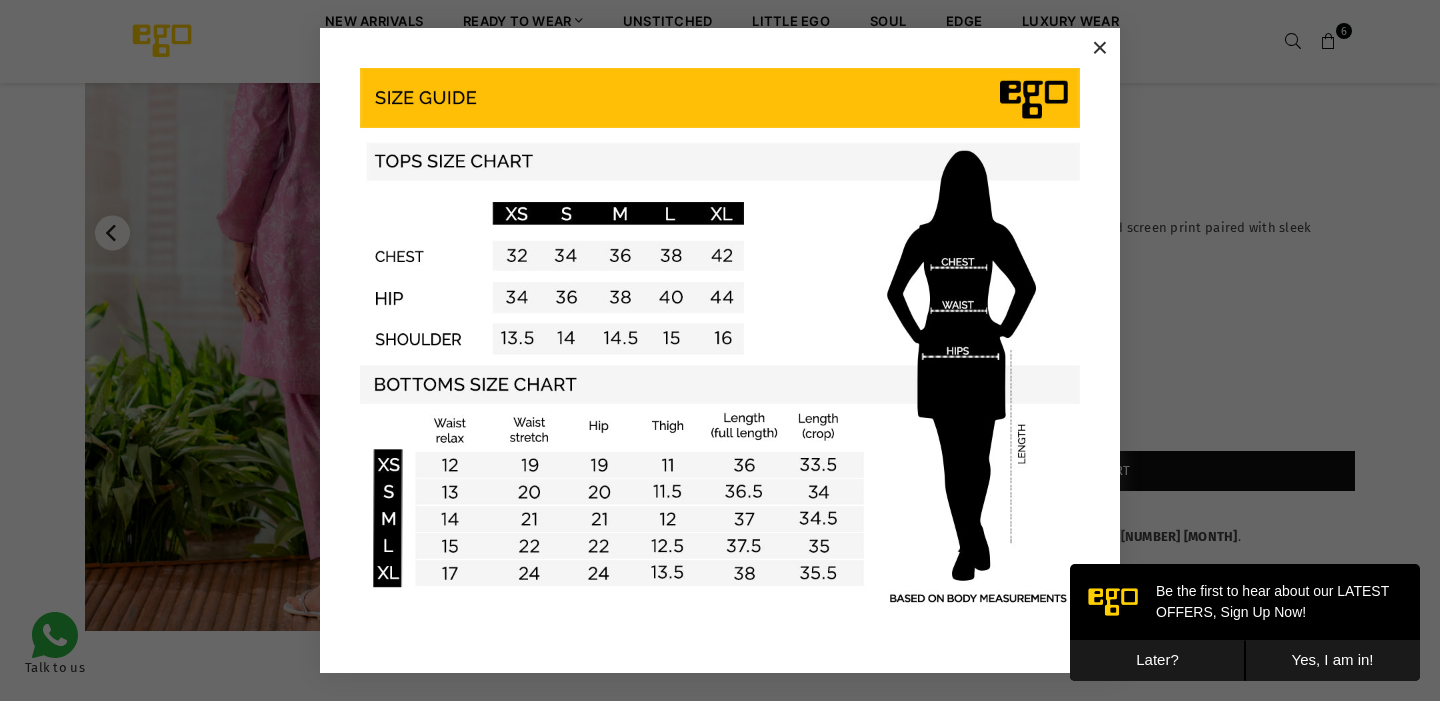 click on "×" at bounding box center (1100, 48) 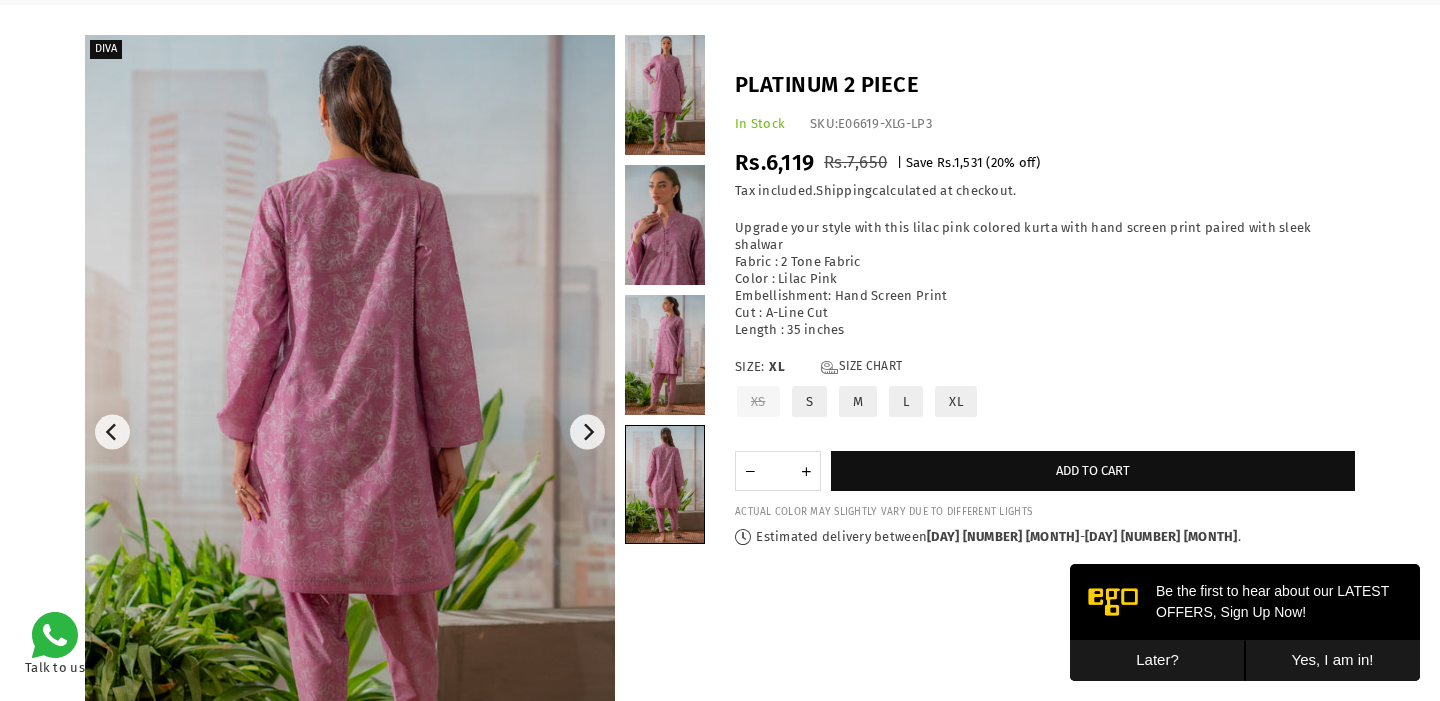 scroll, scrollTop: 103, scrollLeft: 0, axis: vertical 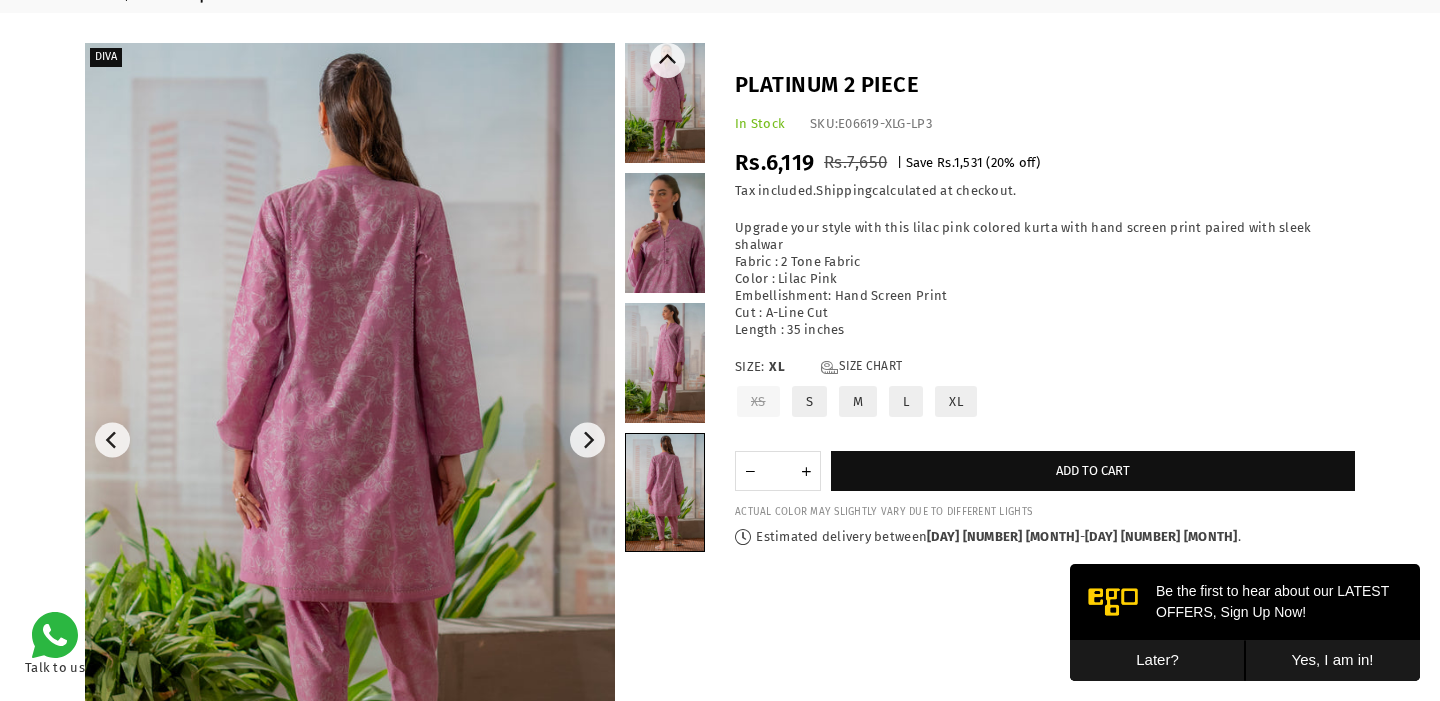 click at bounding box center (665, 233) 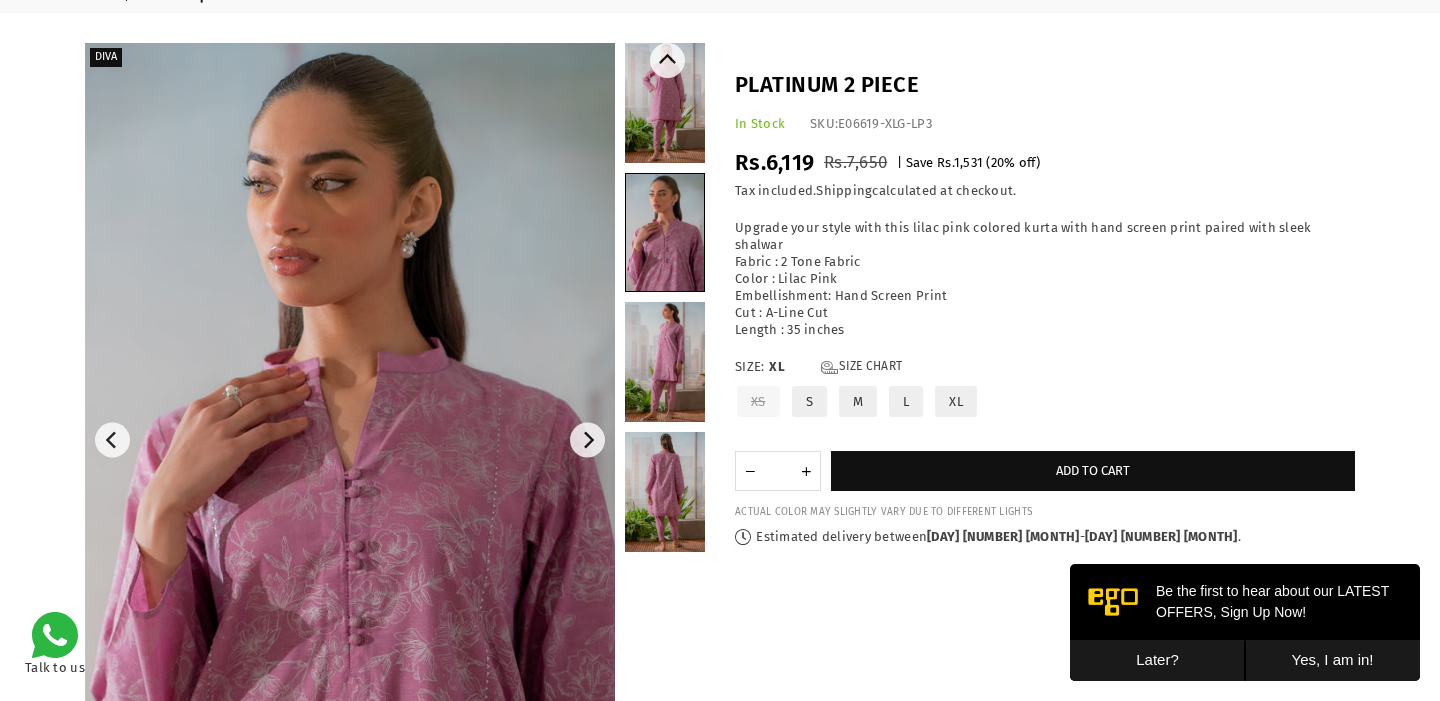 click at bounding box center (665, 362) 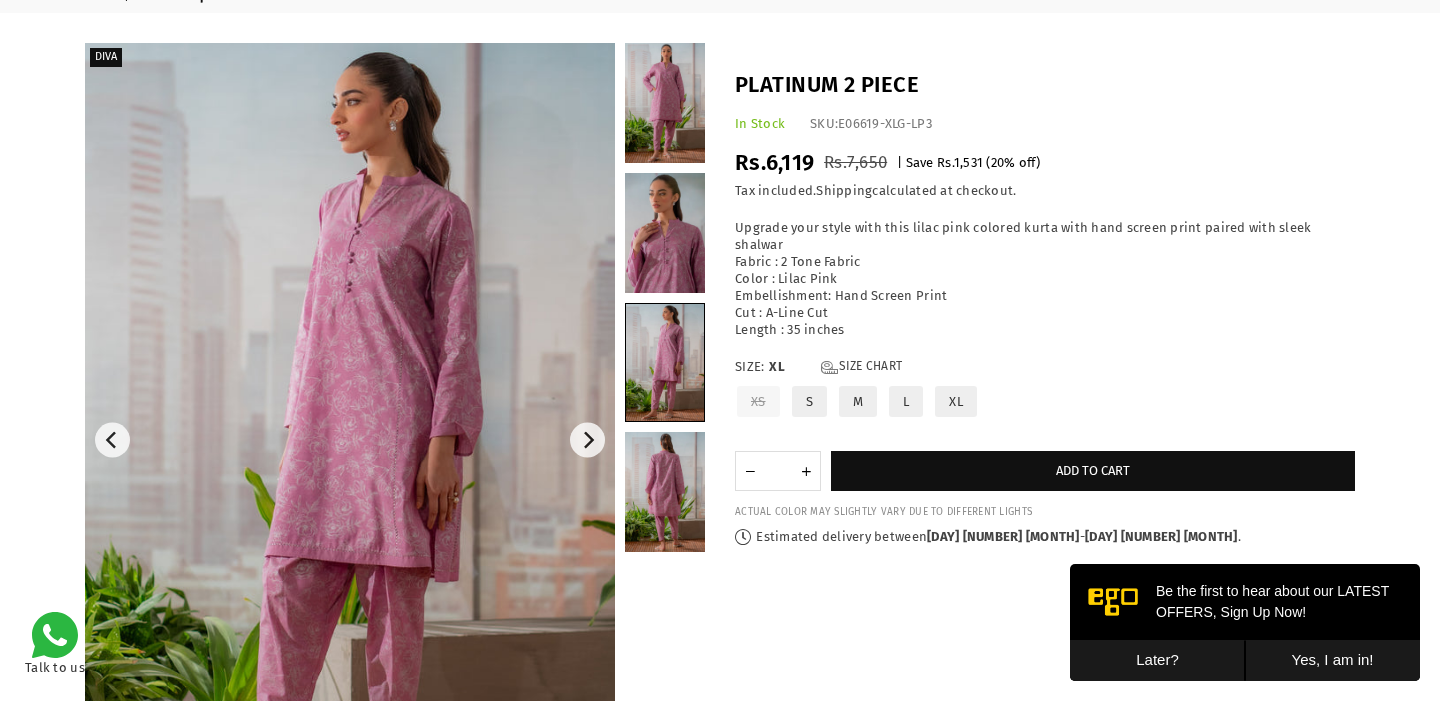 scroll, scrollTop: 0, scrollLeft: 0, axis: both 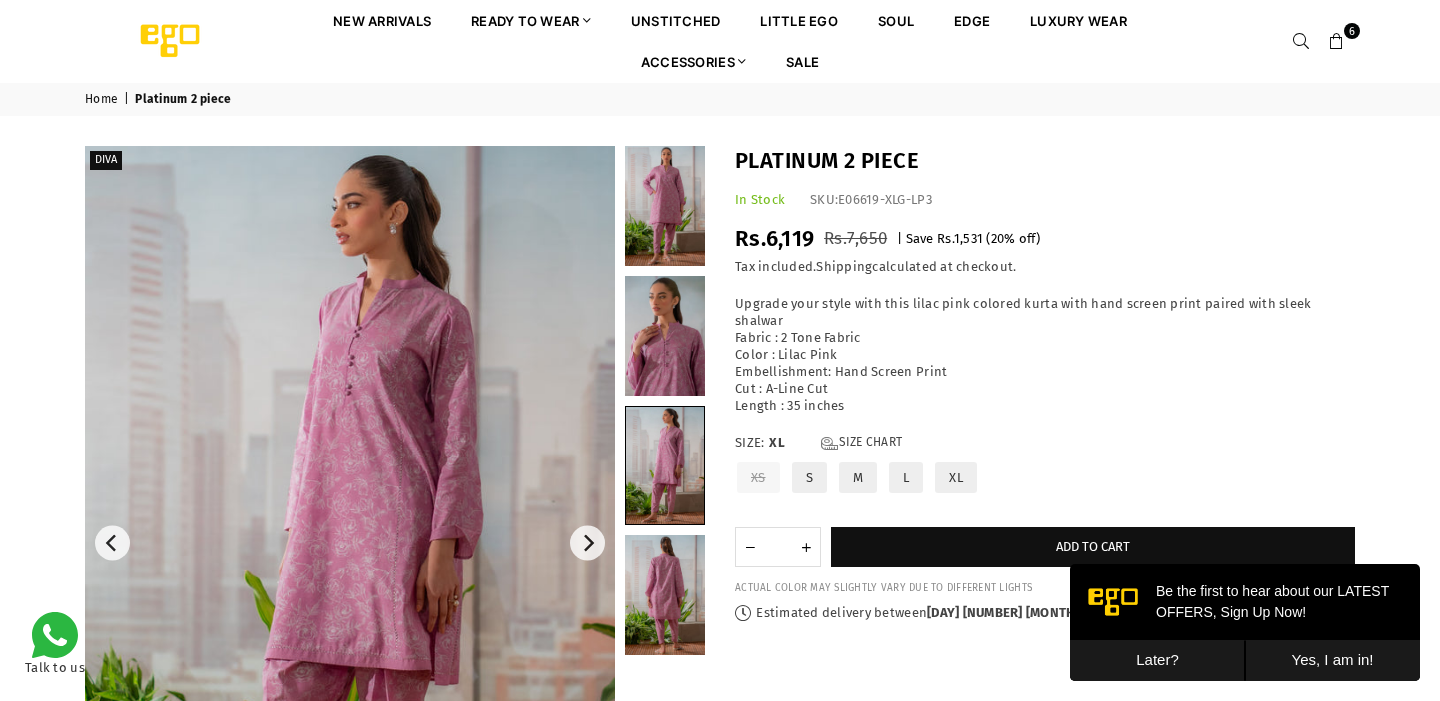 click at bounding box center [1337, 42] 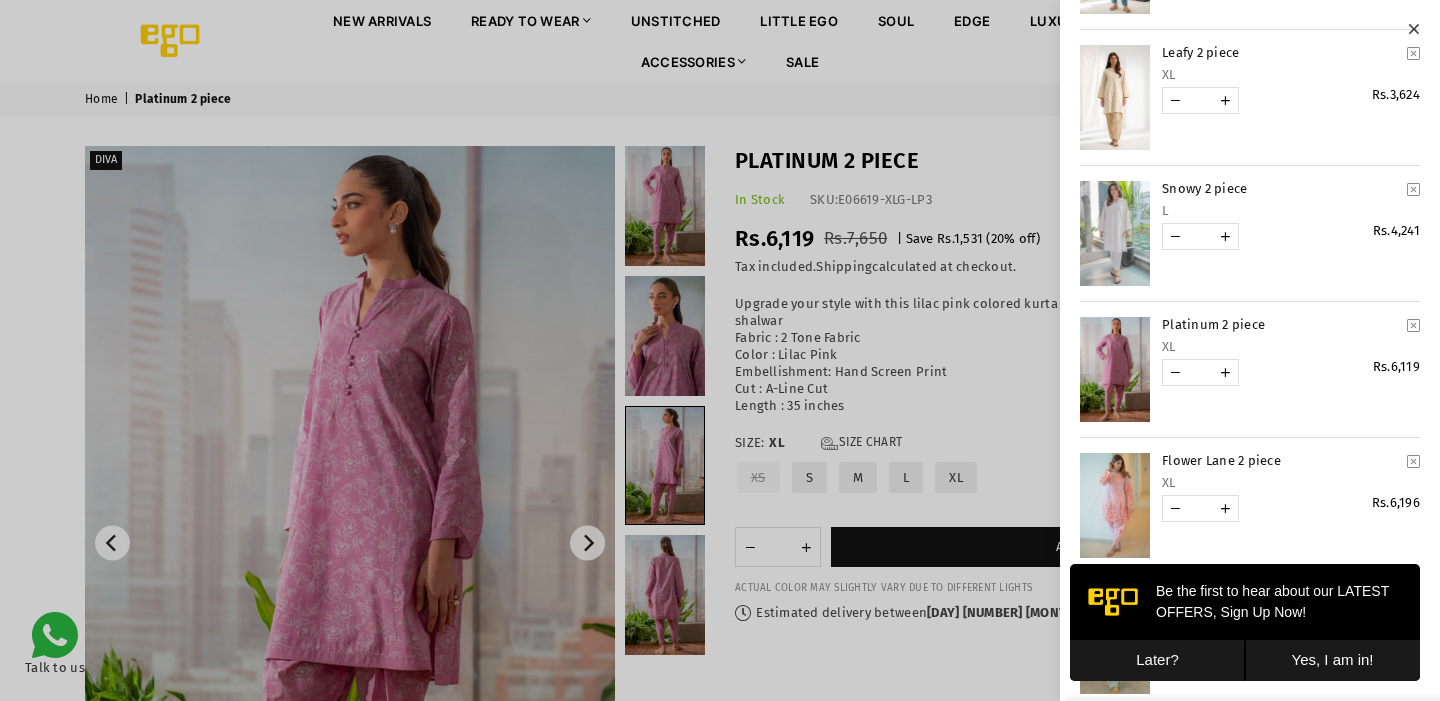 scroll, scrollTop: 247, scrollLeft: 0, axis: vertical 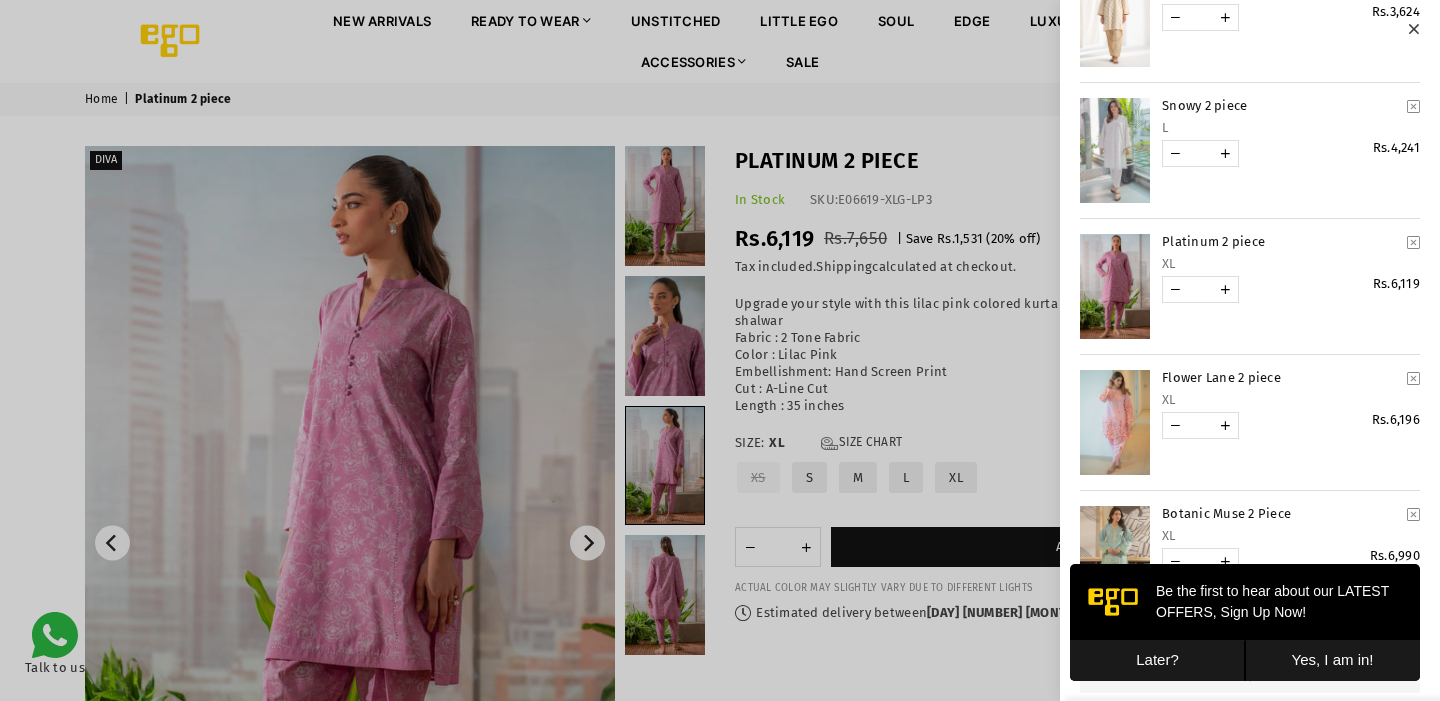 click at bounding box center [1413, 242] 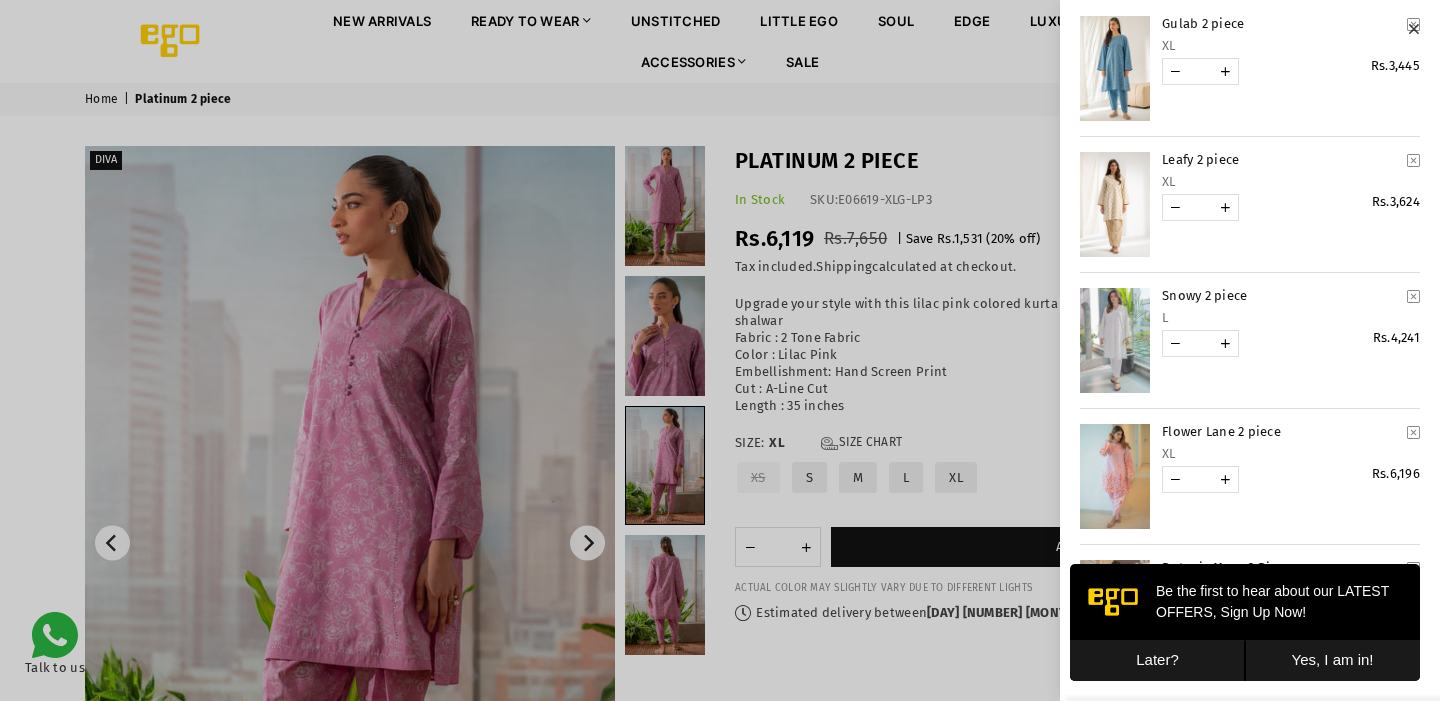 scroll, scrollTop: 0, scrollLeft: 0, axis: both 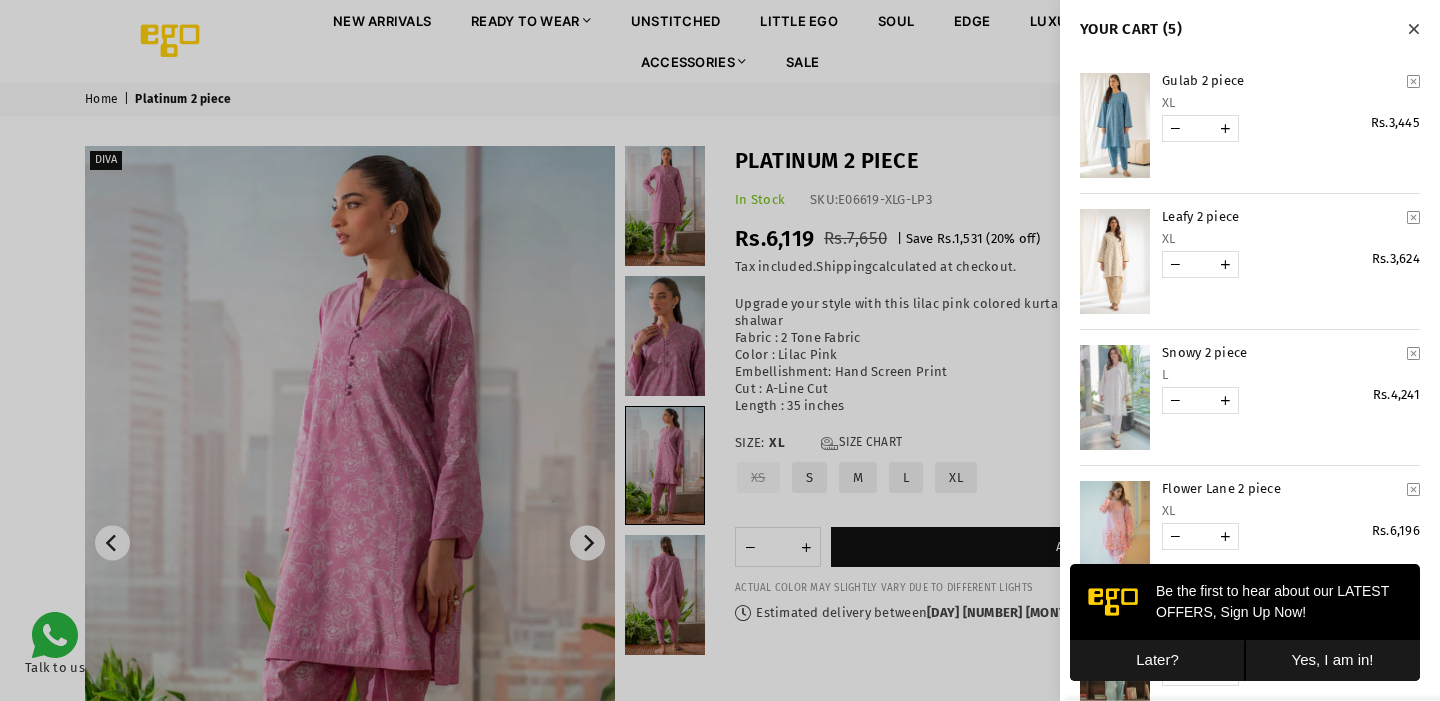 click at bounding box center [1115, 125] 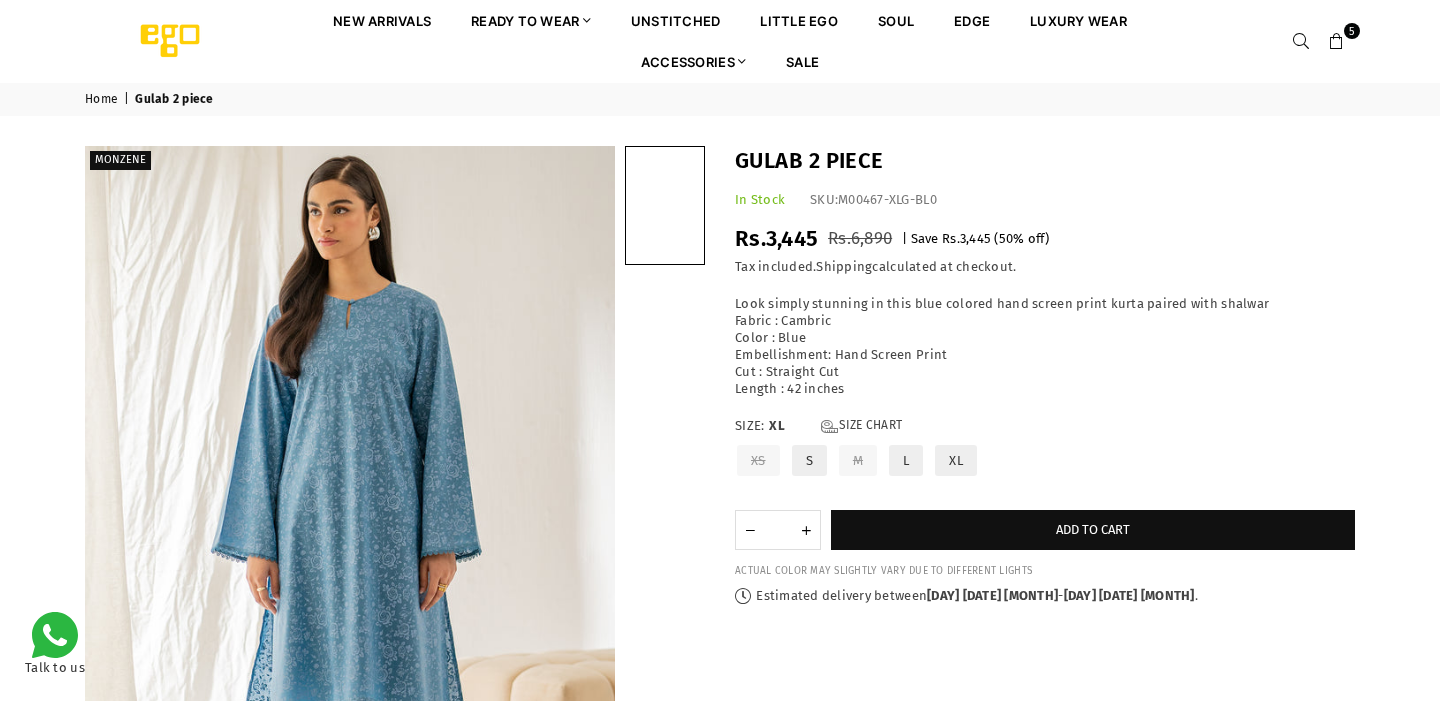 scroll, scrollTop: 0, scrollLeft: 0, axis: both 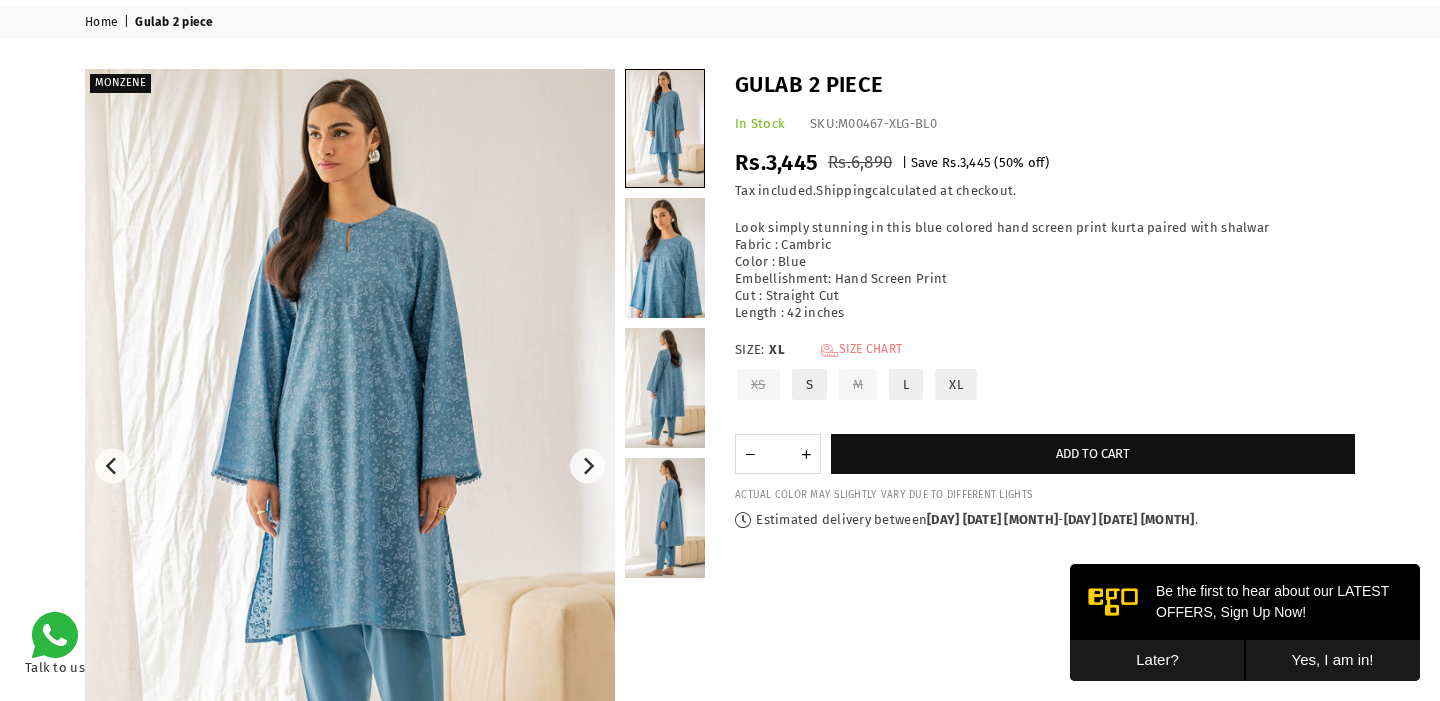 click on "Size Chart" at bounding box center [861, 350] 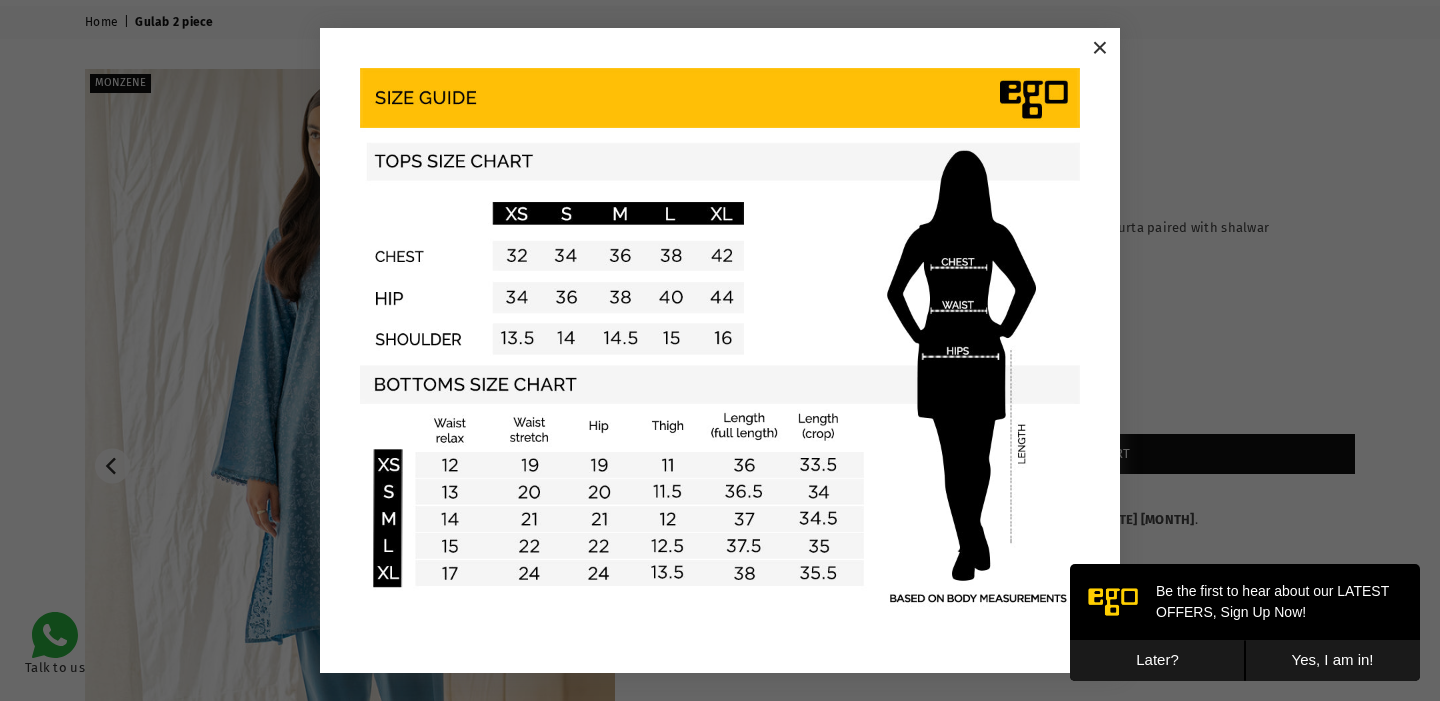 click on "×" at bounding box center [1100, 48] 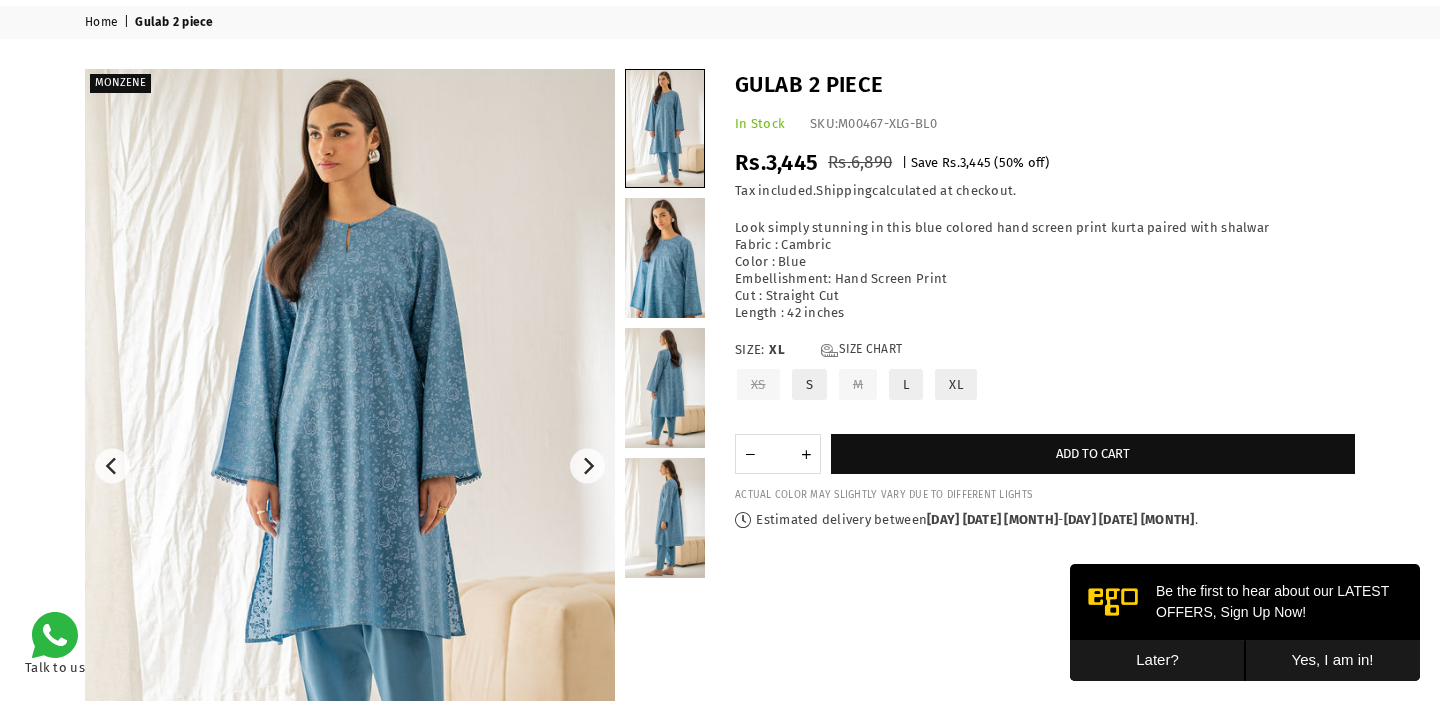scroll, scrollTop: 0, scrollLeft: 0, axis: both 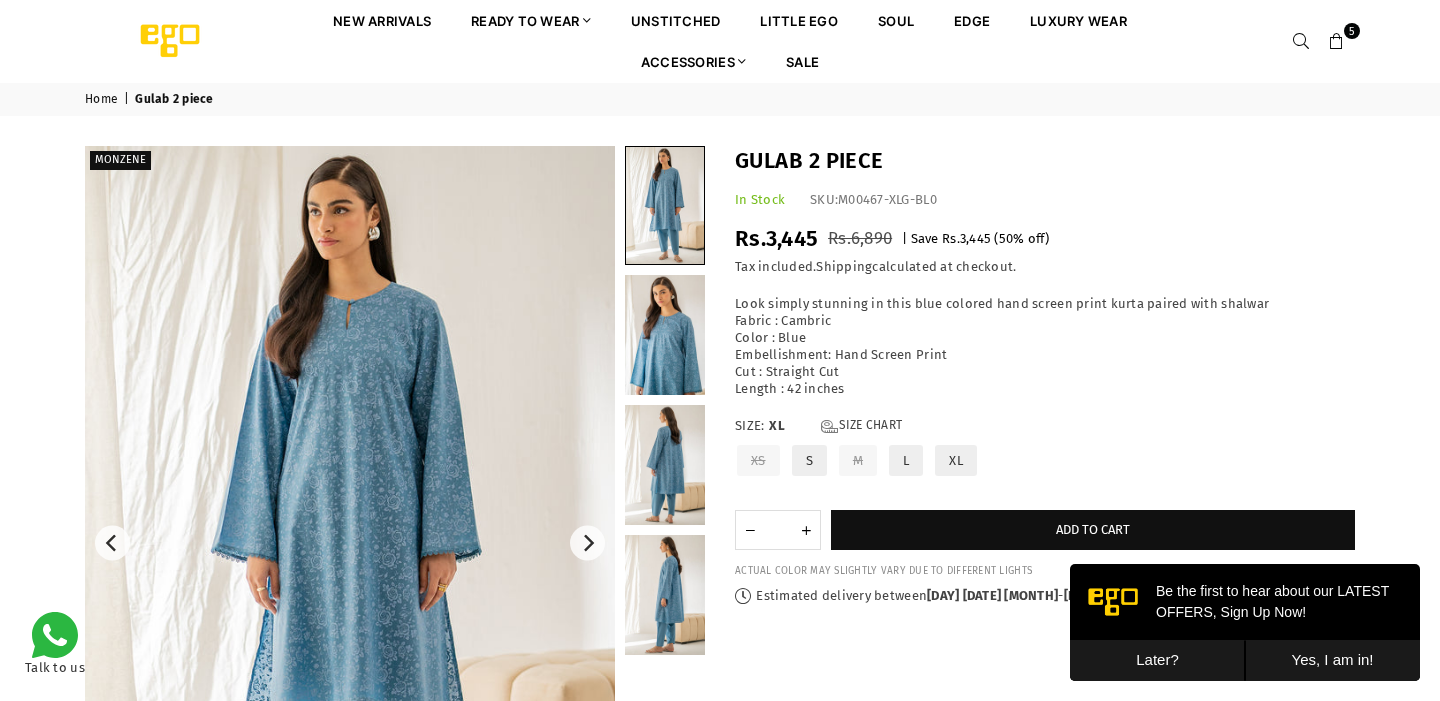 click on "5" at bounding box center [1352, 31] 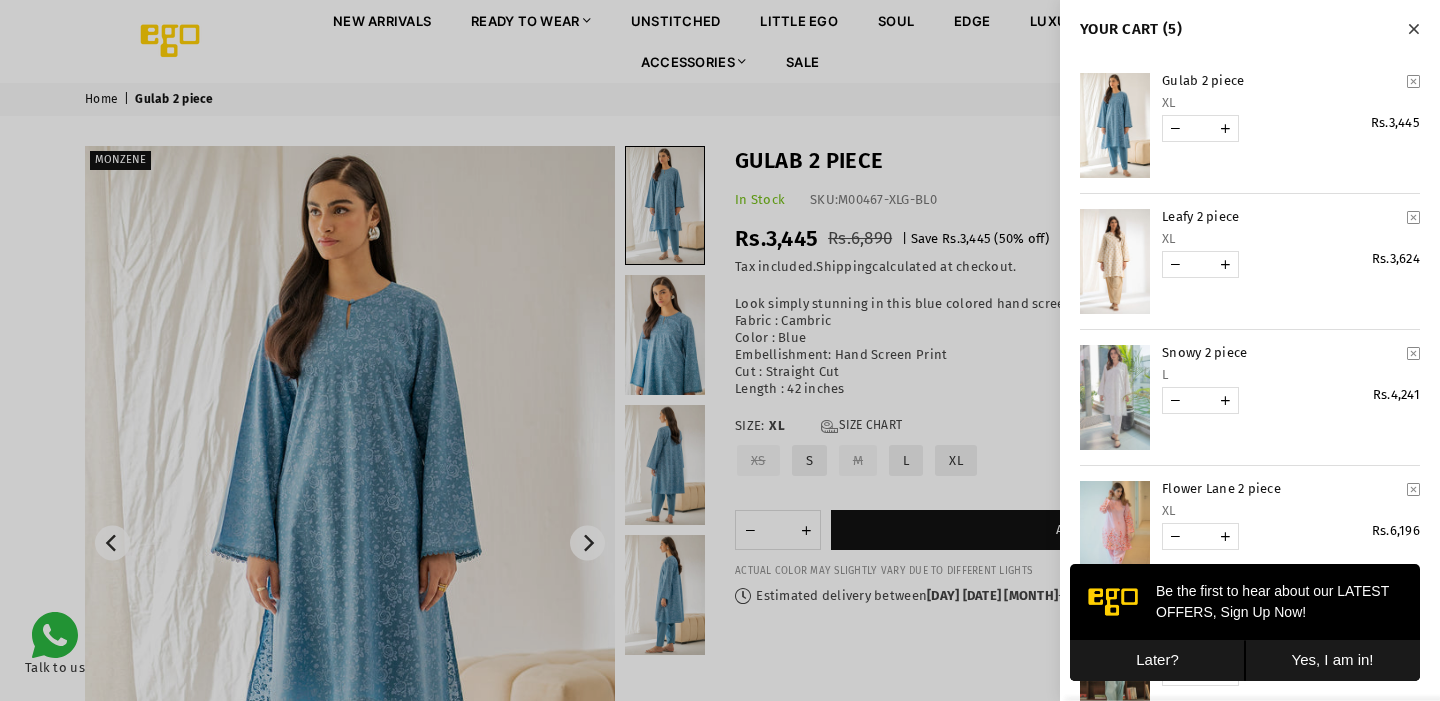 click at bounding box center (1115, 261) 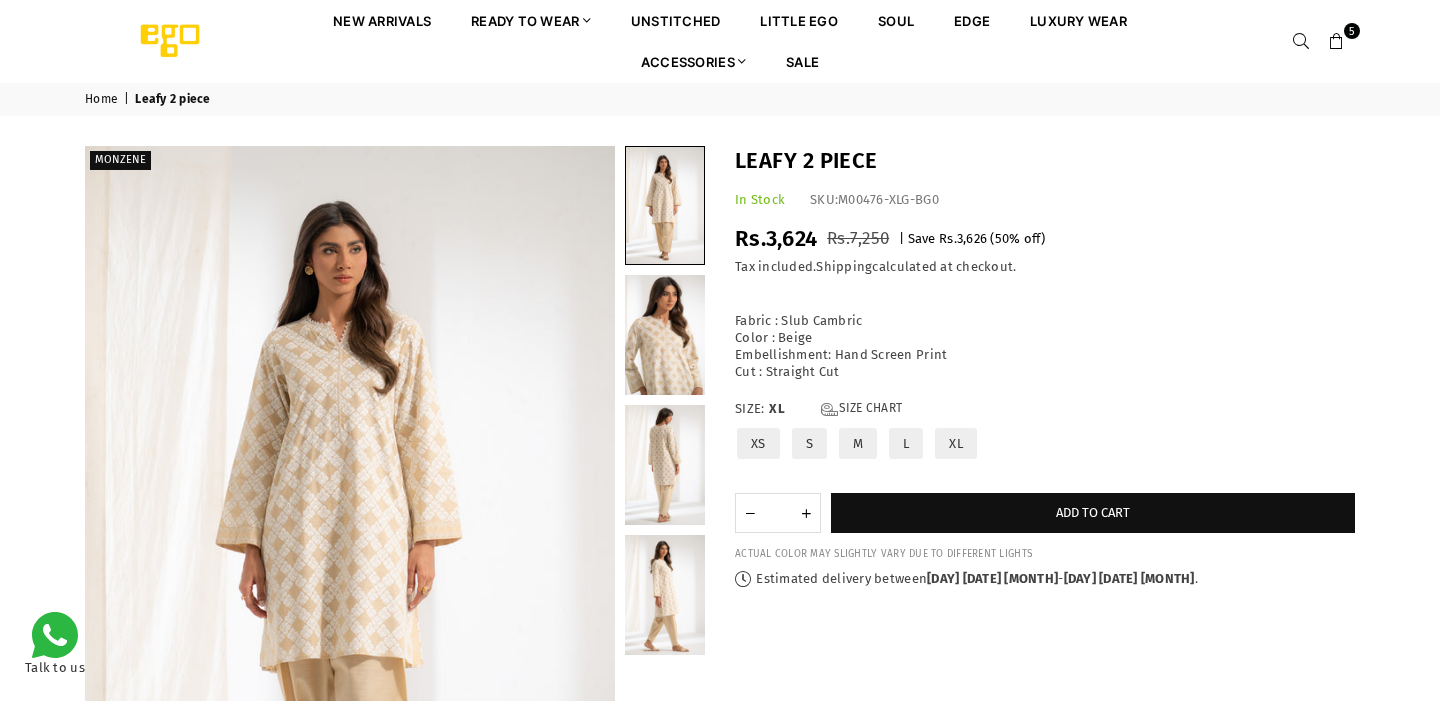 scroll, scrollTop: 0, scrollLeft: 0, axis: both 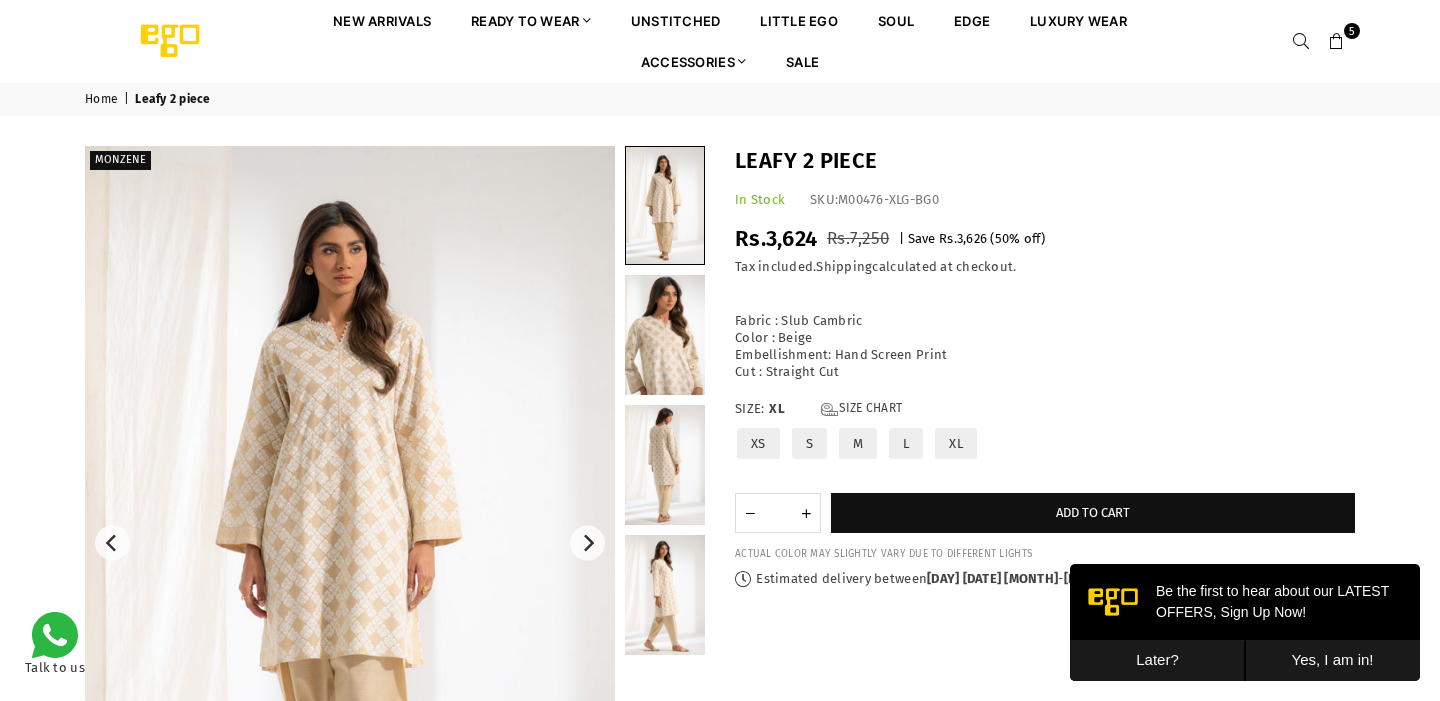 click at bounding box center [1337, 42] 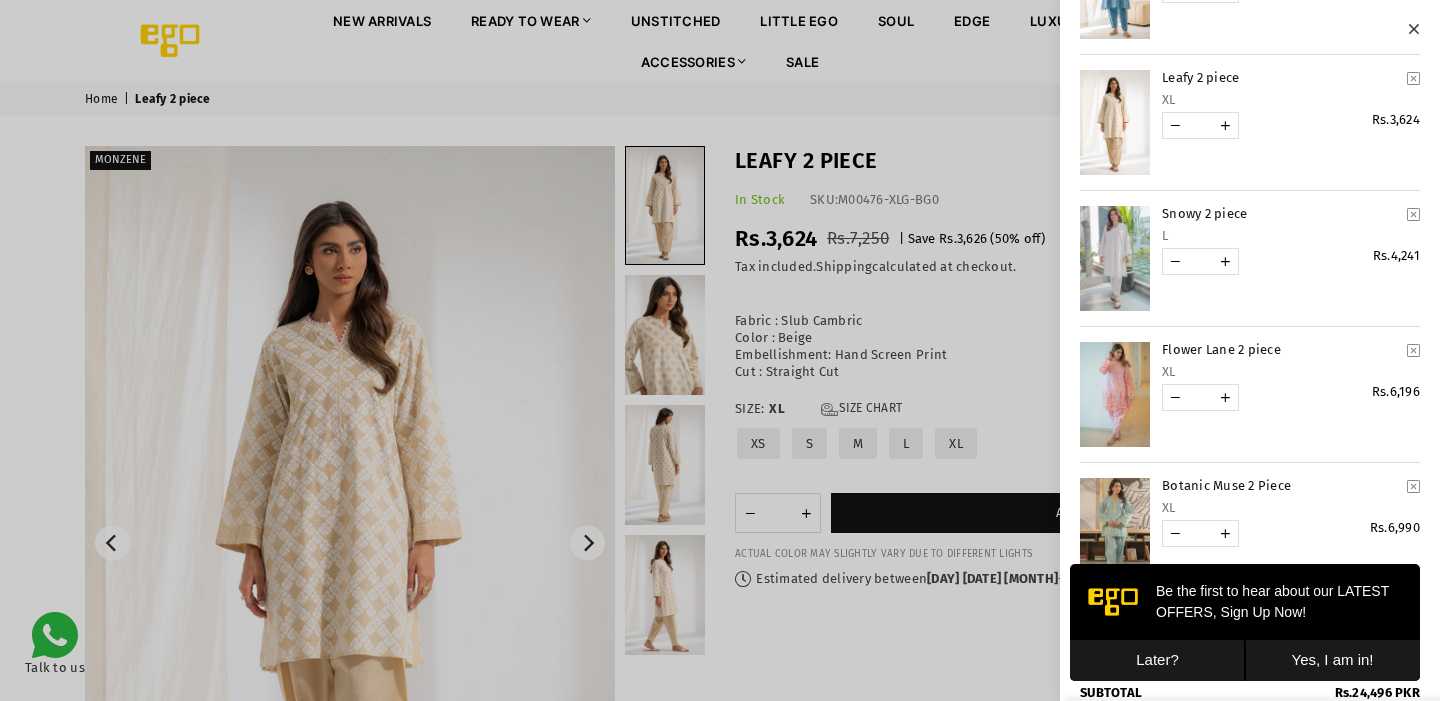 scroll, scrollTop: 140, scrollLeft: 0, axis: vertical 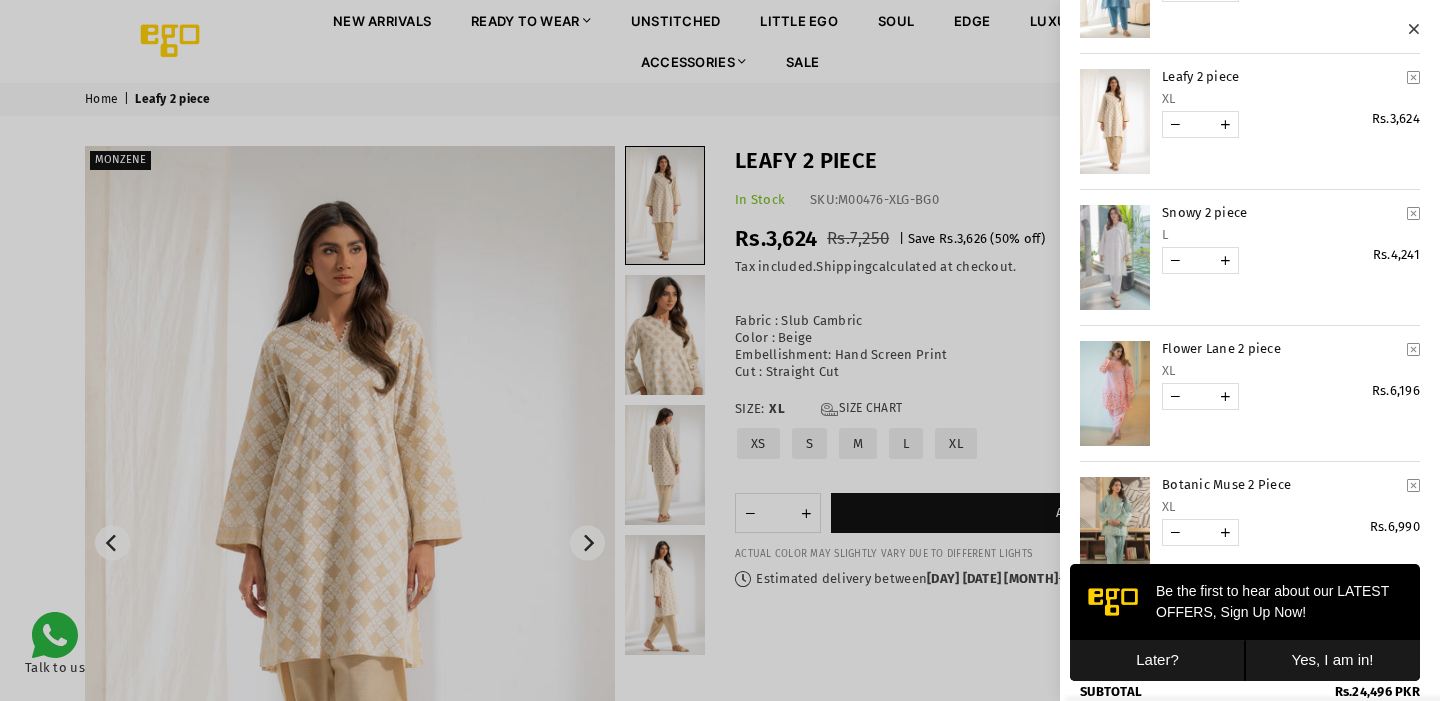 click at bounding box center (1115, 257) 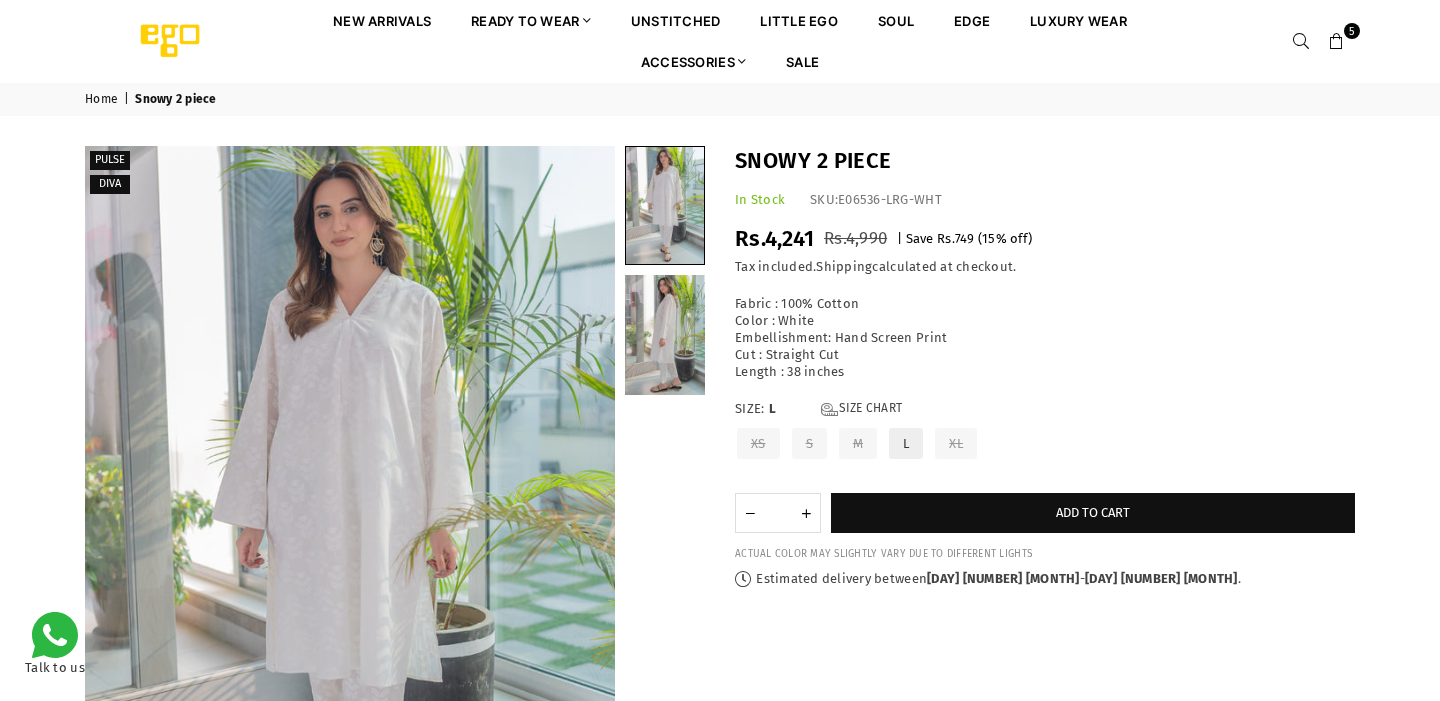scroll, scrollTop: 0, scrollLeft: 0, axis: both 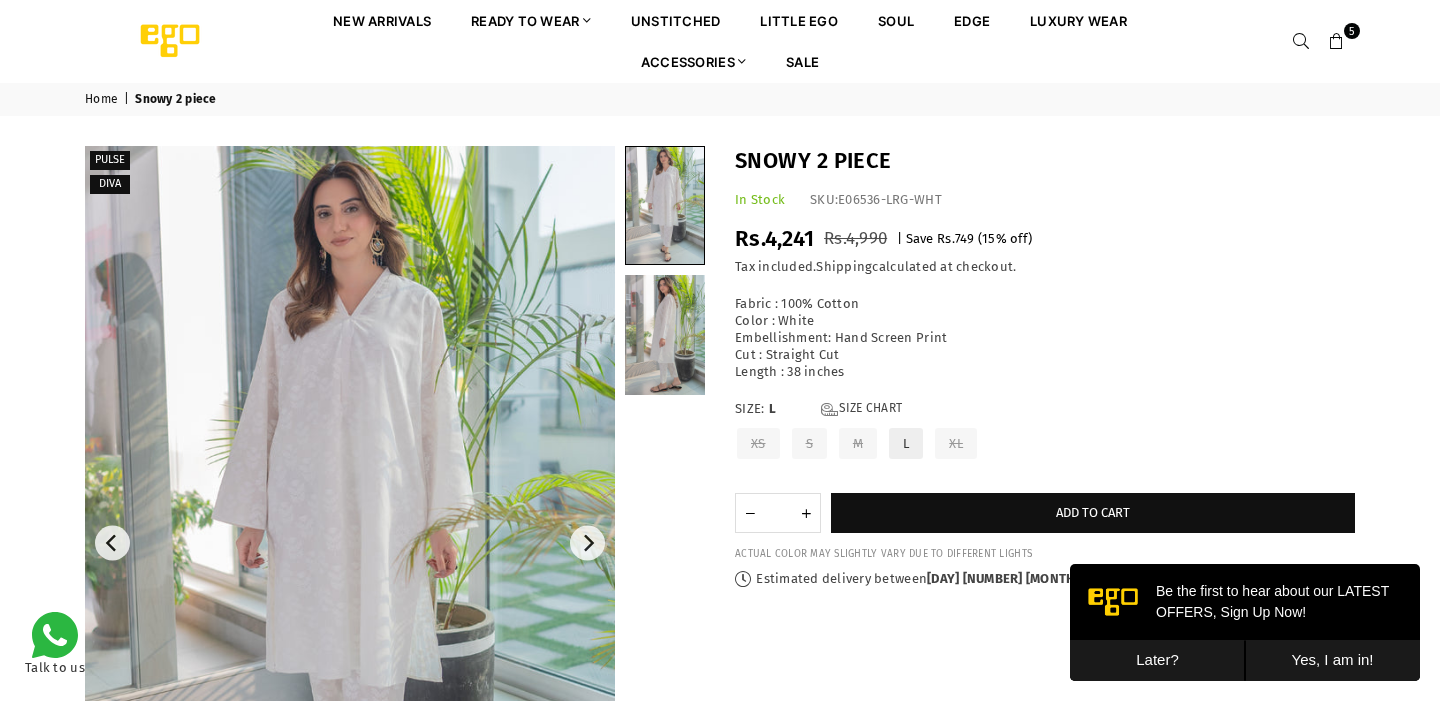 click at bounding box center [1337, 42] 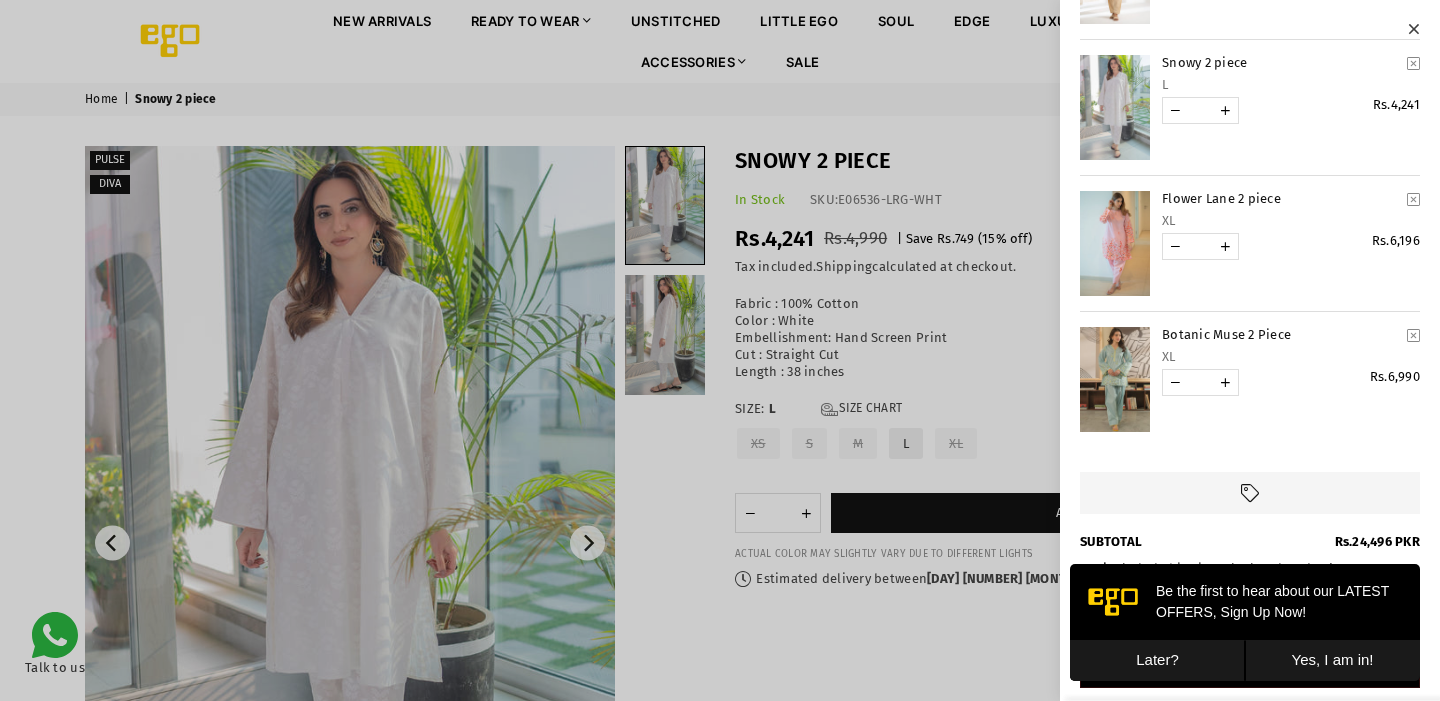 scroll, scrollTop: 292, scrollLeft: 0, axis: vertical 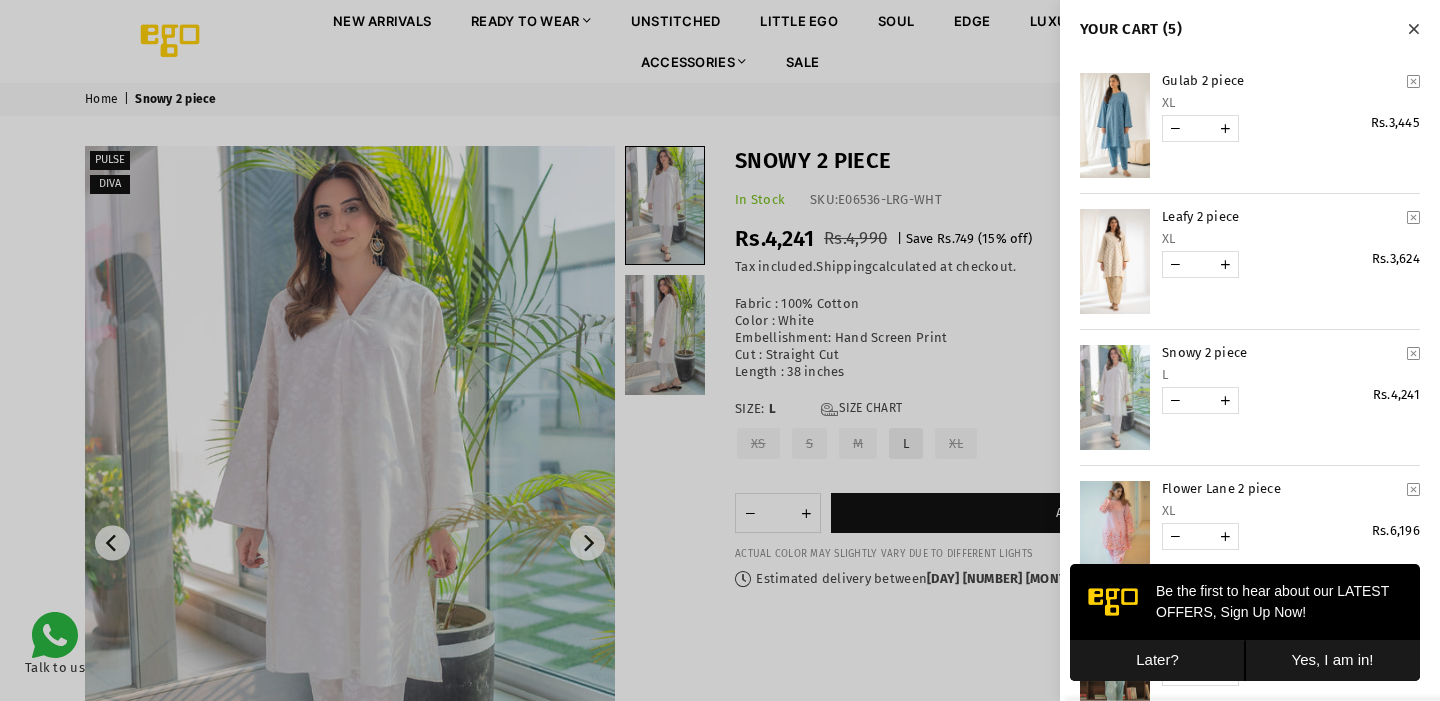 click at bounding box center [1413, 29] 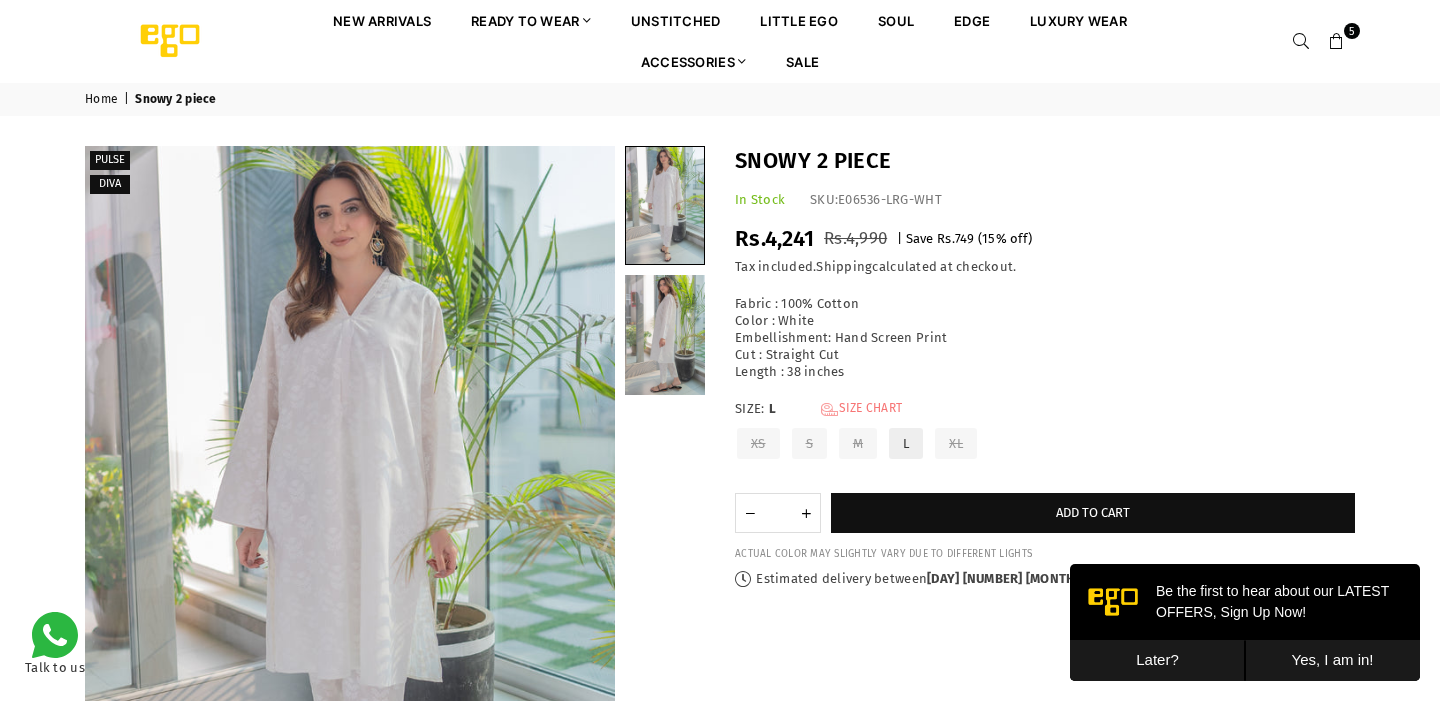 click on "Size Chart" at bounding box center (861, 409) 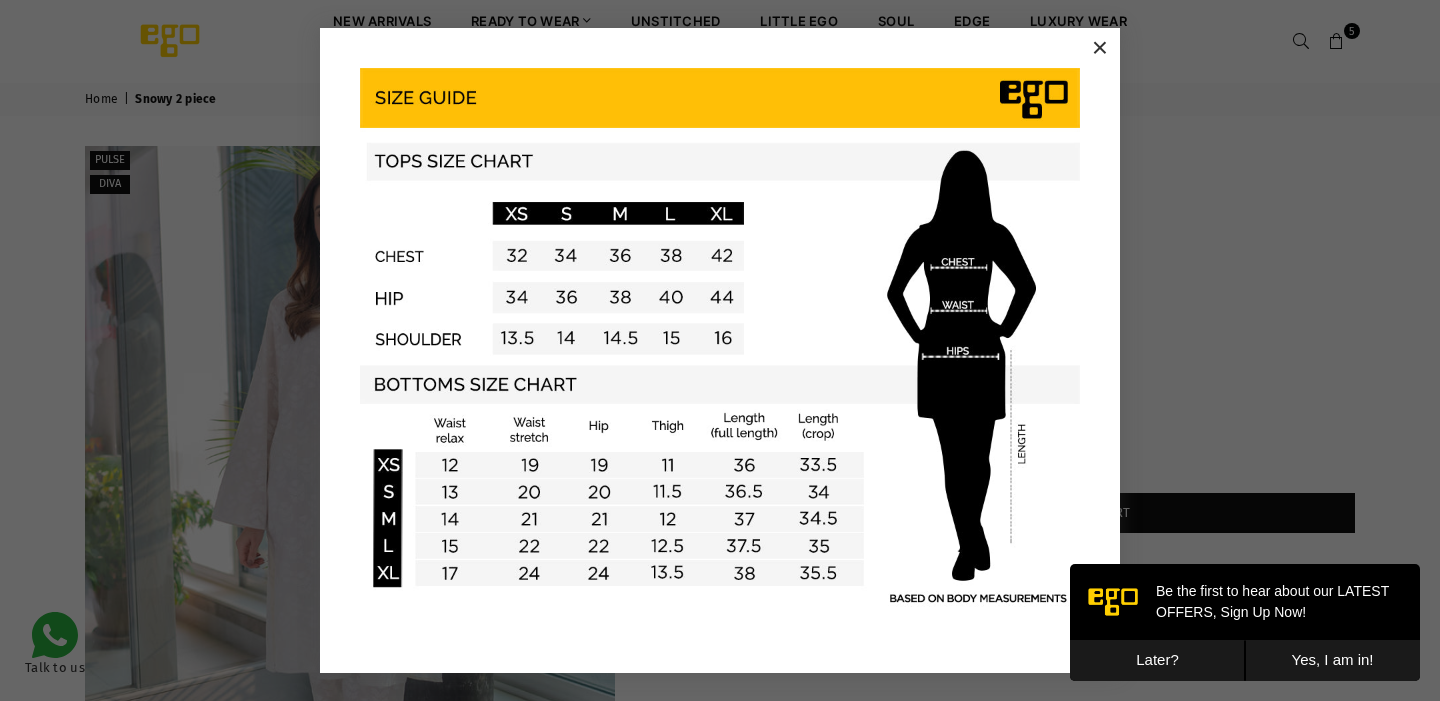click on "×" at bounding box center (1100, 48) 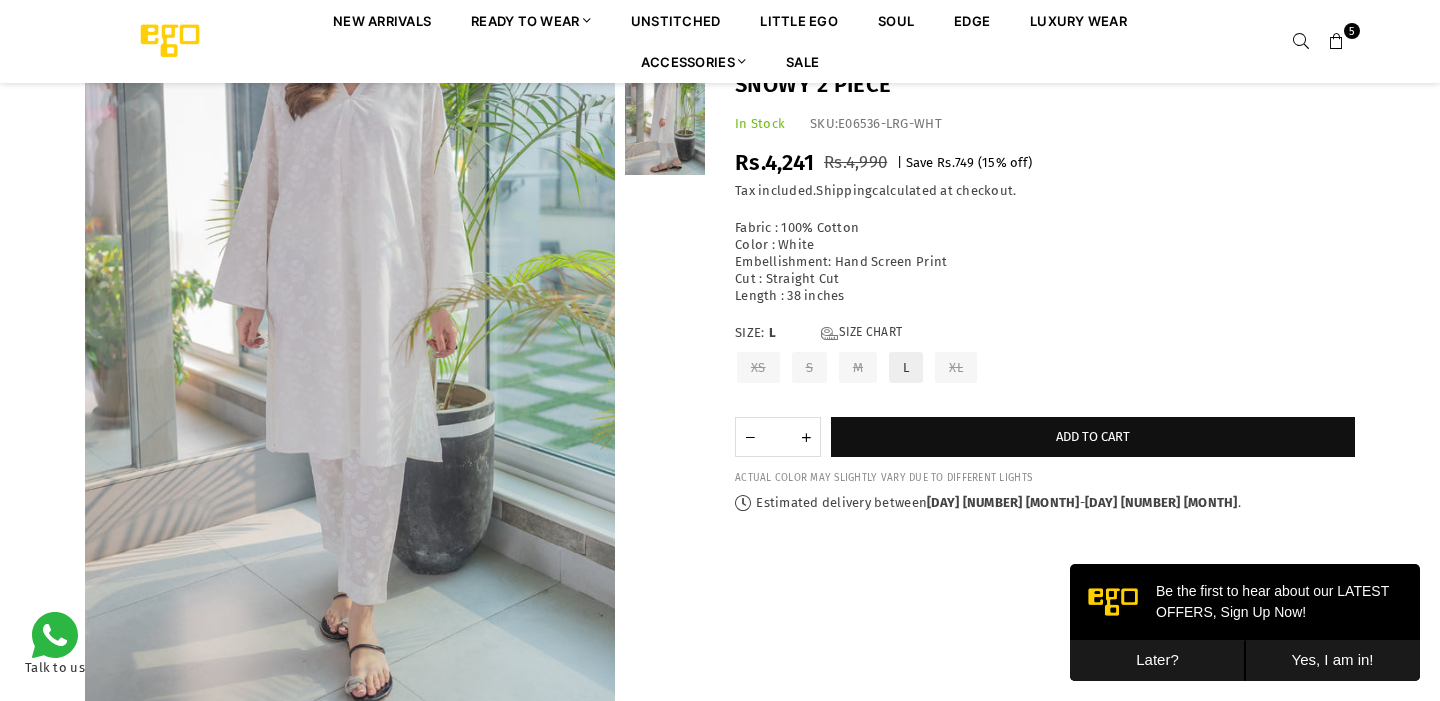 scroll, scrollTop: 0, scrollLeft: 0, axis: both 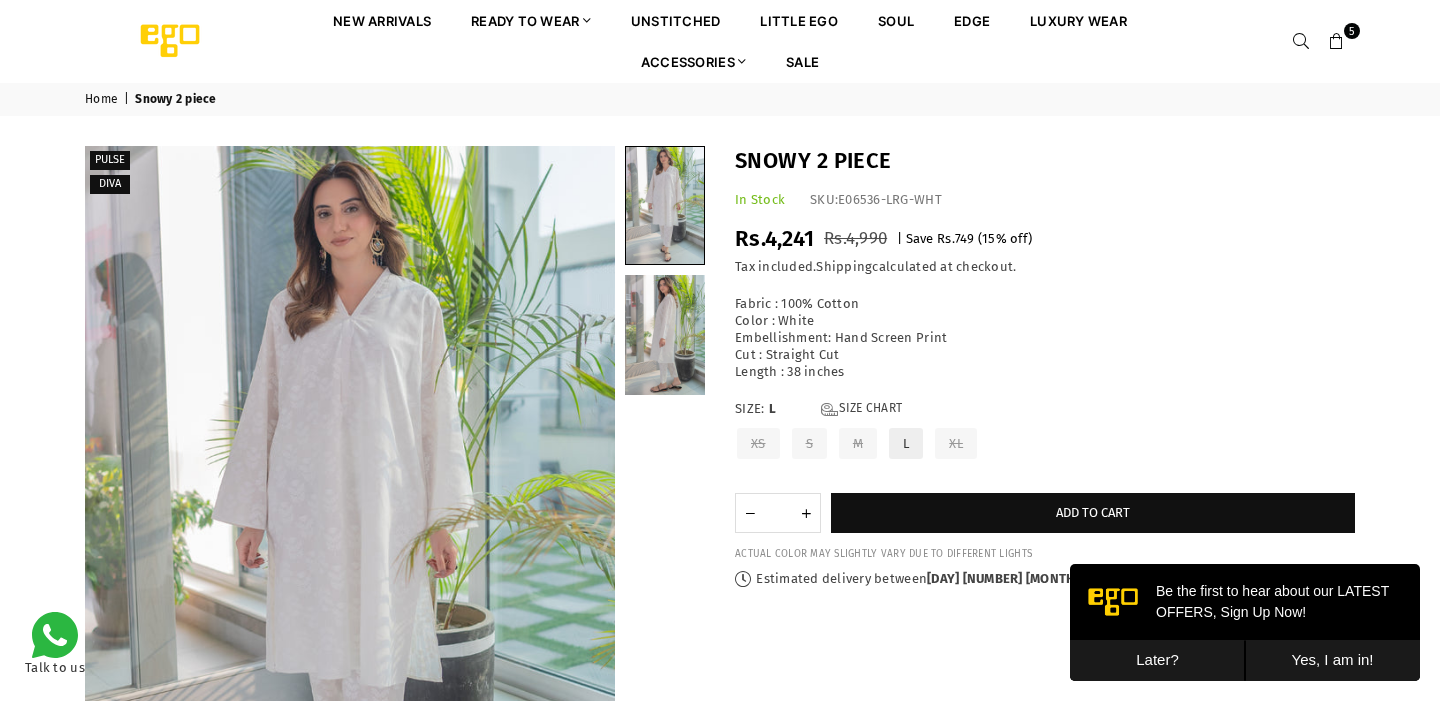 click at bounding box center (1337, 42) 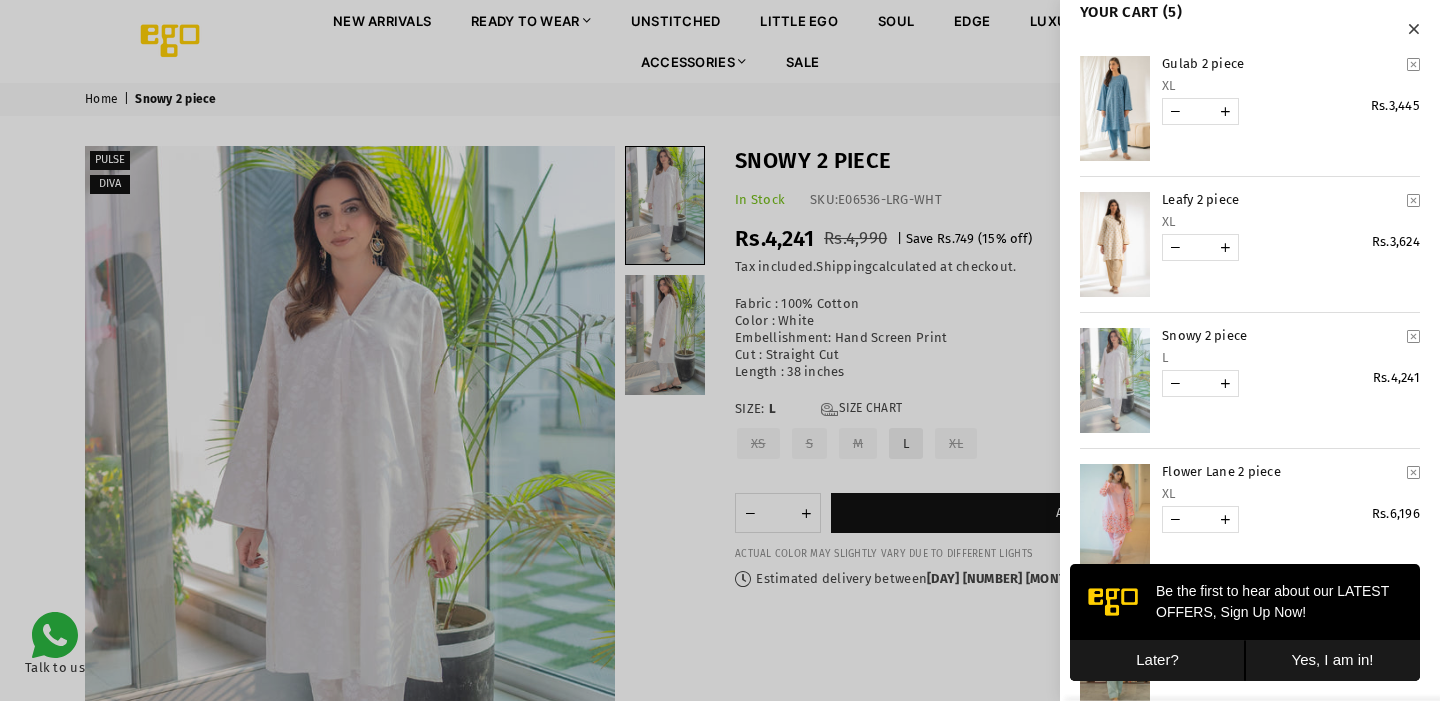 scroll, scrollTop: 0, scrollLeft: 0, axis: both 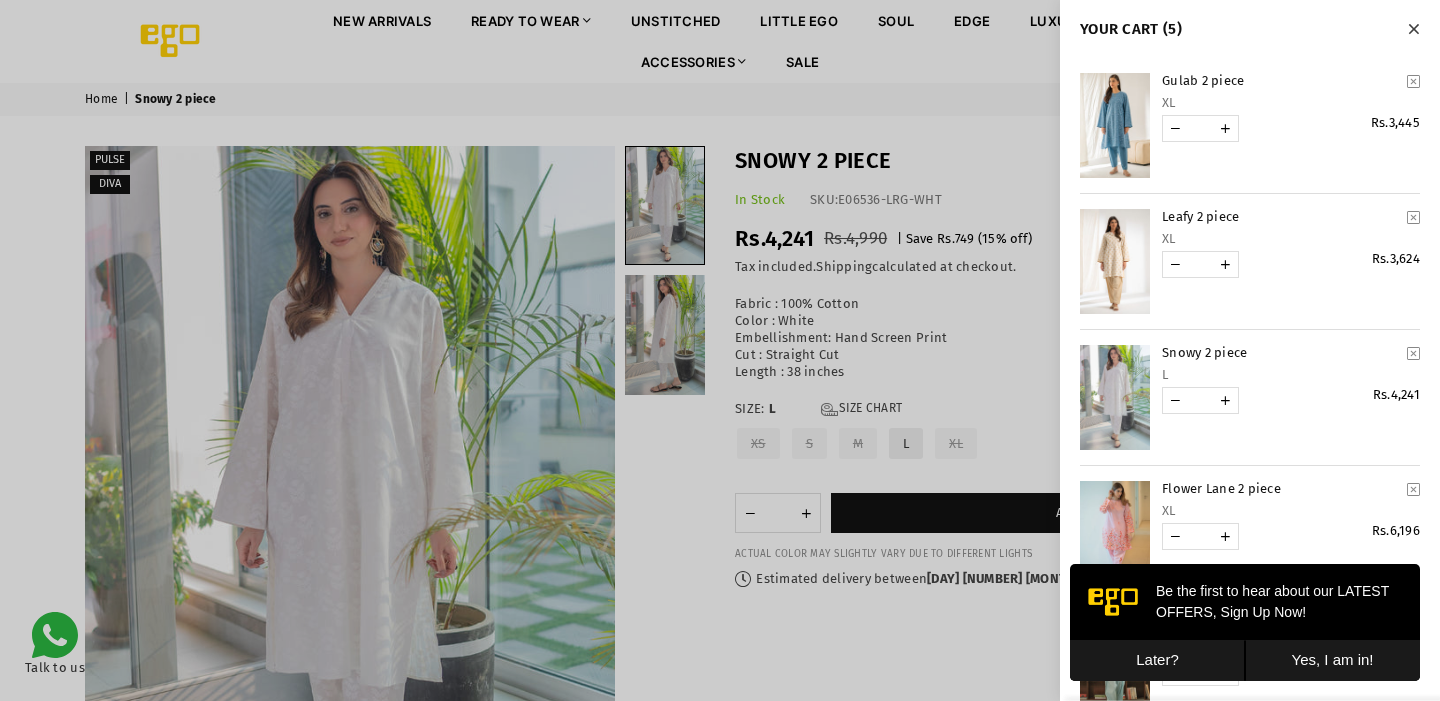 click at bounding box center [1115, 261] 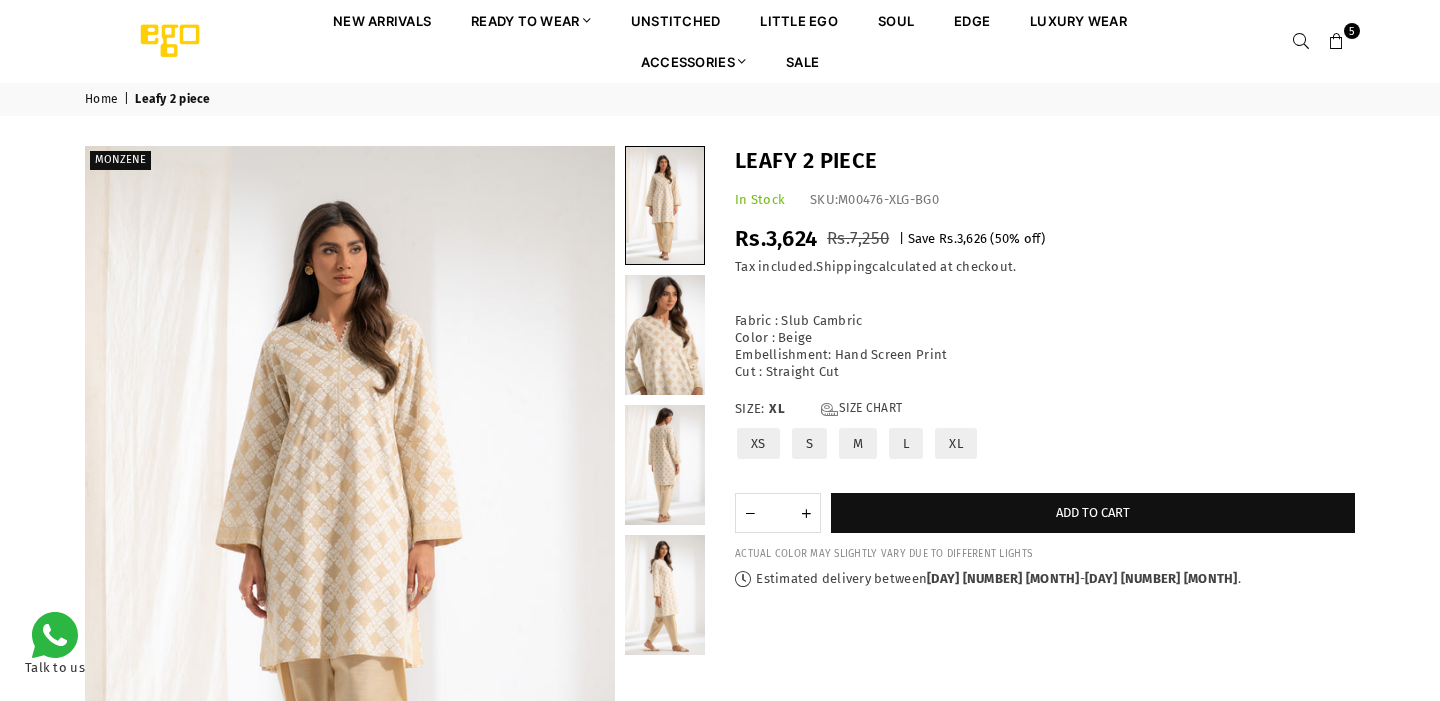 scroll, scrollTop: 0, scrollLeft: 0, axis: both 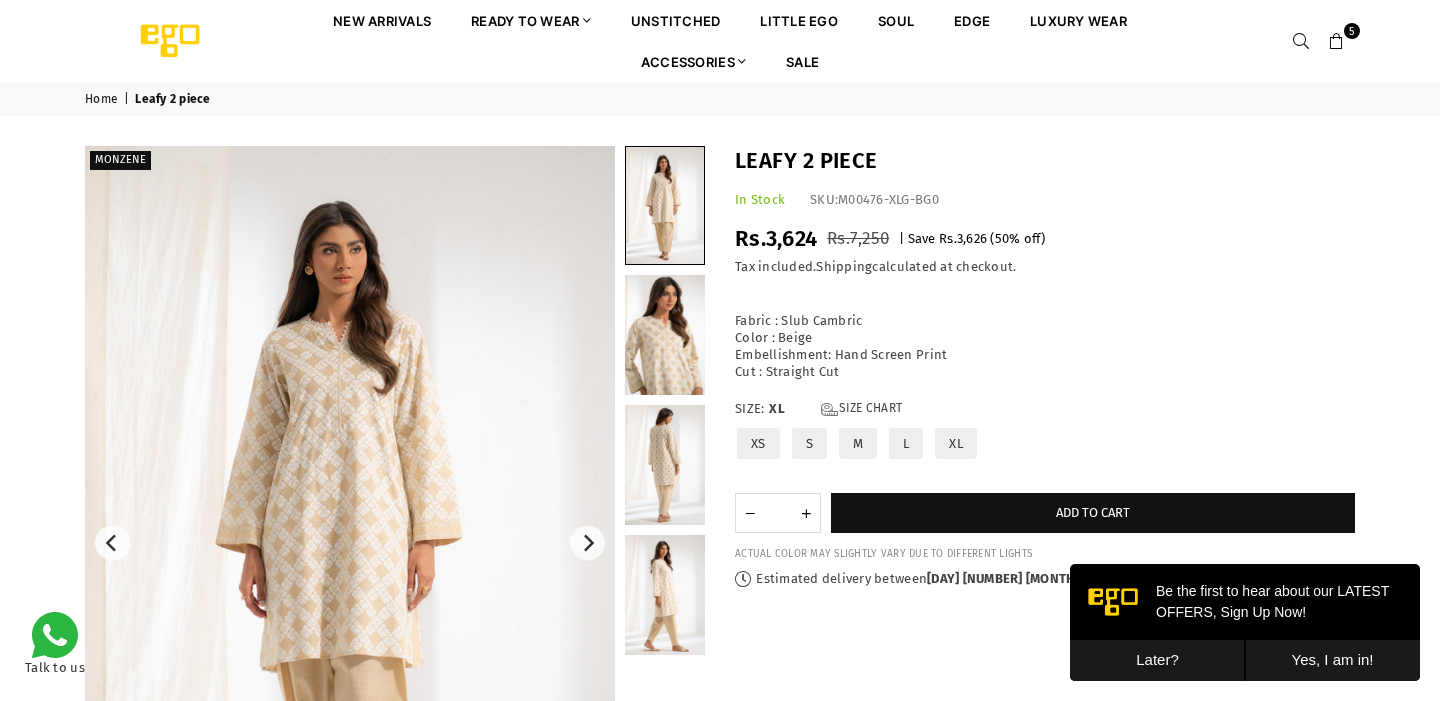 click at bounding box center (1337, 42) 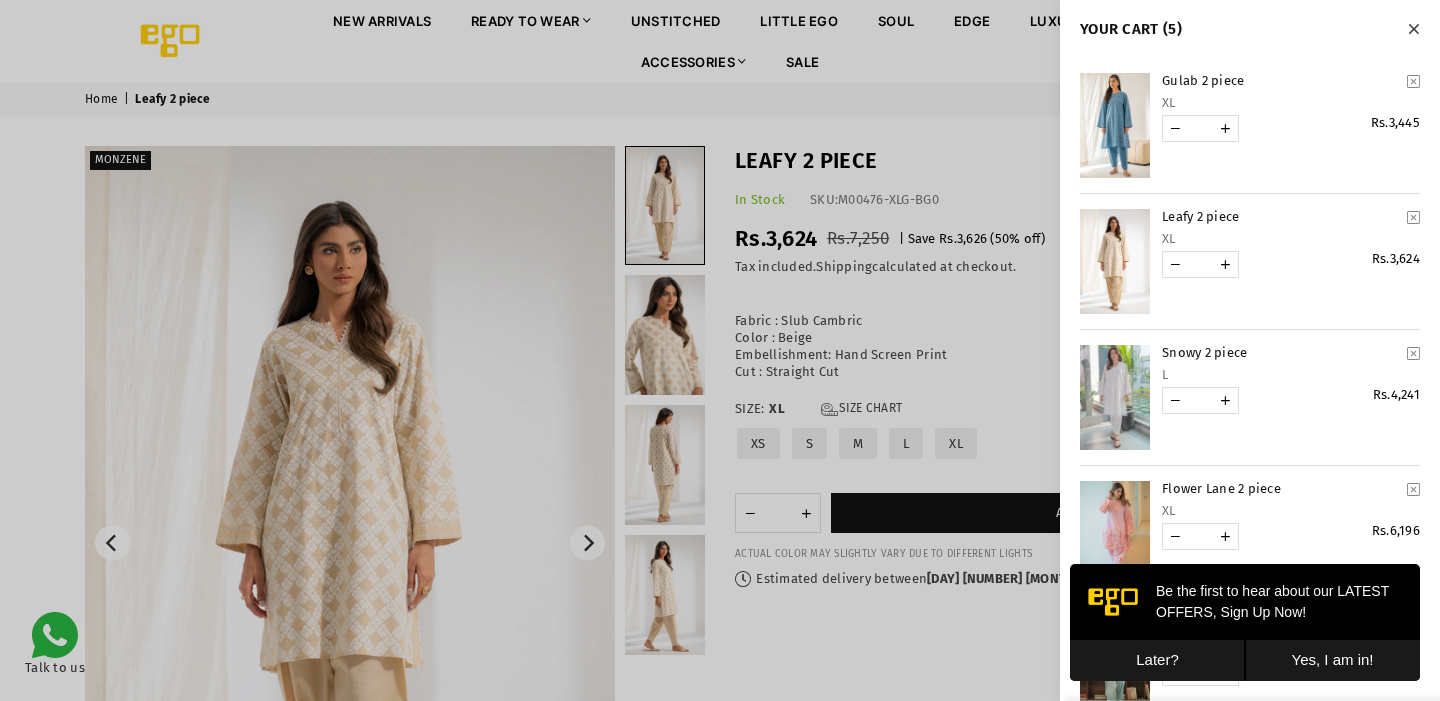 click at bounding box center [1413, 217] 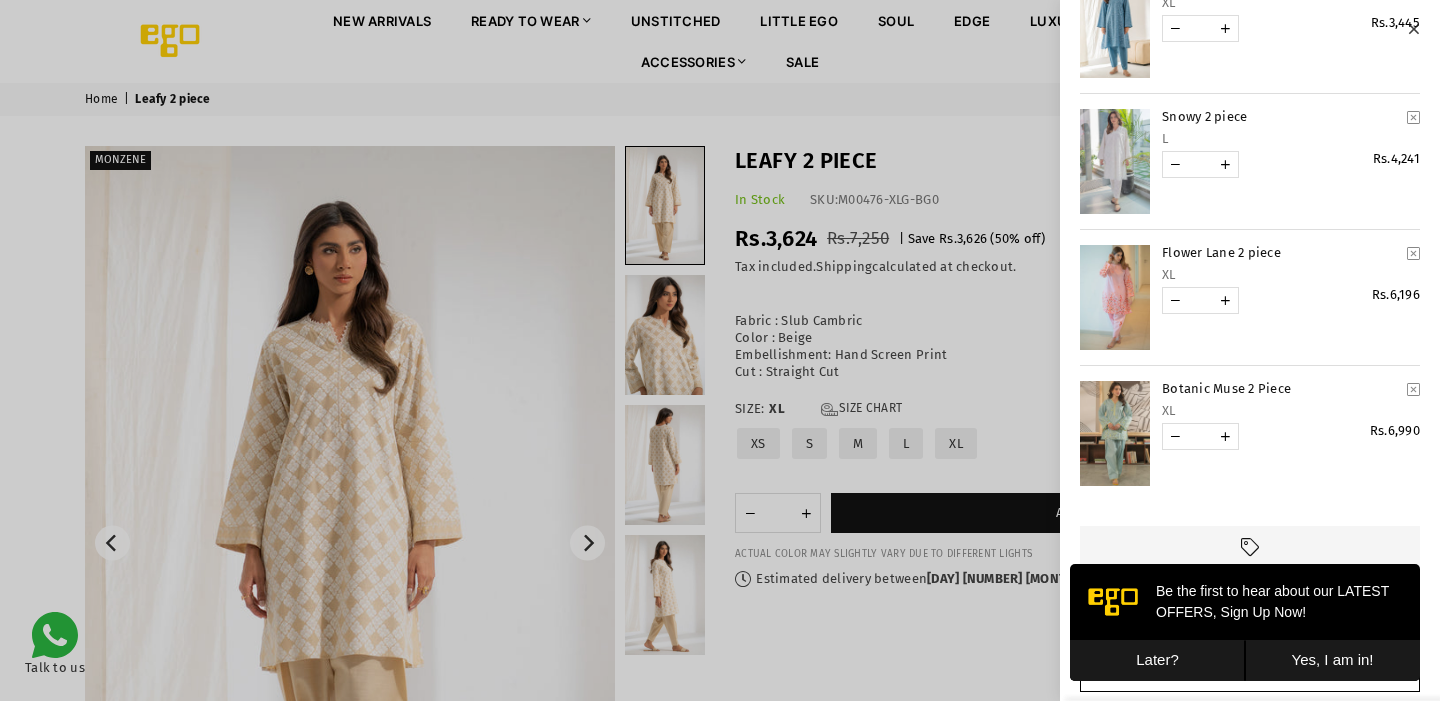 scroll, scrollTop: 121, scrollLeft: 0, axis: vertical 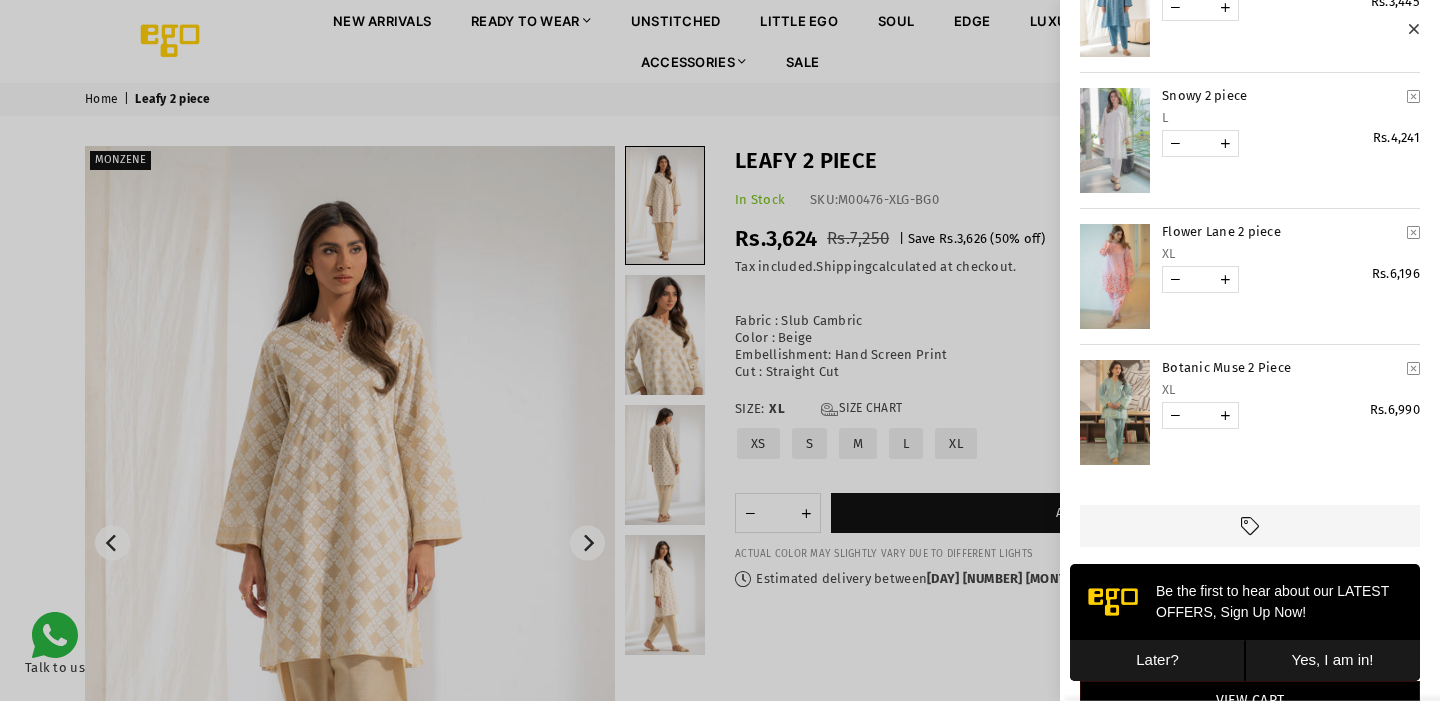 click at bounding box center (1115, 276) 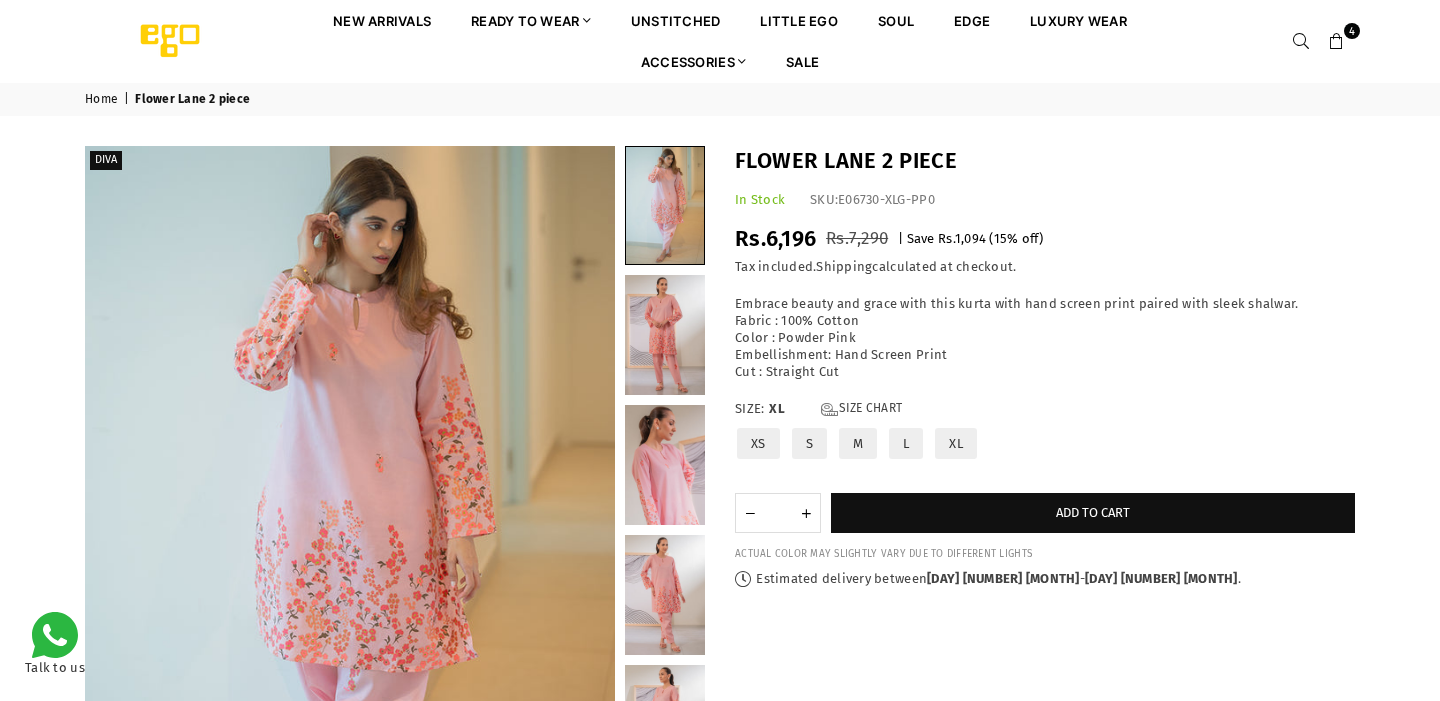 scroll, scrollTop: 0, scrollLeft: 0, axis: both 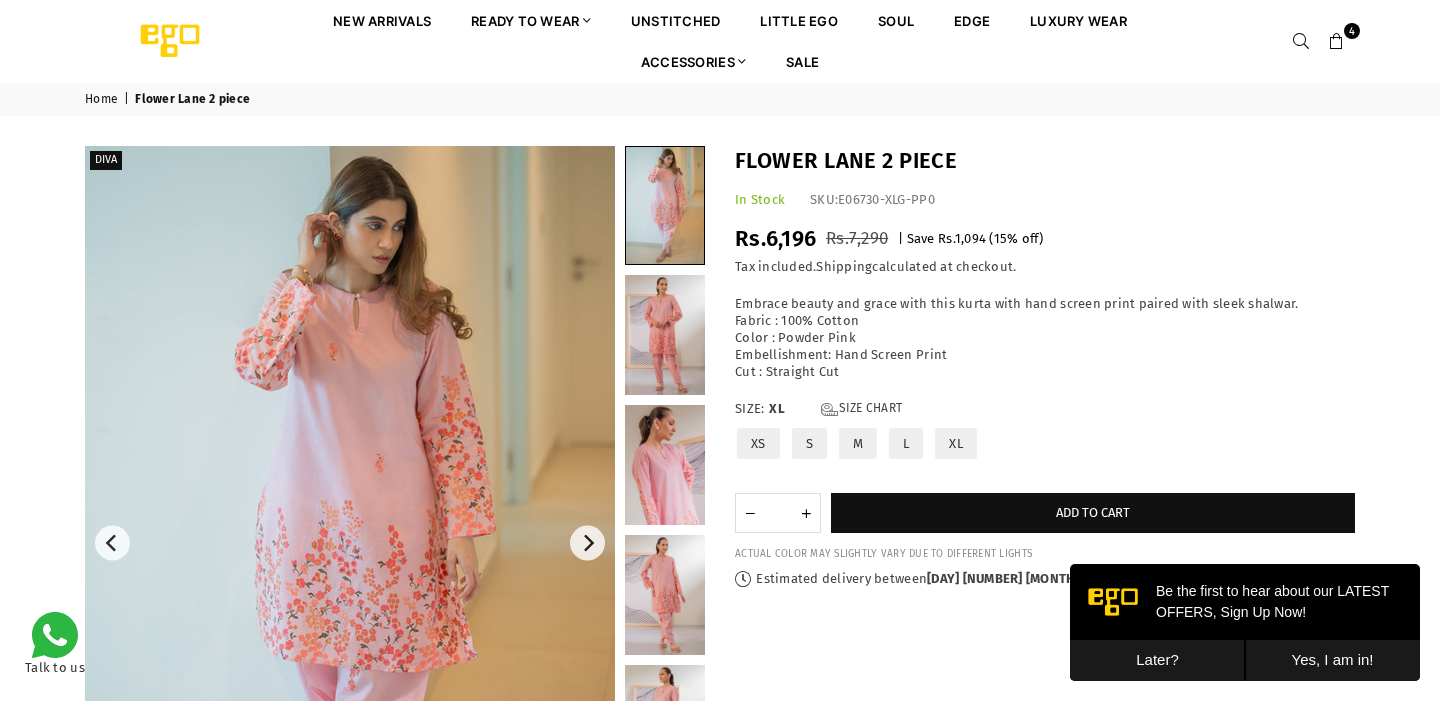 click on "4" at bounding box center (1337, 41) 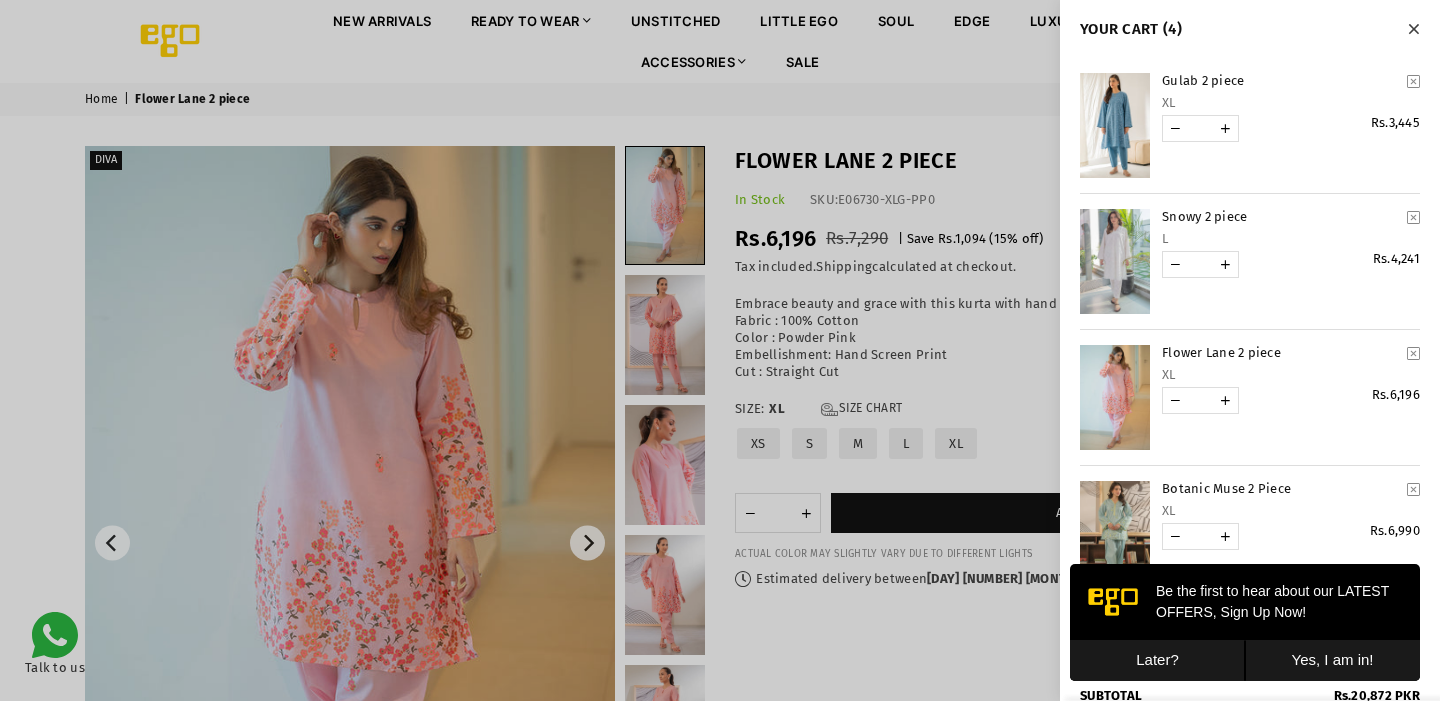 click at bounding box center [720, 350] 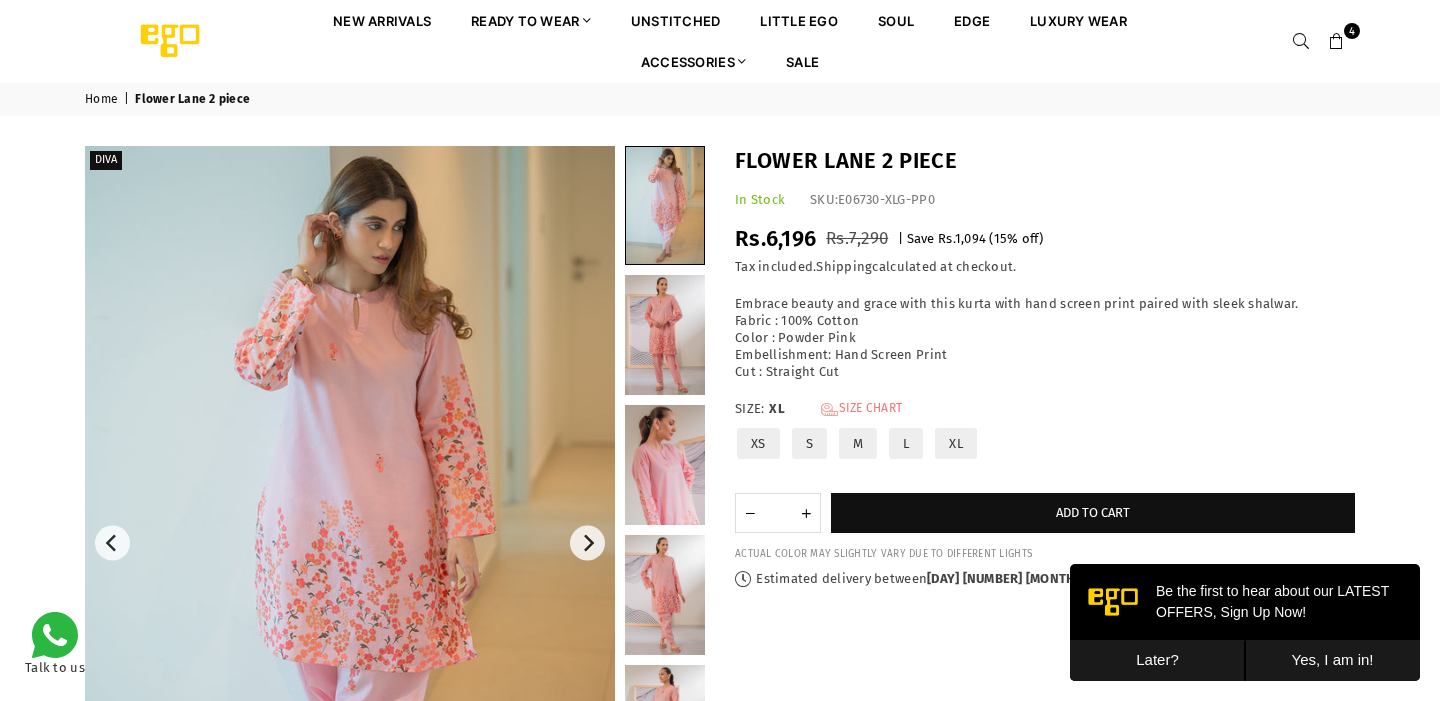 click on "Size Chart" at bounding box center [861, 409] 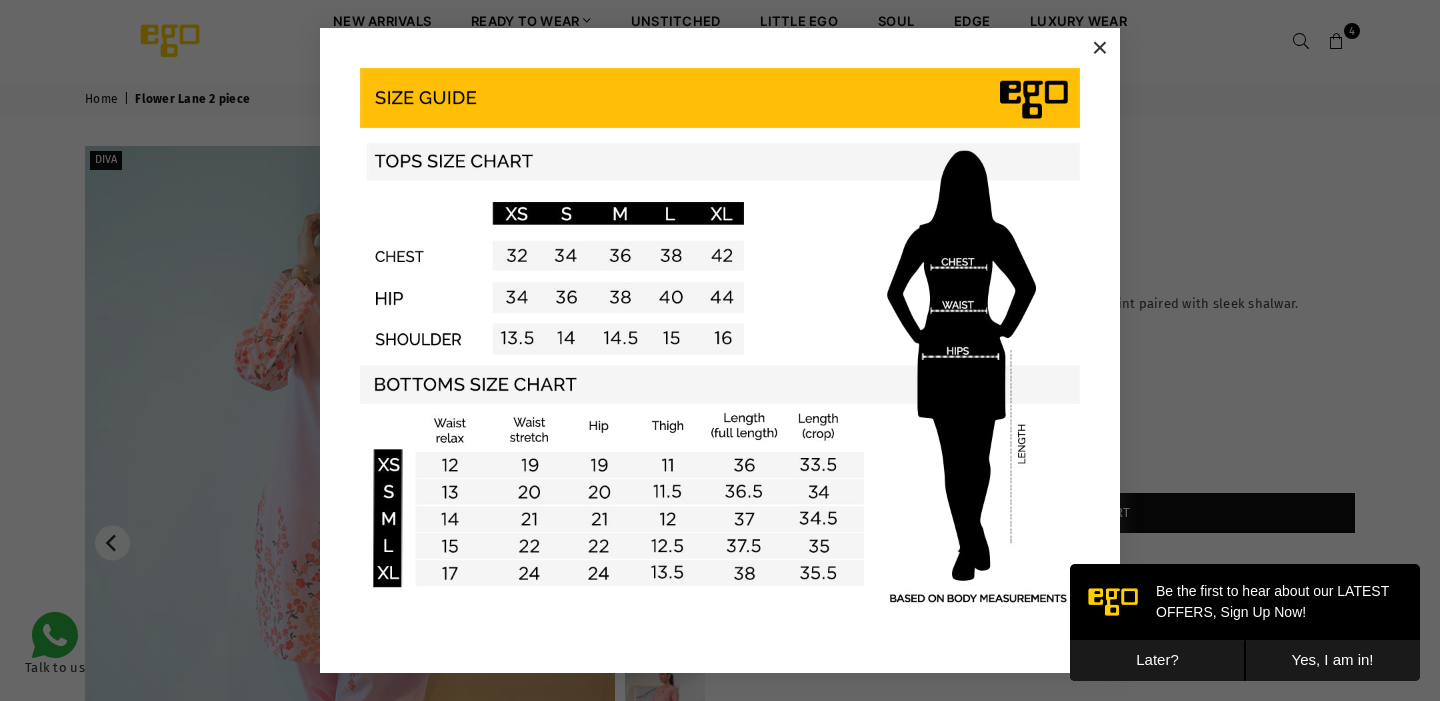 click on "×" at bounding box center (1100, 48) 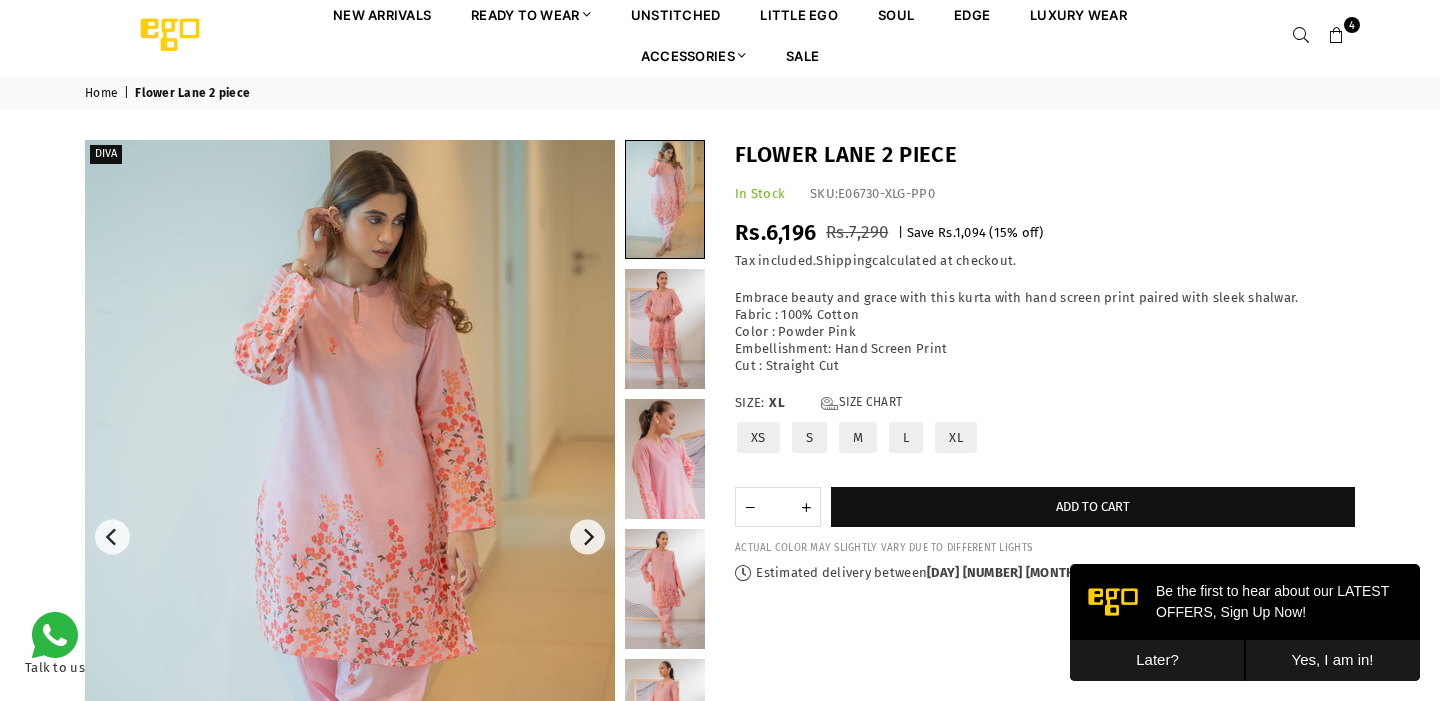 scroll, scrollTop: 0, scrollLeft: 0, axis: both 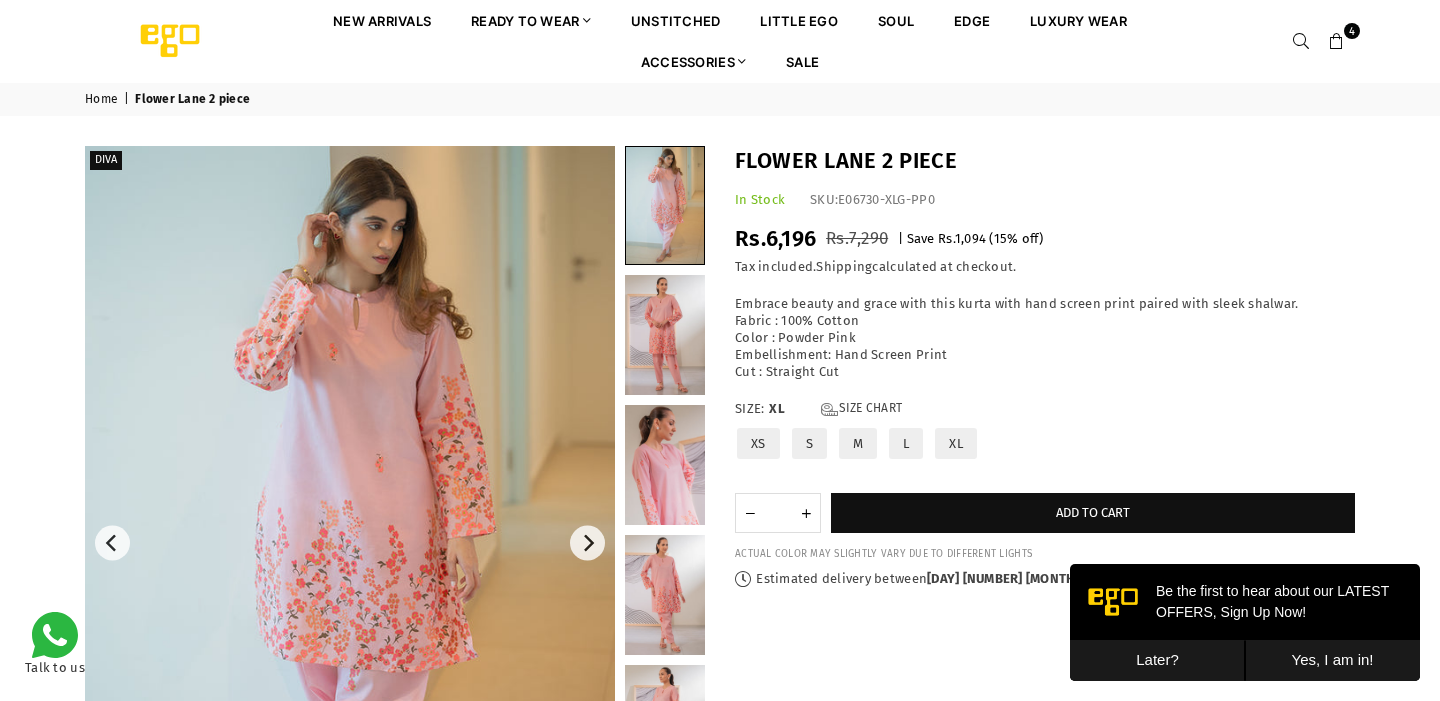 click at bounding box center (1337, 42) 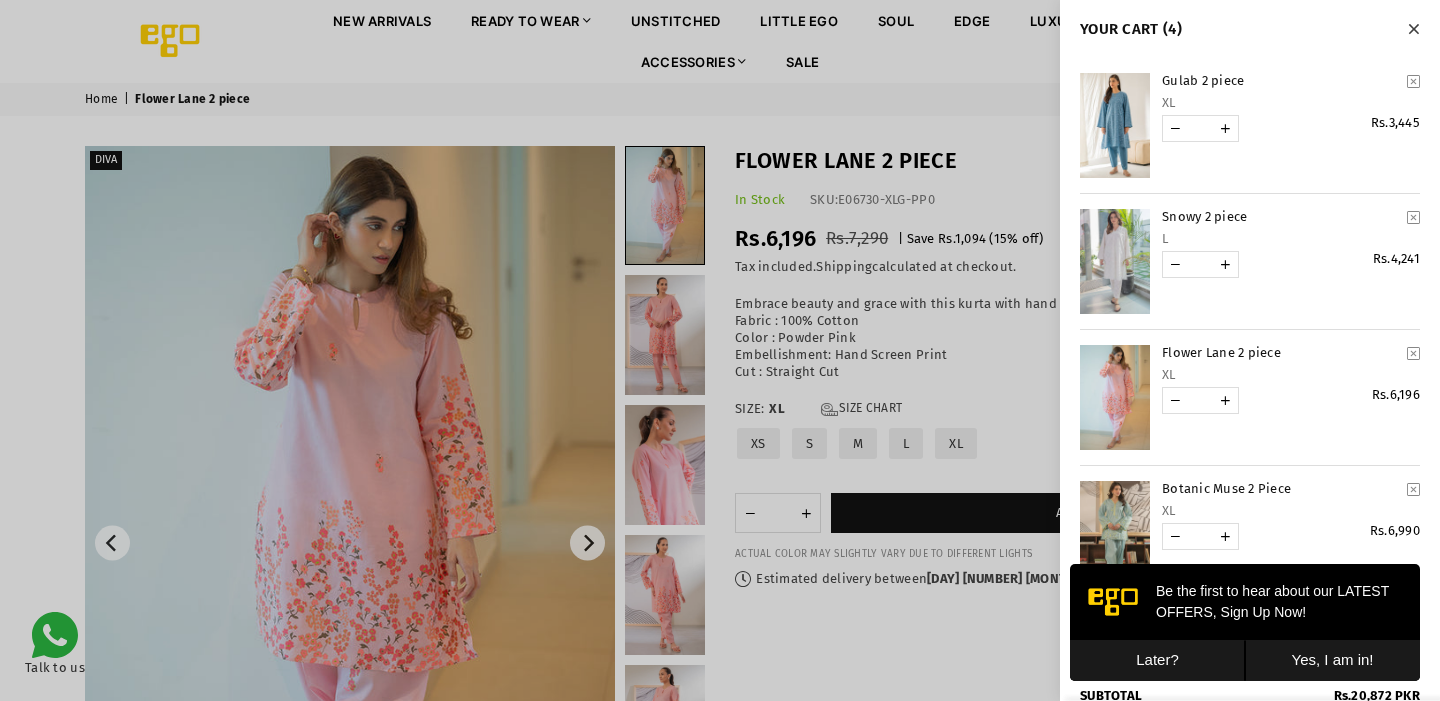 scroll, scrollTop: 166, scrollLeft: 0, axis: vertical 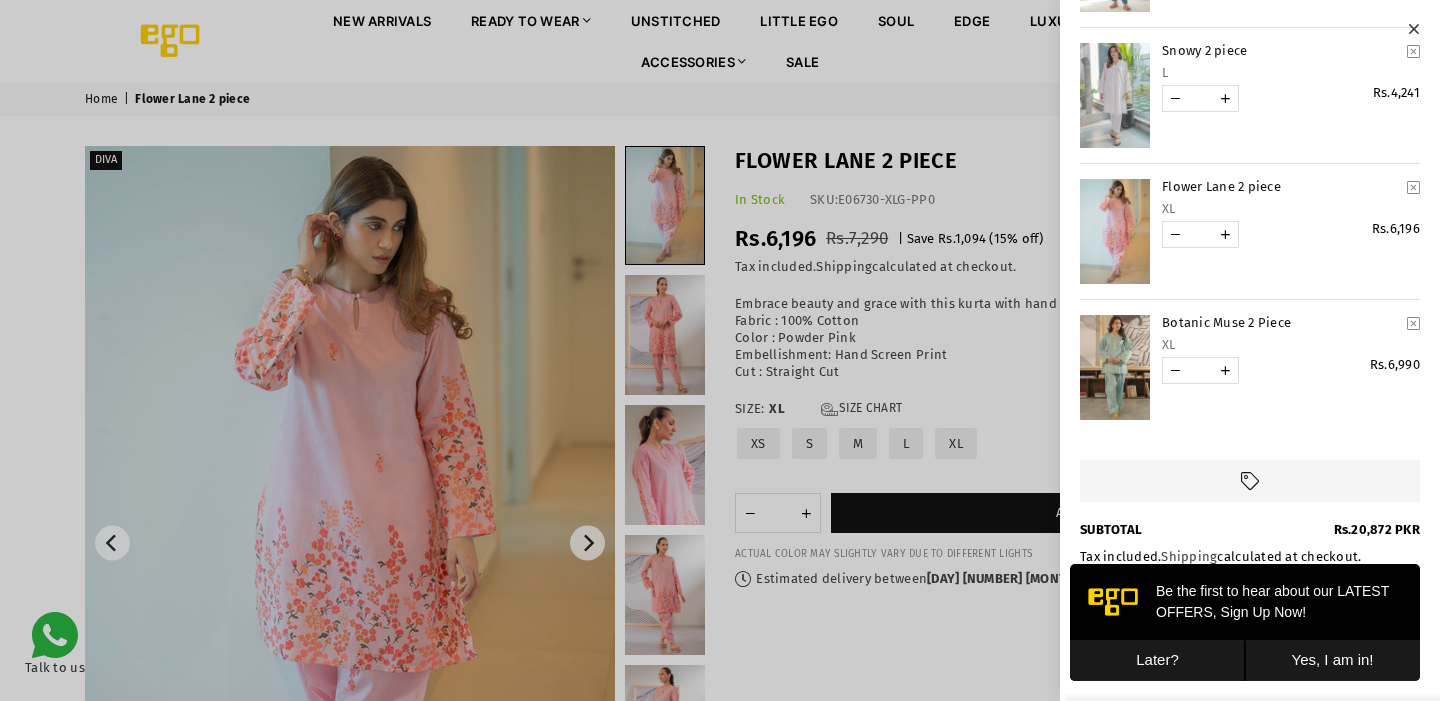 click at bounding box center [1115, 367] 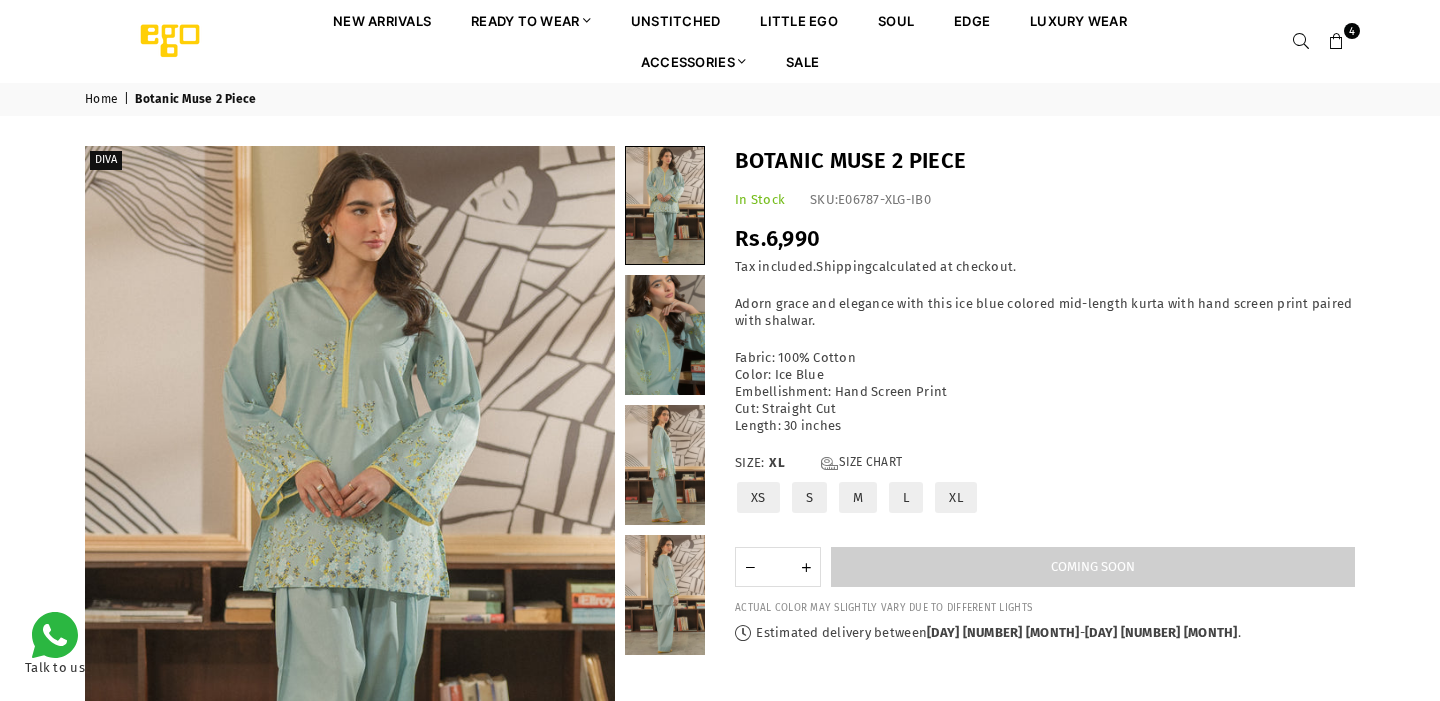 scroll, scrollTop: 0, scrollLeft: 0, axis: both 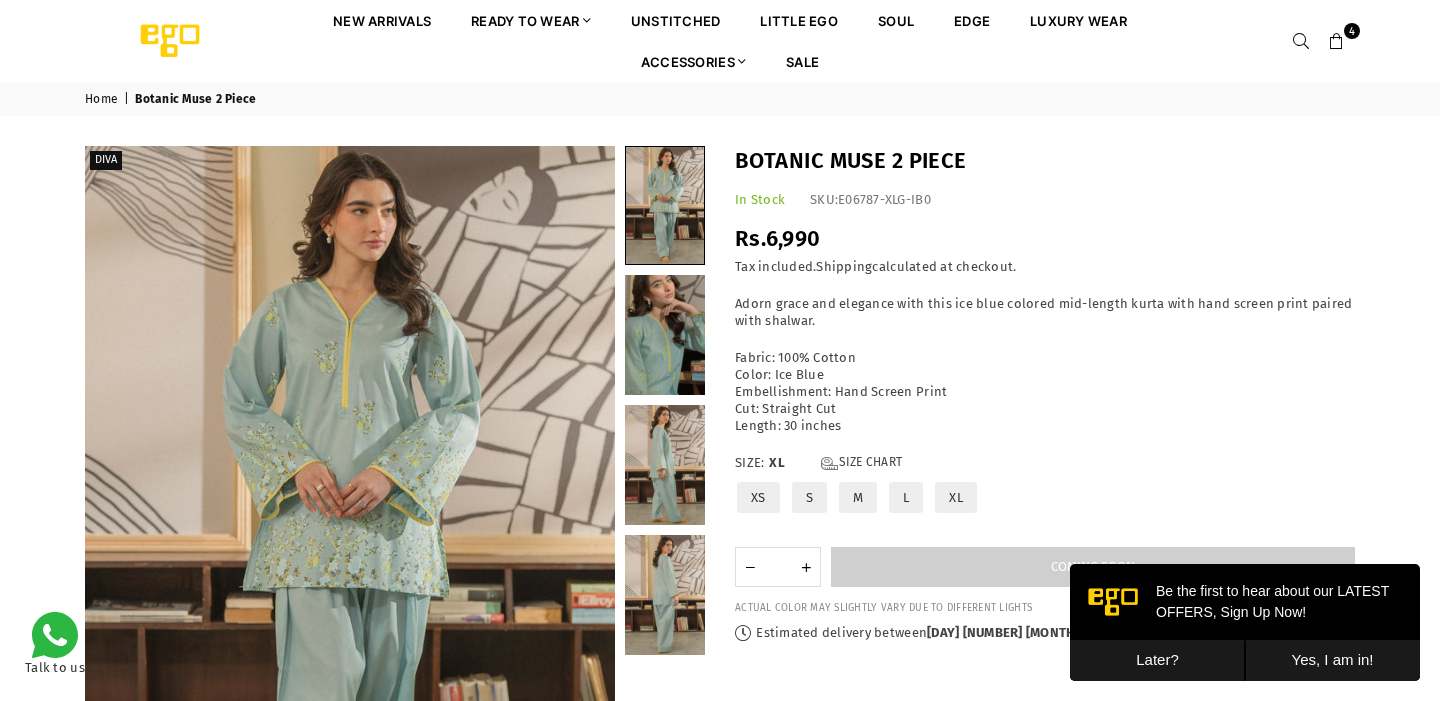 click on "4" at bounding box center [1337, 41] 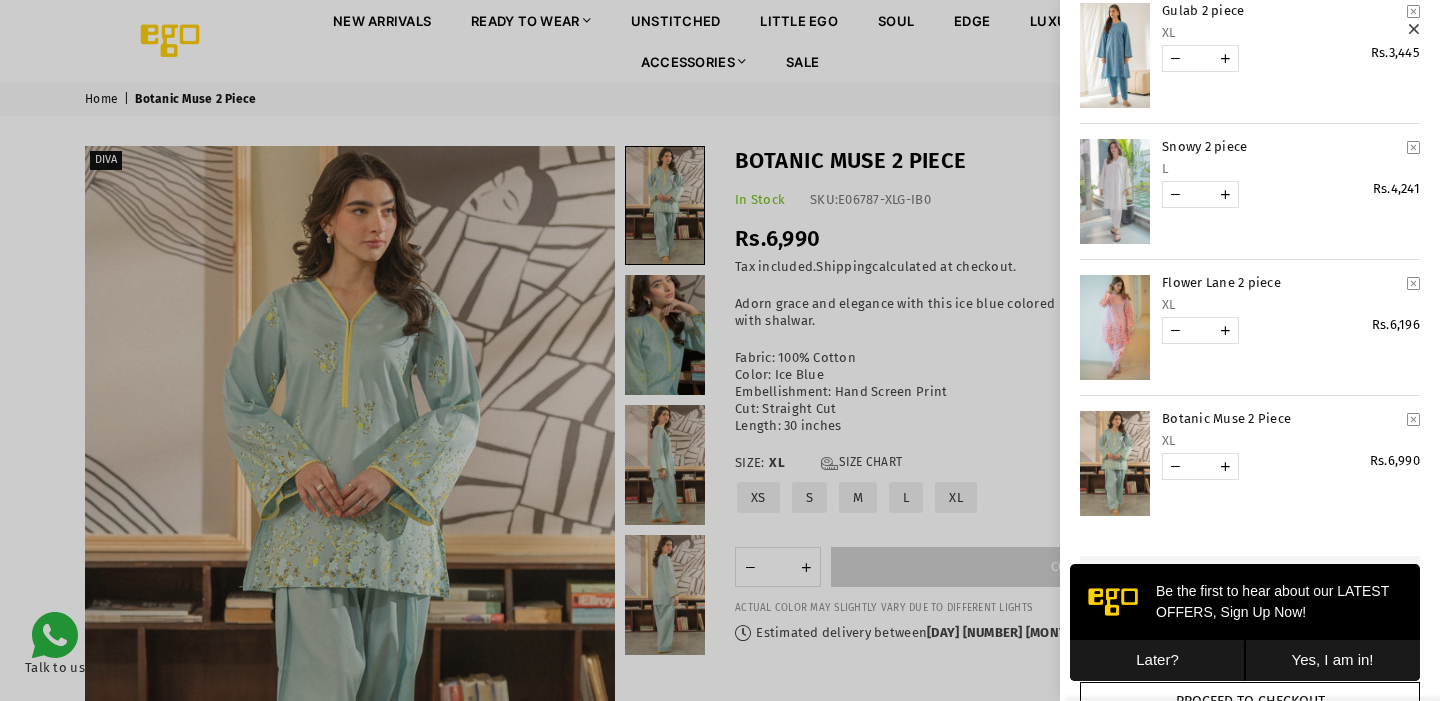 scroll, scrollTop: 0, scrollLeft: 0, axis: both 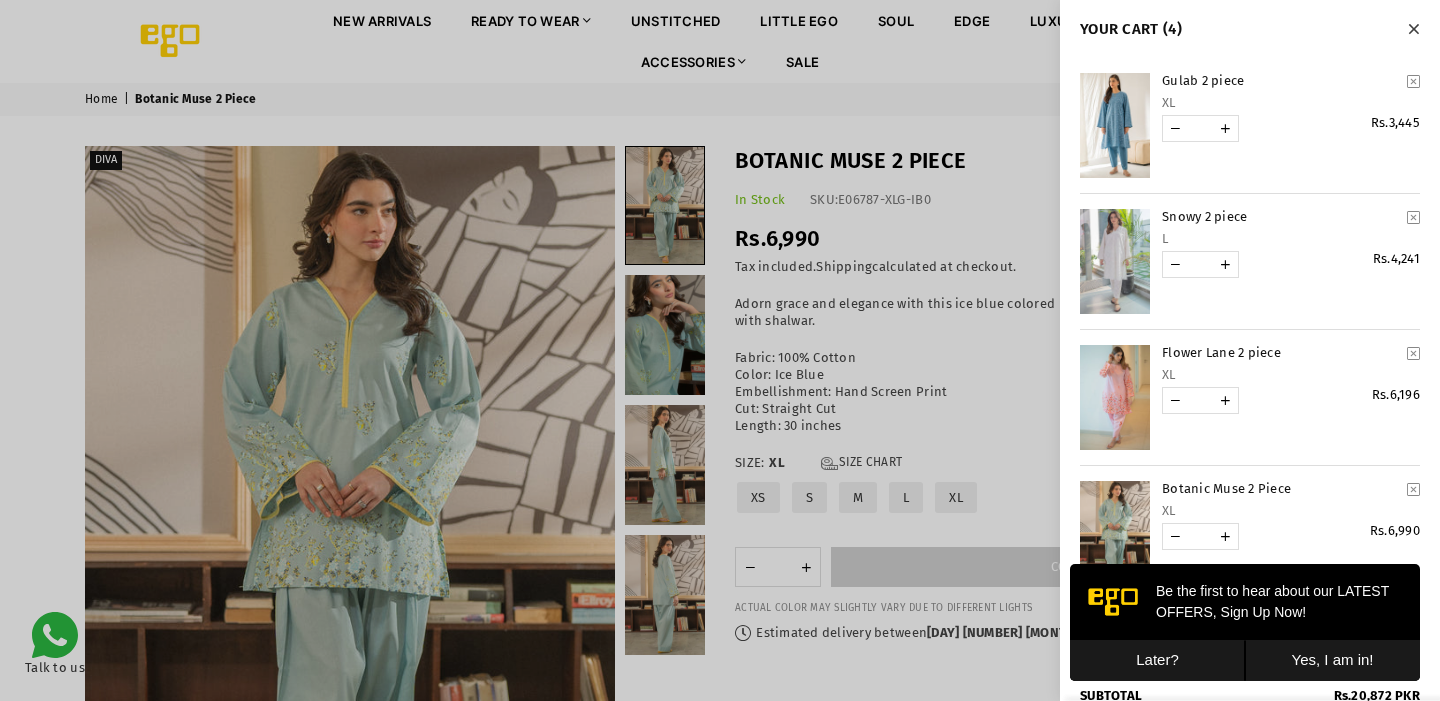 click at bounding box center (1115, 125) 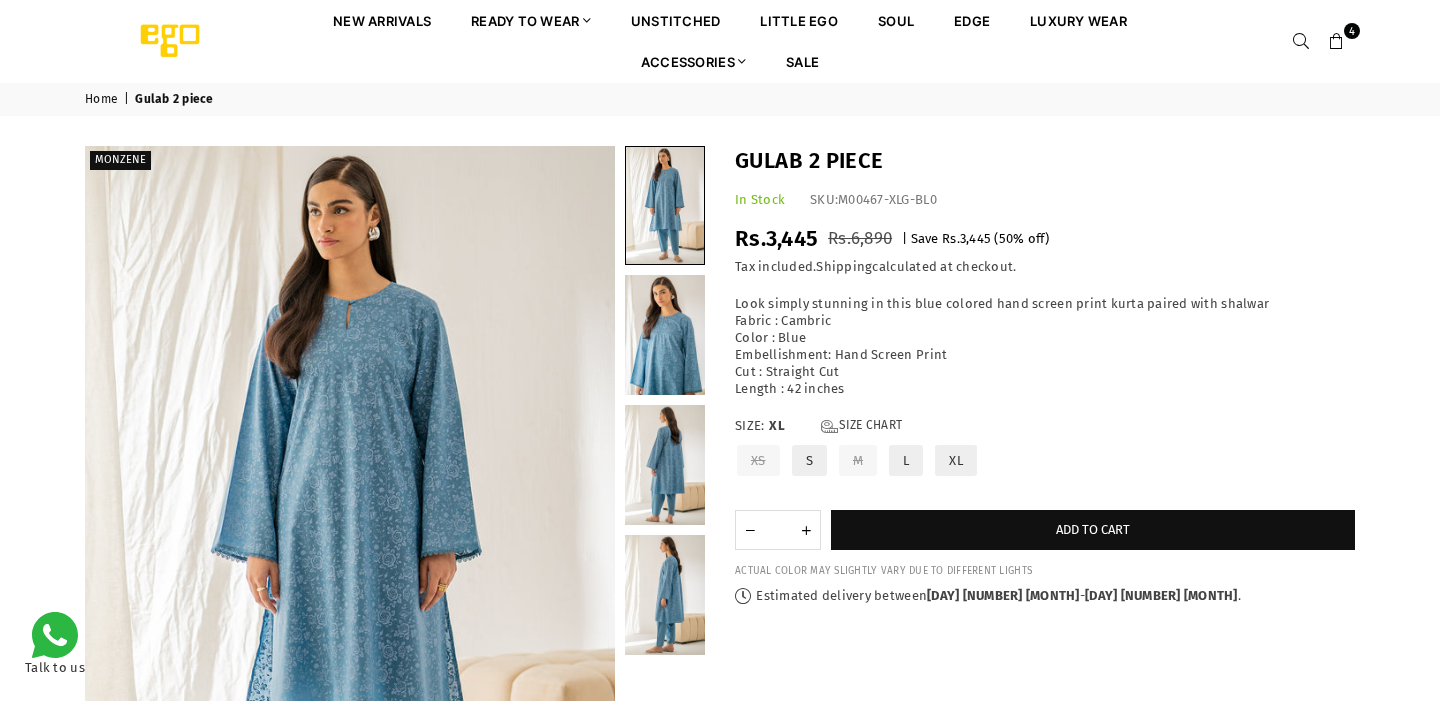 scroll, scrollTop: 0, scrollLeft: 0, axis: both 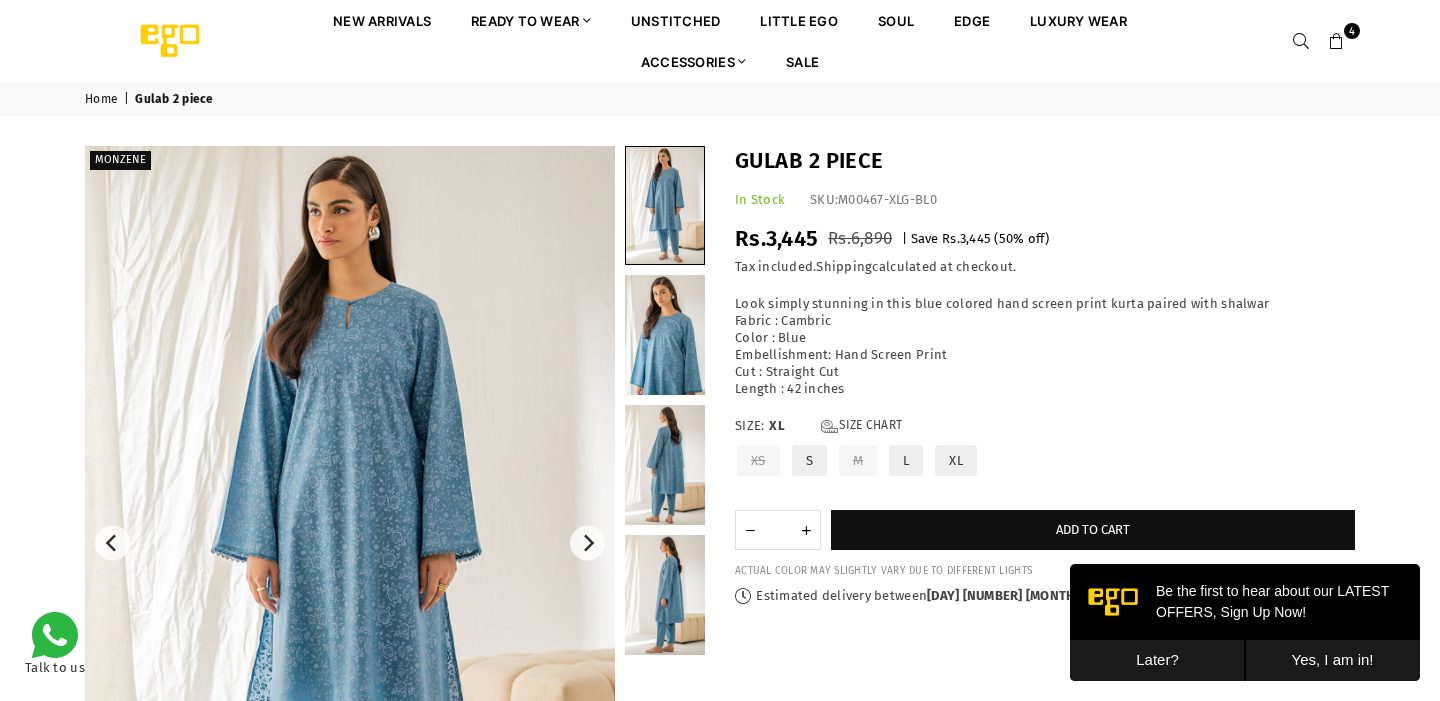 click at bounding box center [1337, 42] 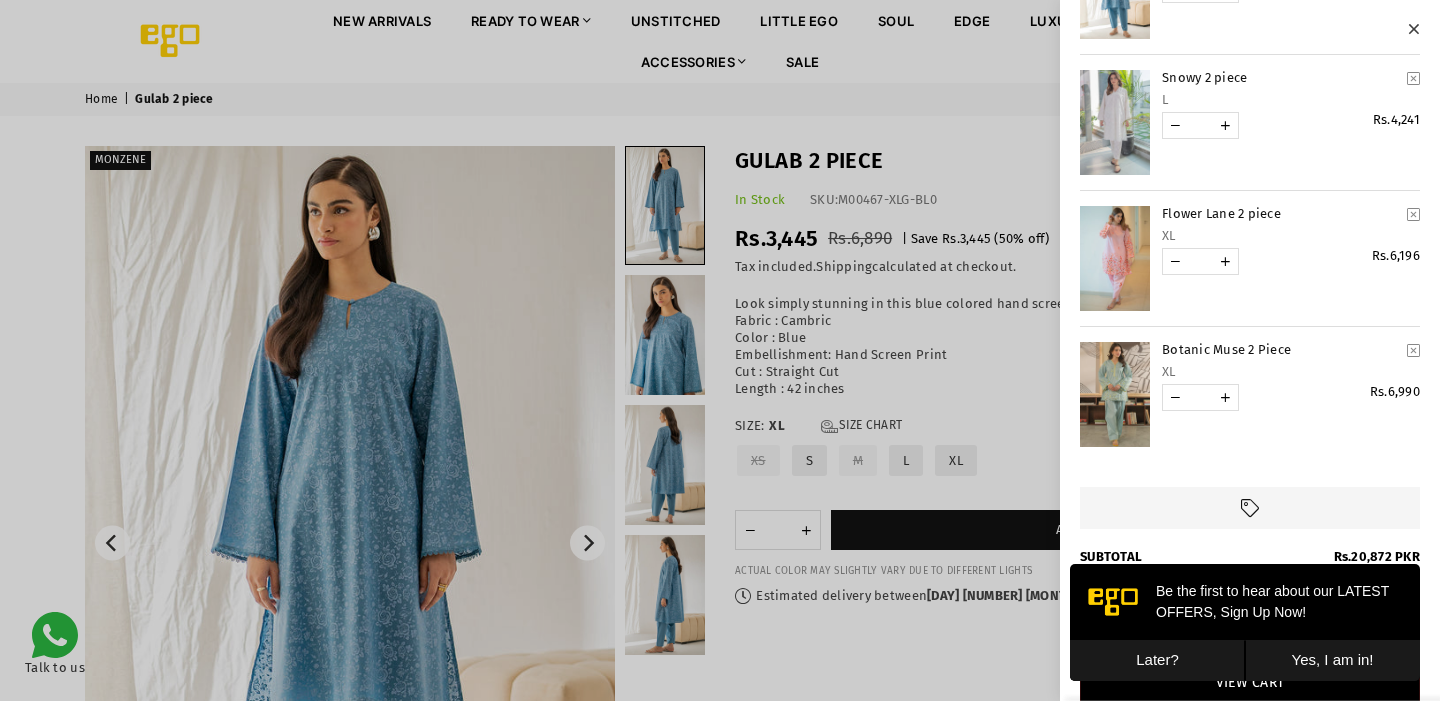 scroll, scrollTop: 166, scrollLeft: 0, axis: vertical 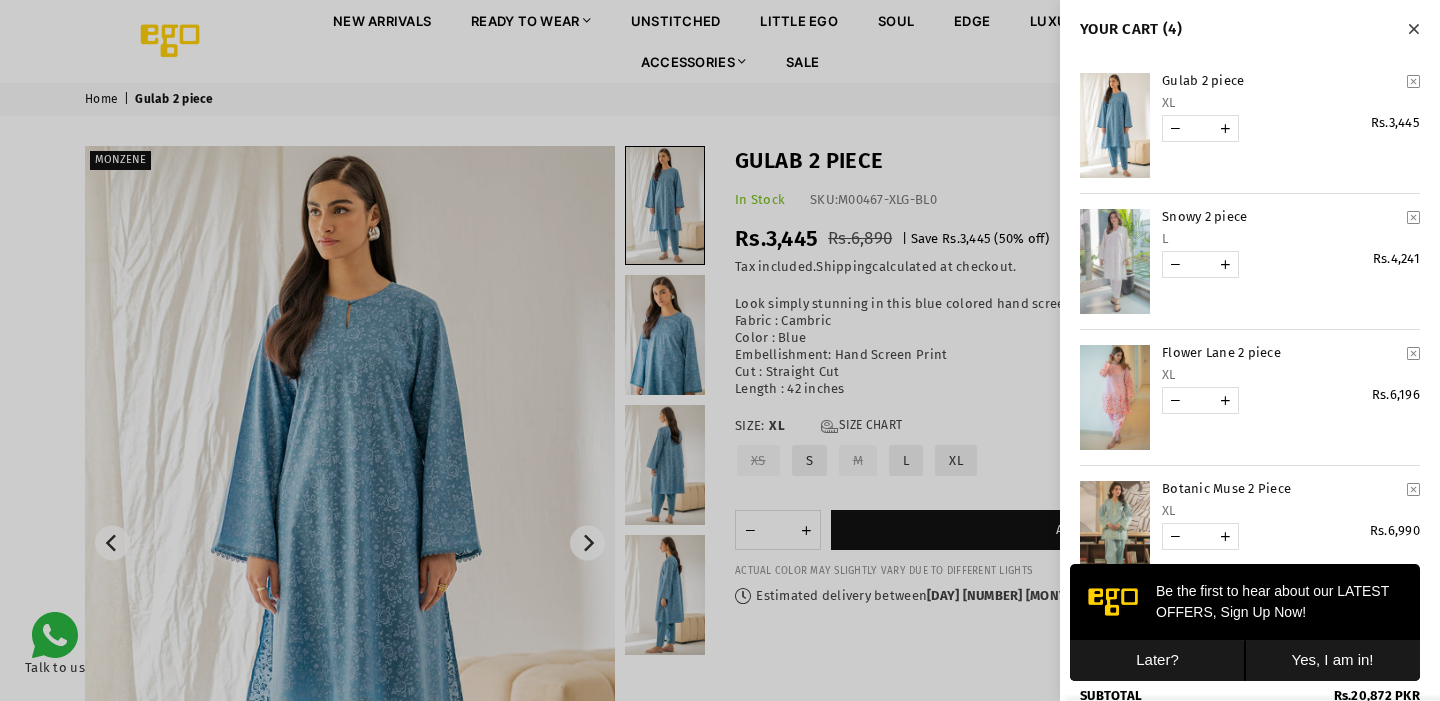 click at bounding box center (720, 350) 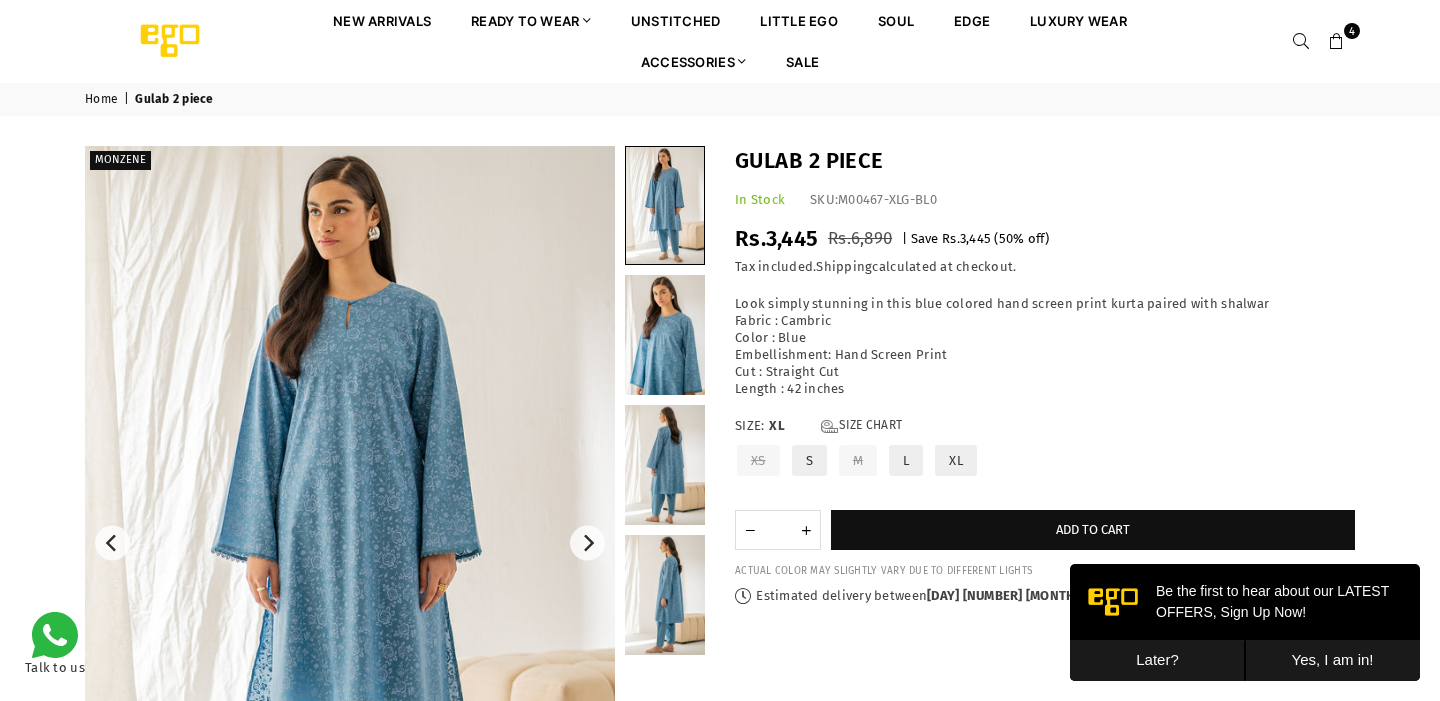 click on "4" at bounding box center [1337, 41] 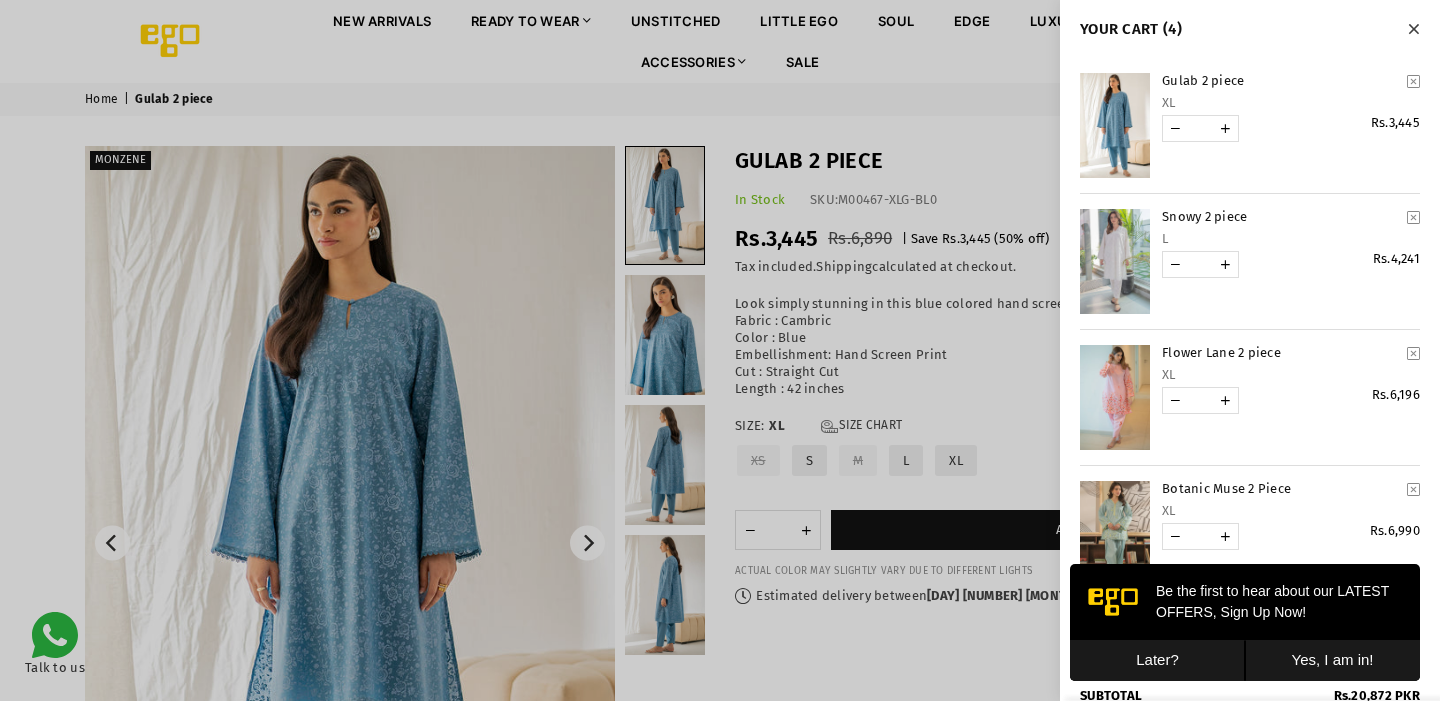 click at bounding box center (1115, 261) 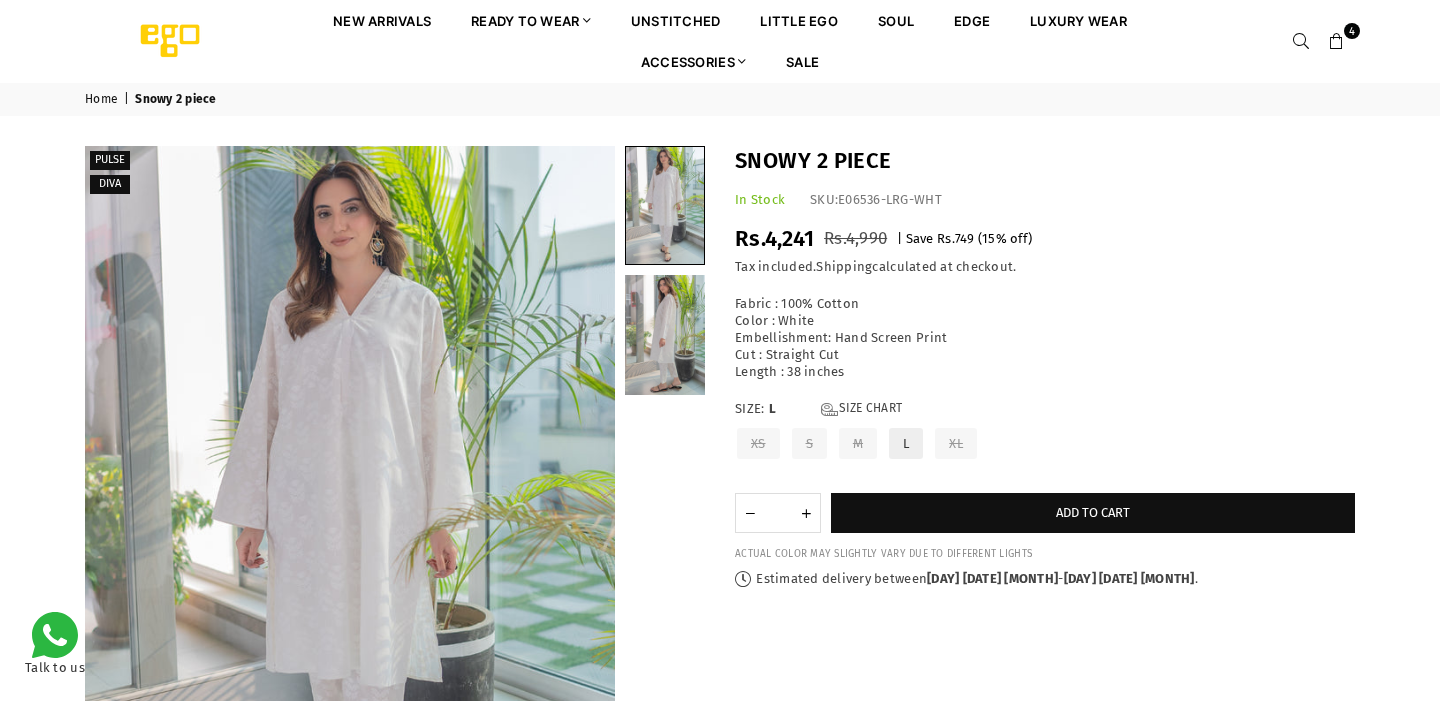 scroll, scrollTop: 0, scrollLeft: 0, axis: both 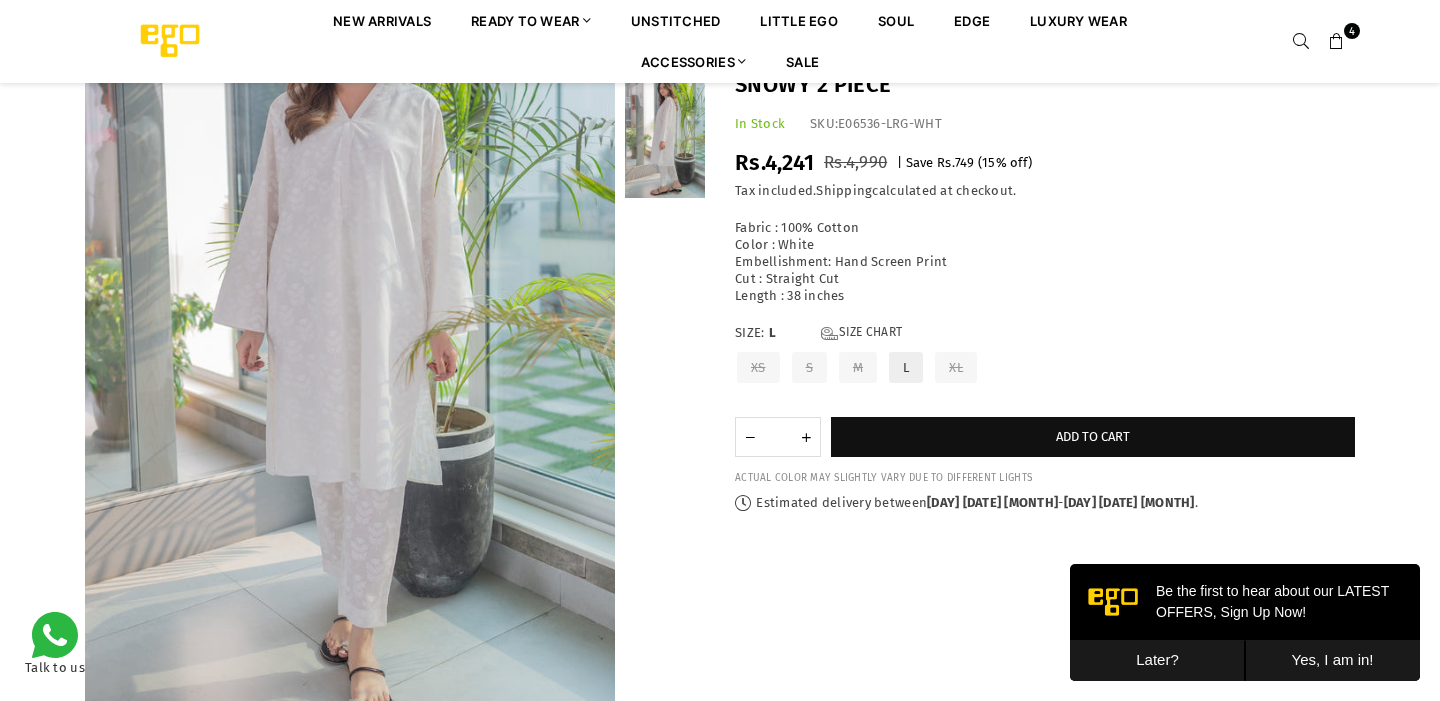click on "4" at bounding box center [1337, 41] 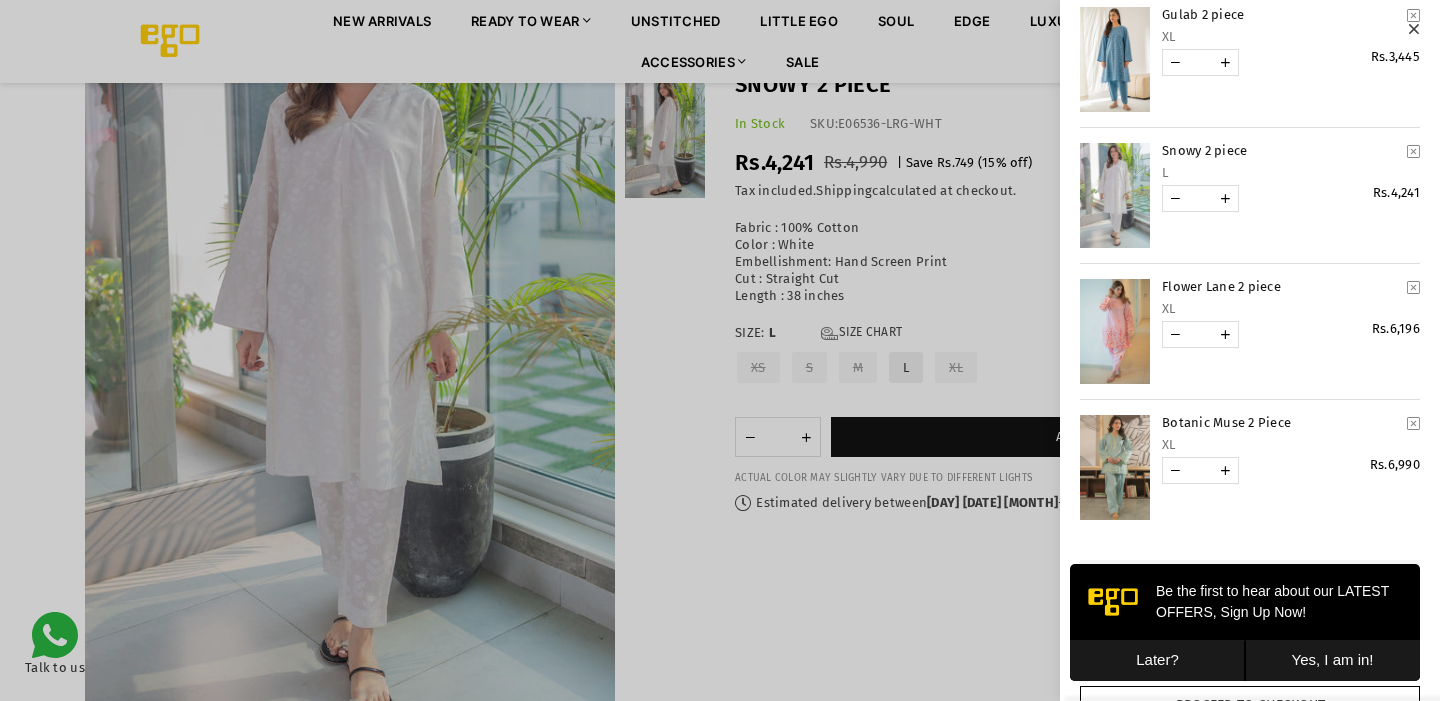 scroll, scrollTop: 166, scrollLeft: 0, axis: vertical 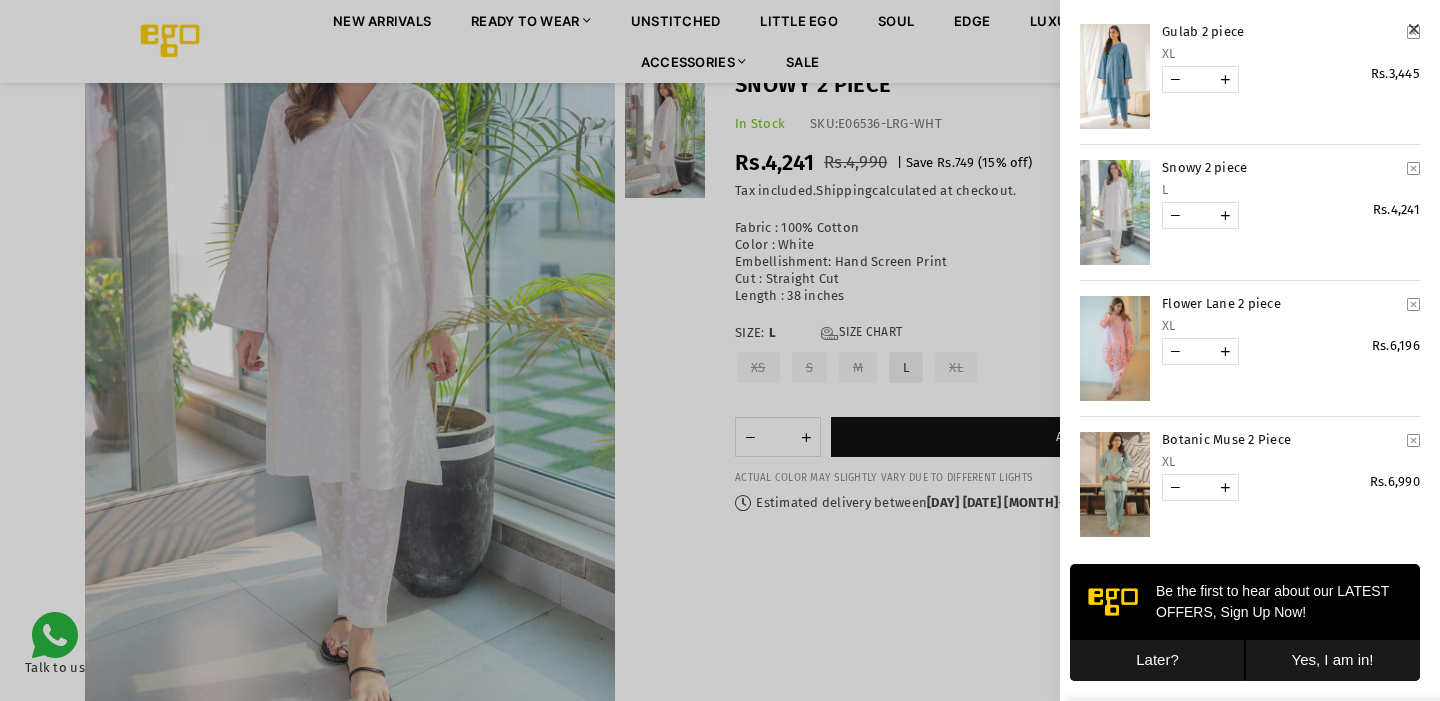 click at bounding box center [1115, 76] 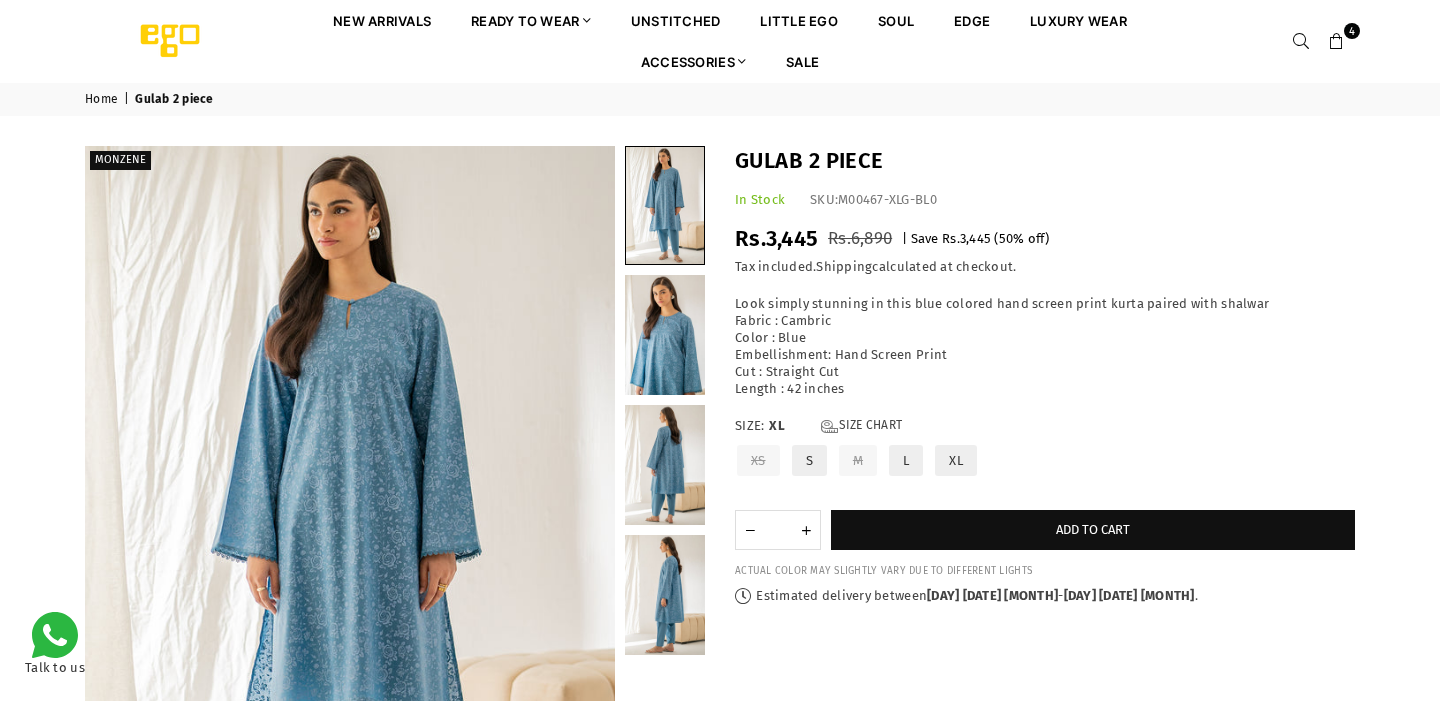 scroll, scrollTop: 0, scrollLeft: 0, axis: both 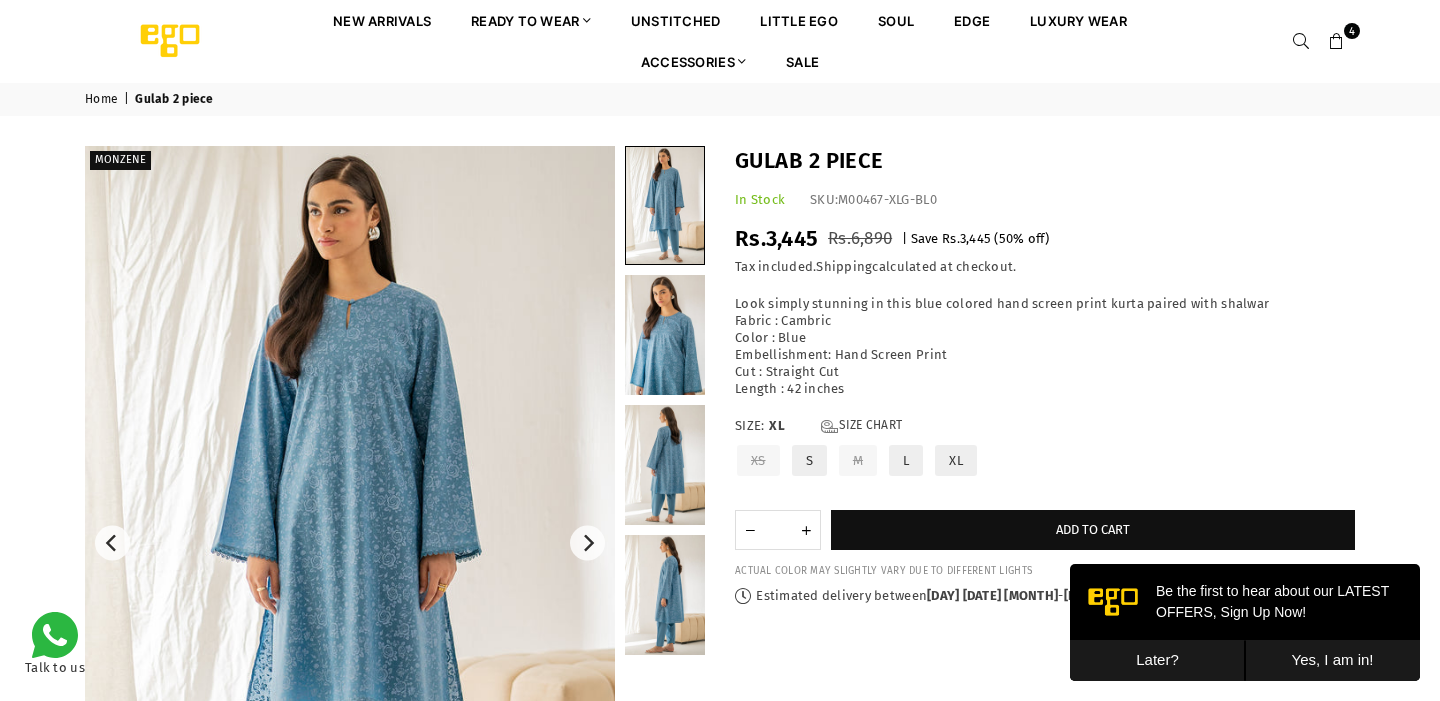 click at bounding box center [1337, 42] 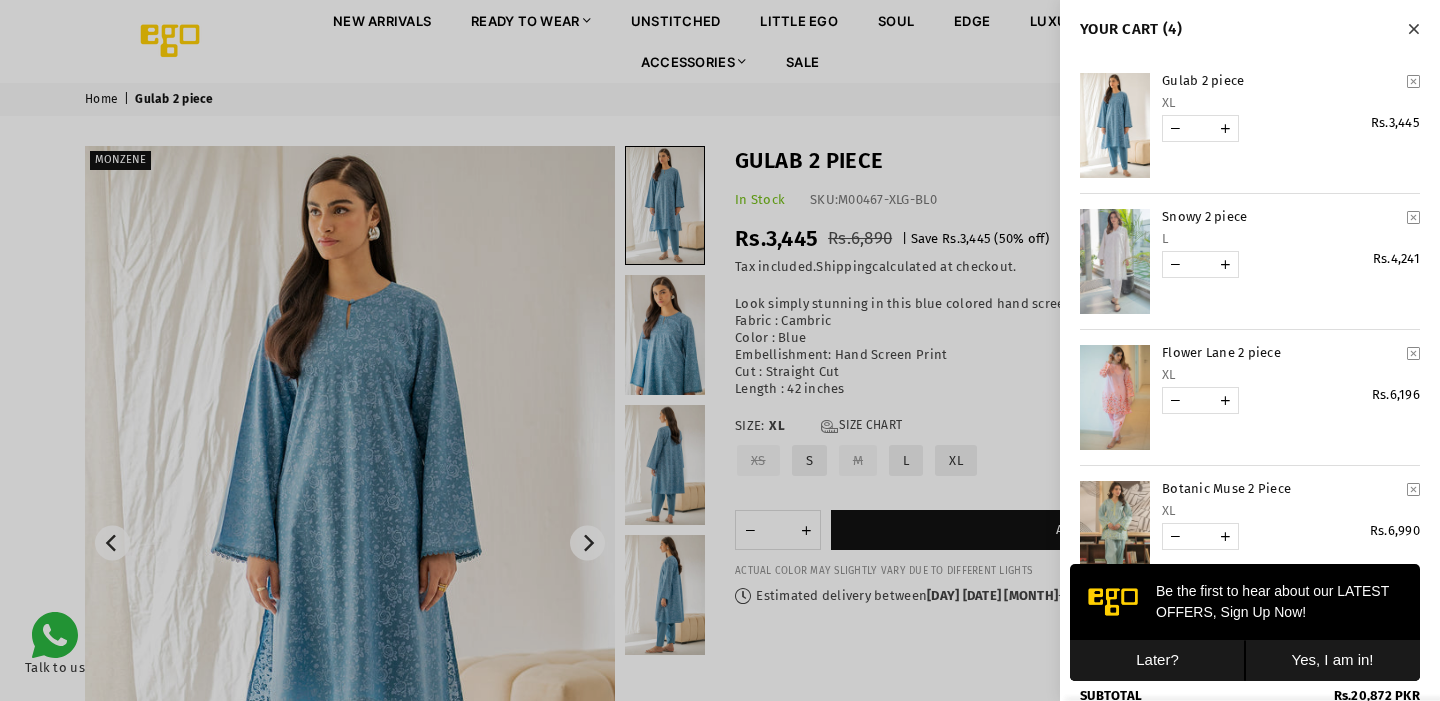click at bounding box center [1115, 261] 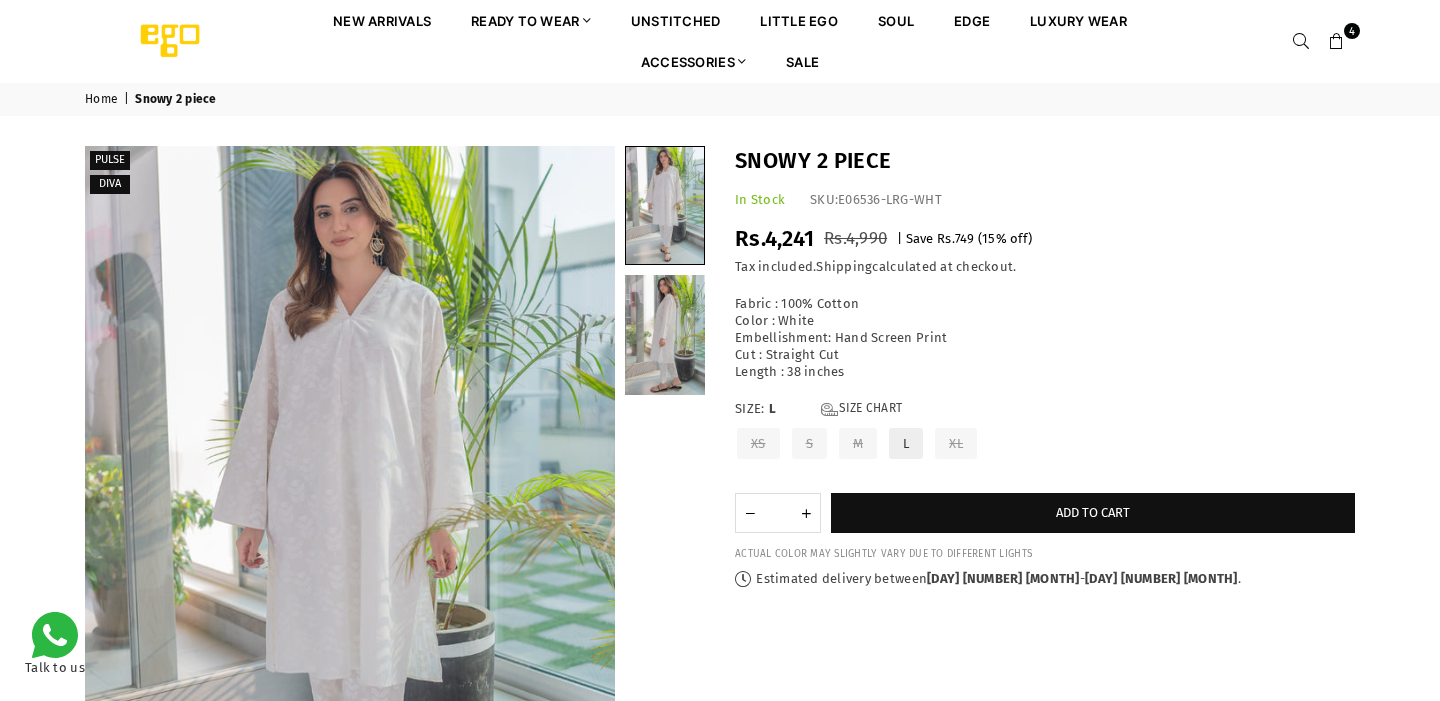 scroll, scrollTop: 0, scrollLeft: 0, axis: both 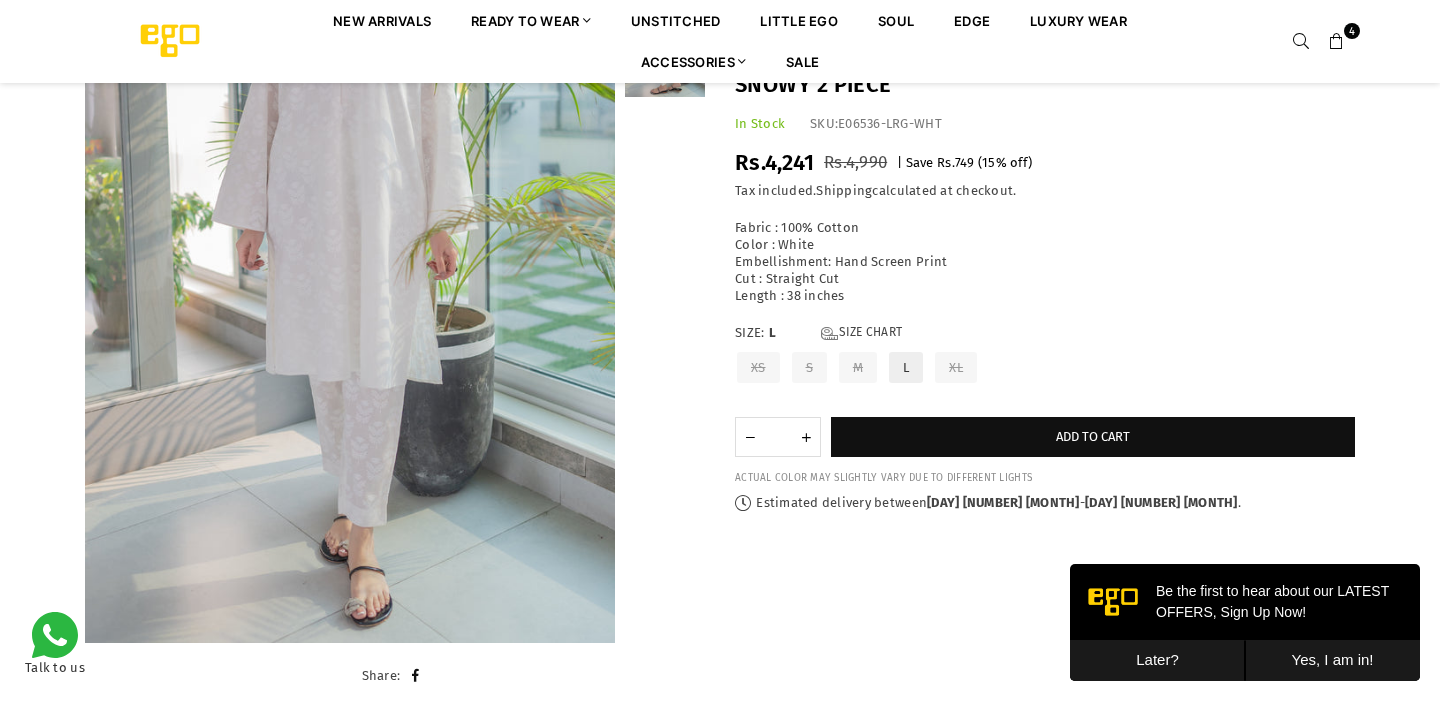 click at bounding box center (1337, 42) 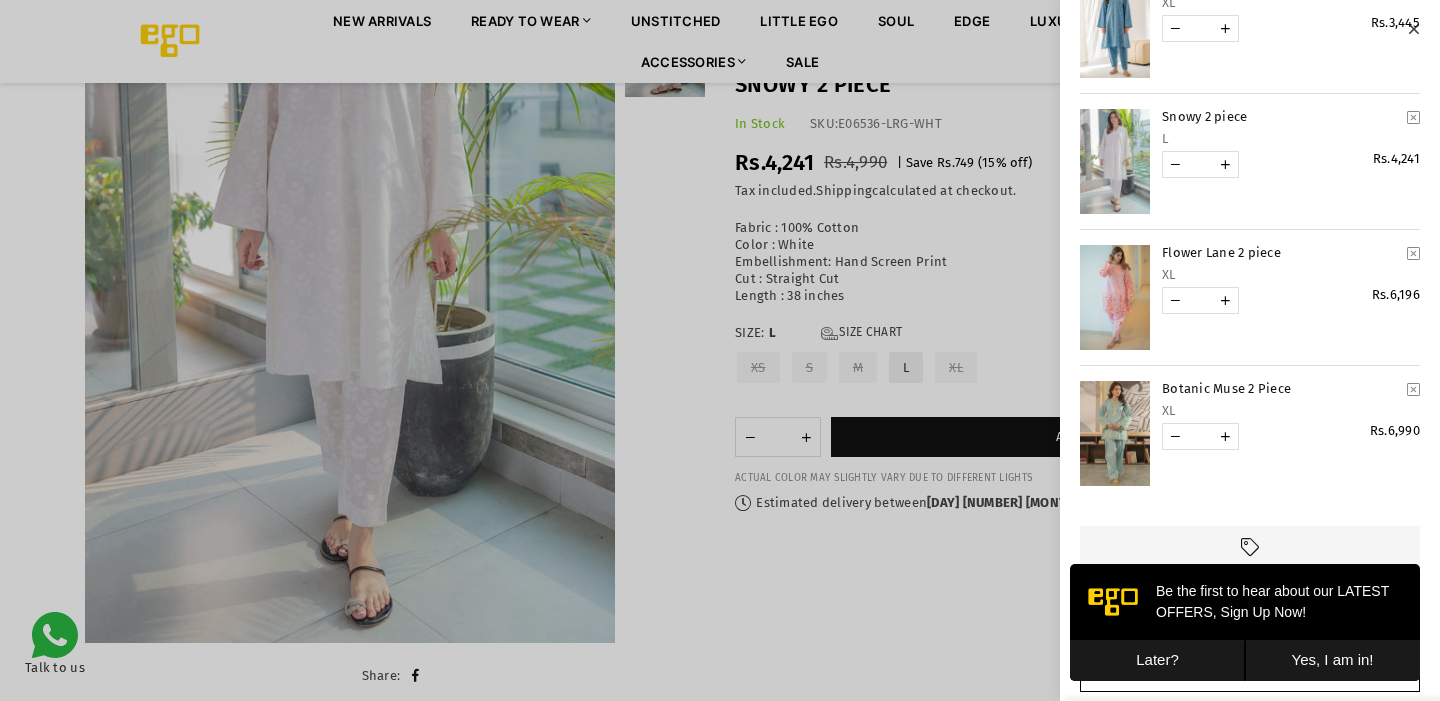 scroll, scrollTop: 103, scrollLeft: 0, axis: vertical 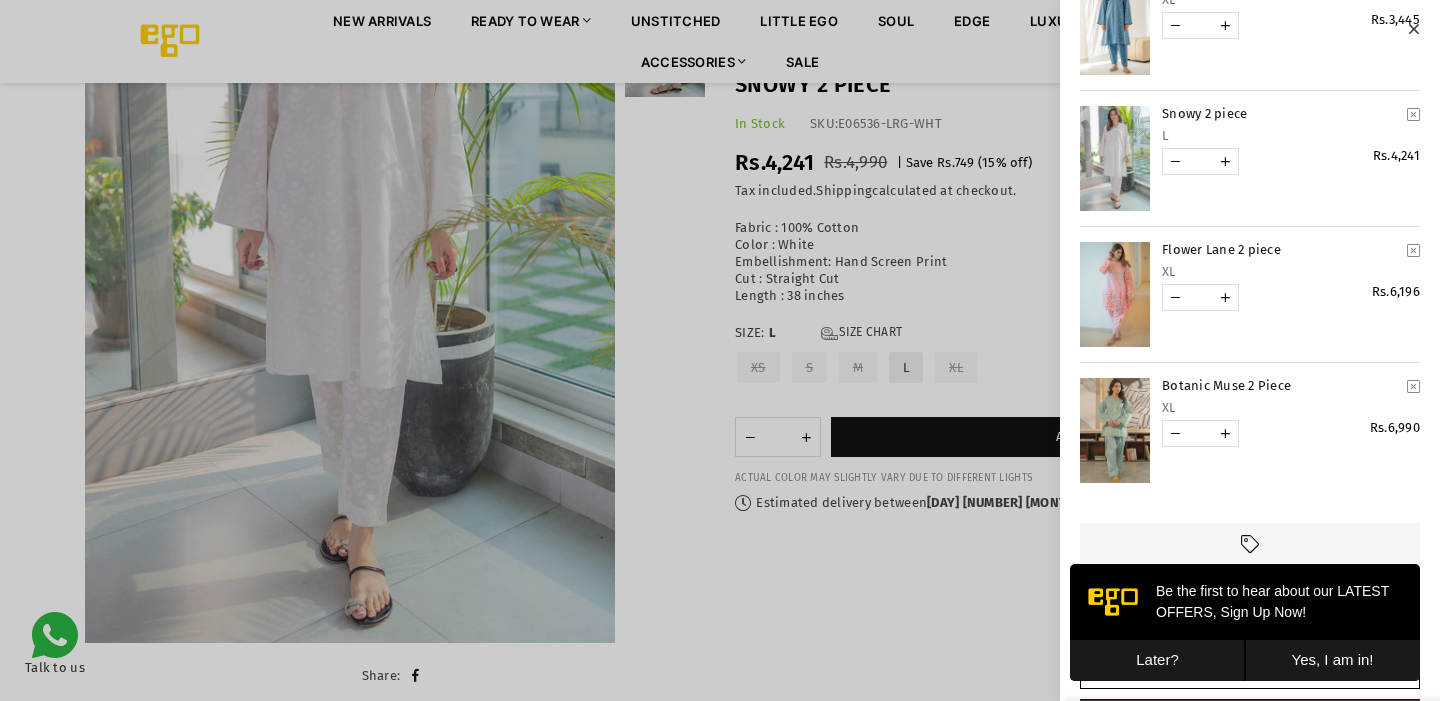 click at bounding box center (1115, 294) 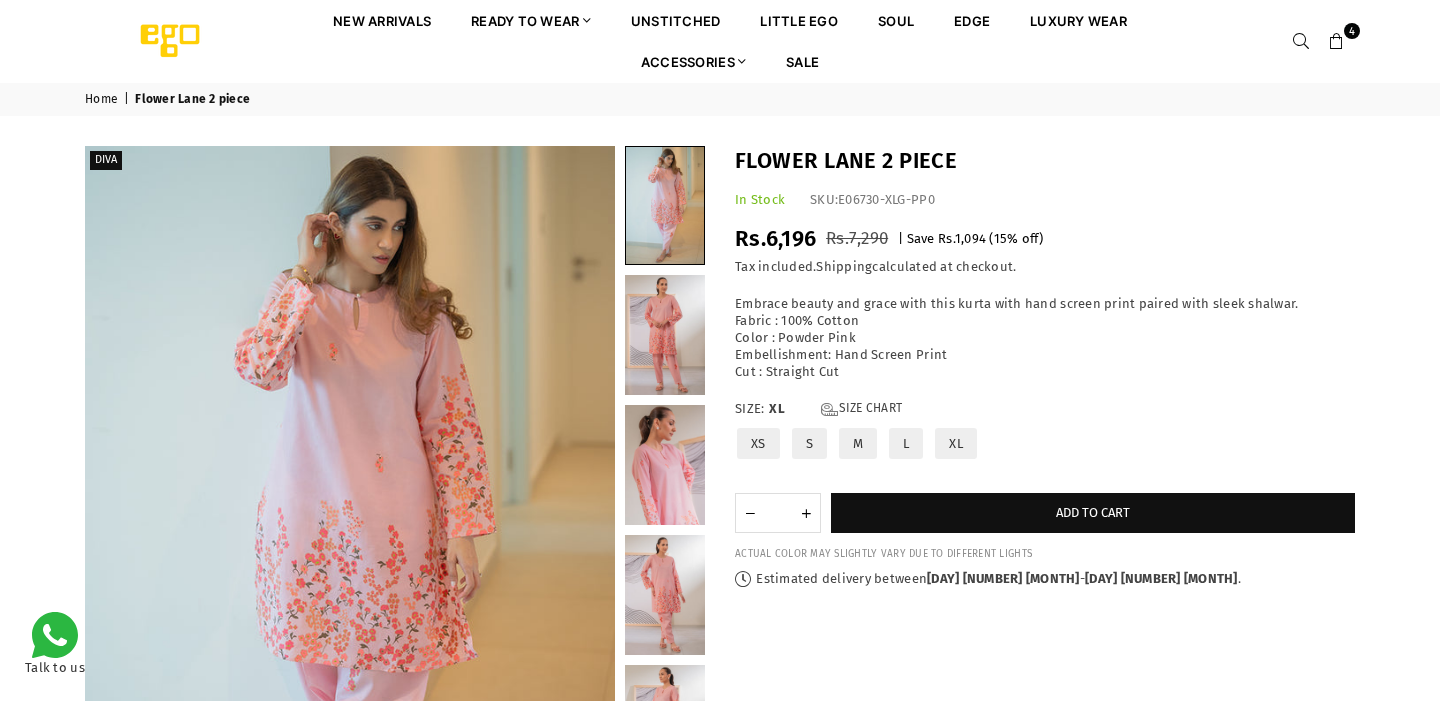 scroll, scrollTop: 0, scrollLeft: 0, axis: both 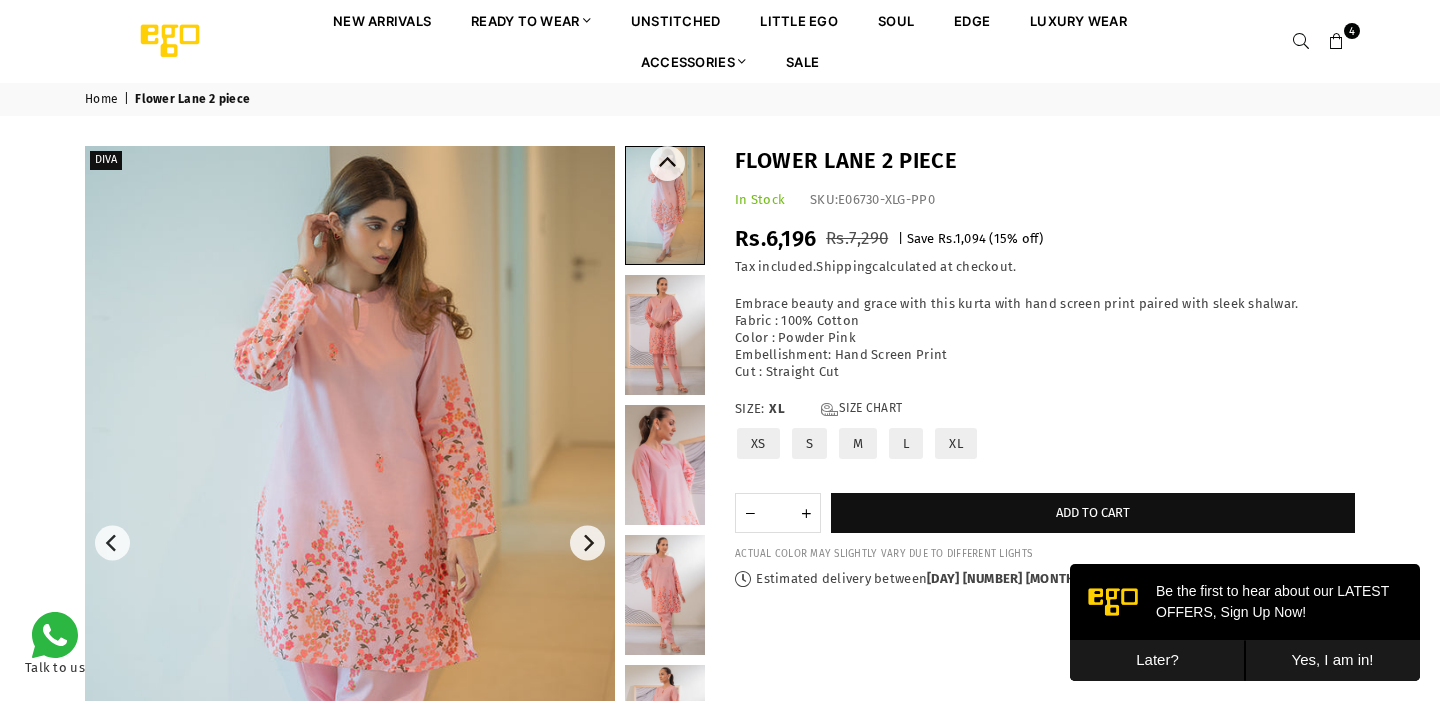 click at bounding box center [665, 335] 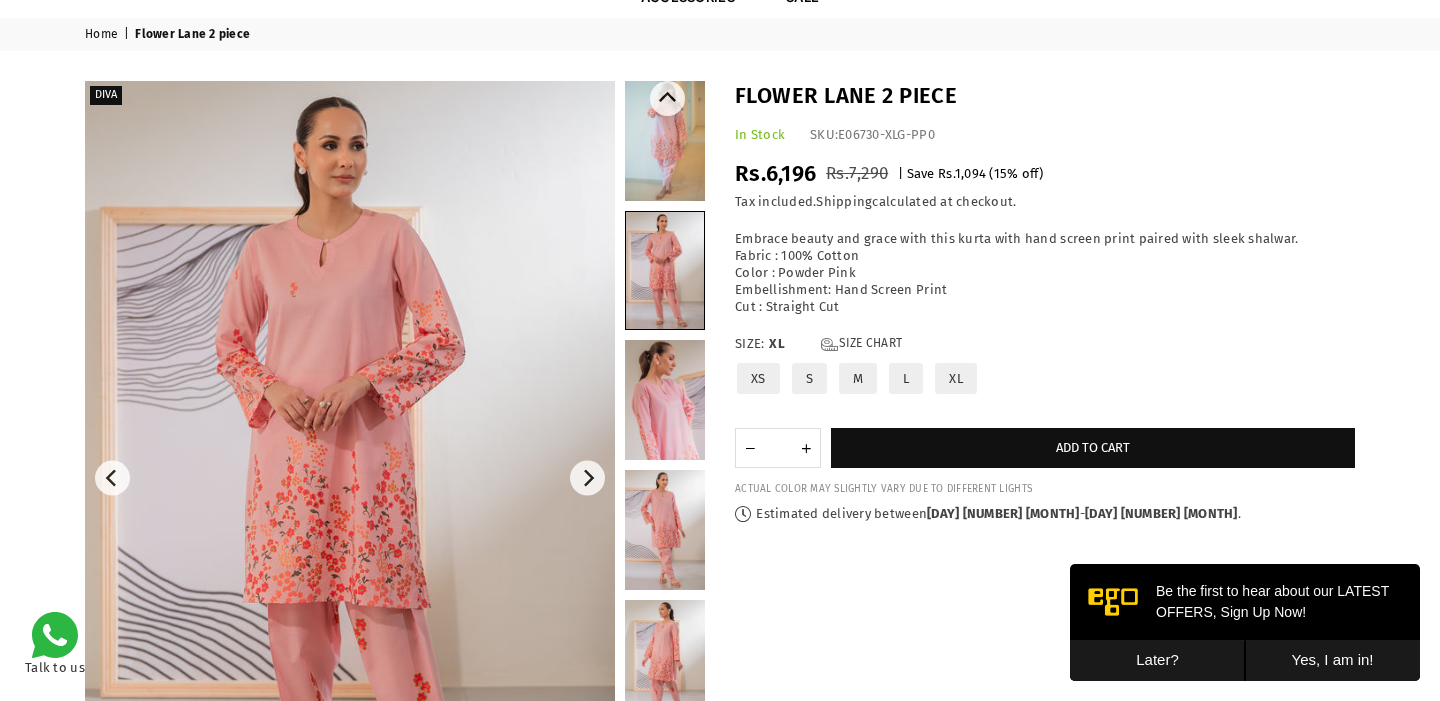 scroll, scrollTop: 67, scrollLeft: 0, axis: vertical 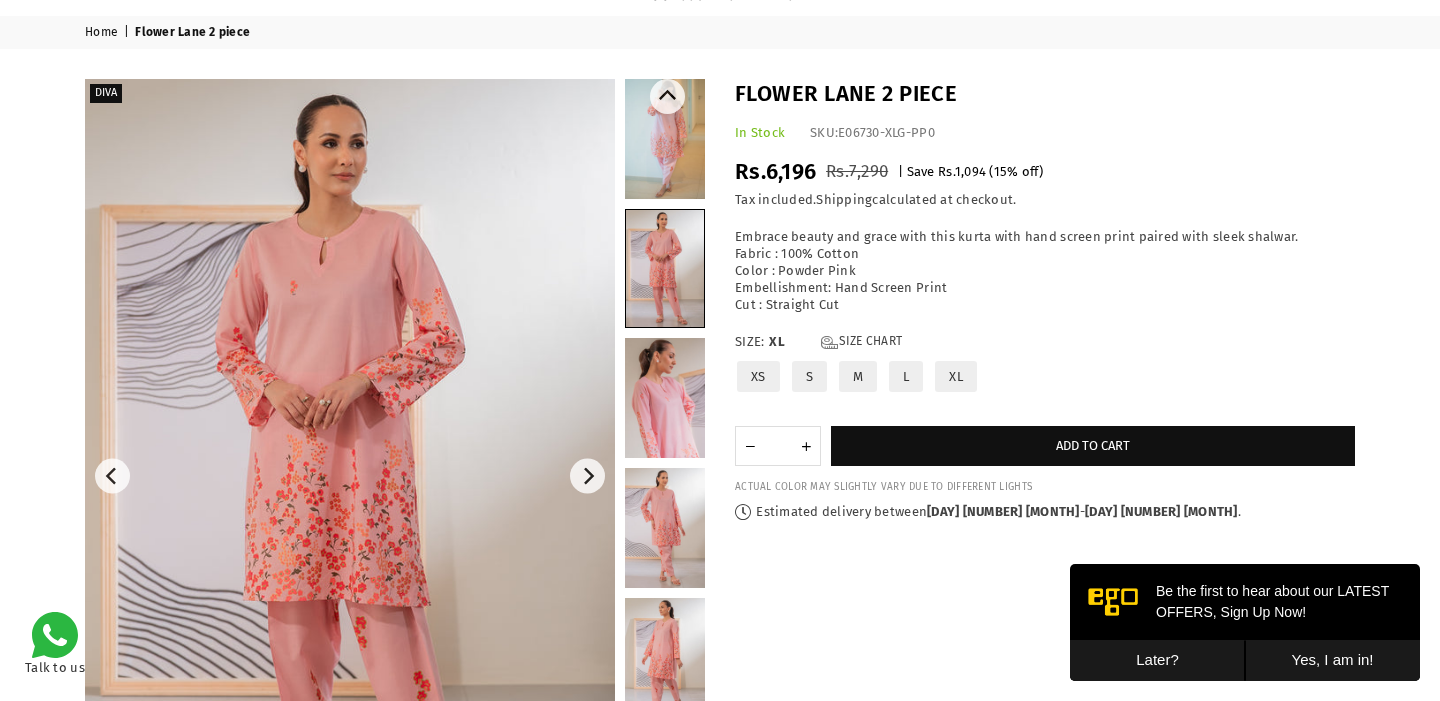 click at bounding box center [665, 398] 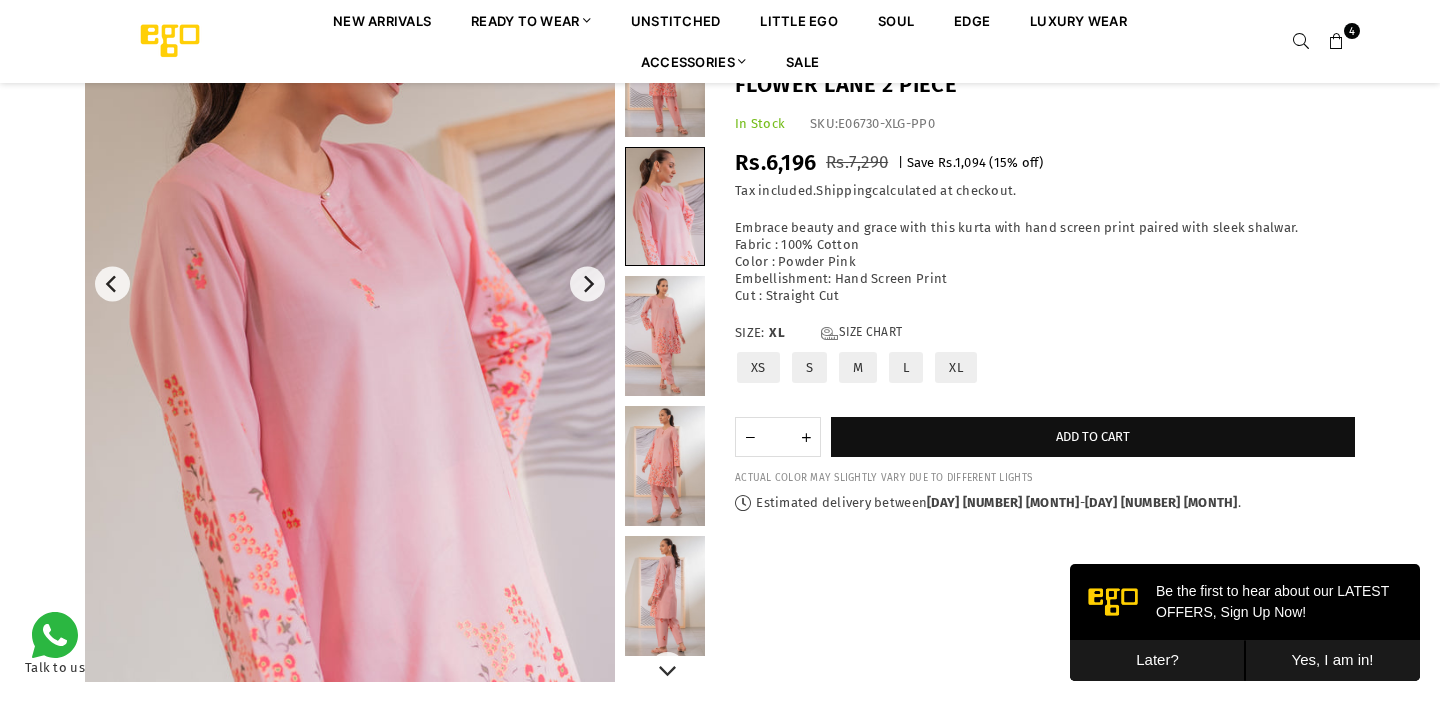 scroll, scrollTop: 279, scrollLeft: 0, axis: vertical 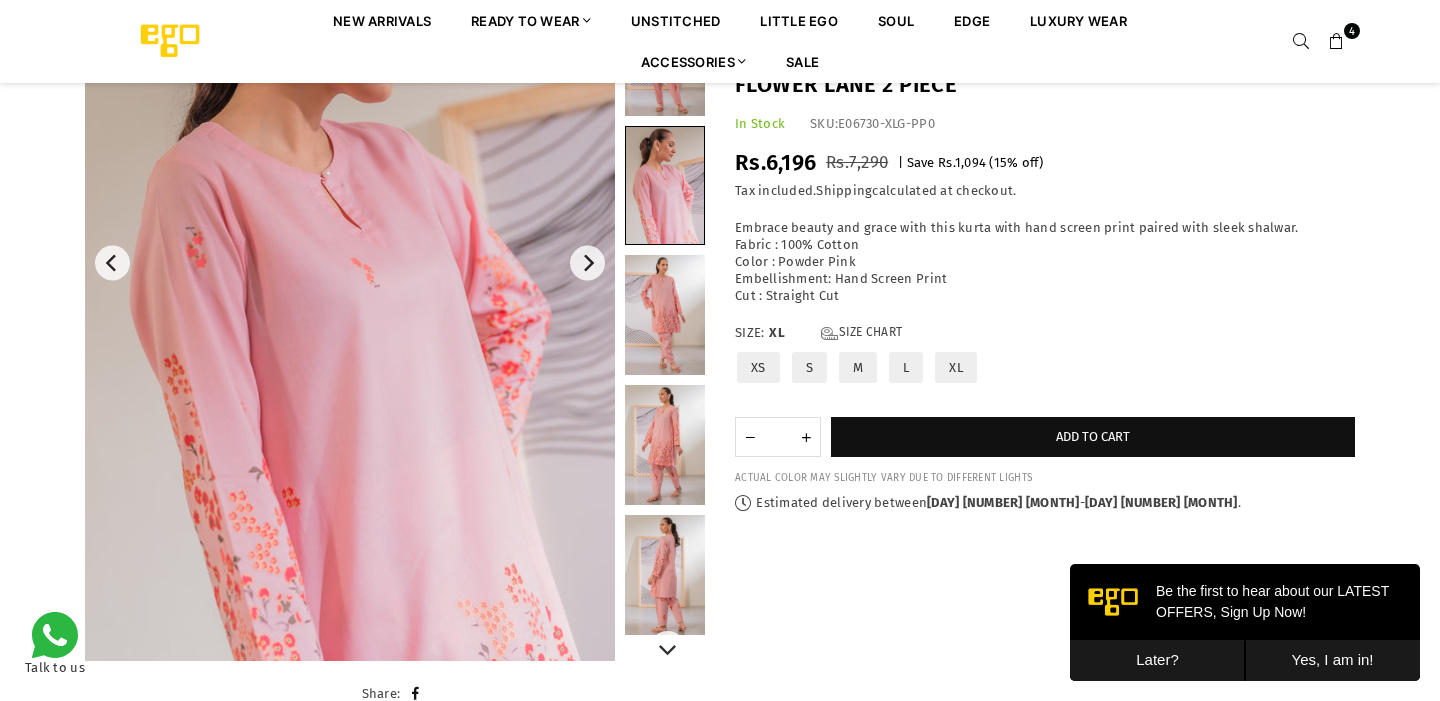 click at bounding box center (665, 315) 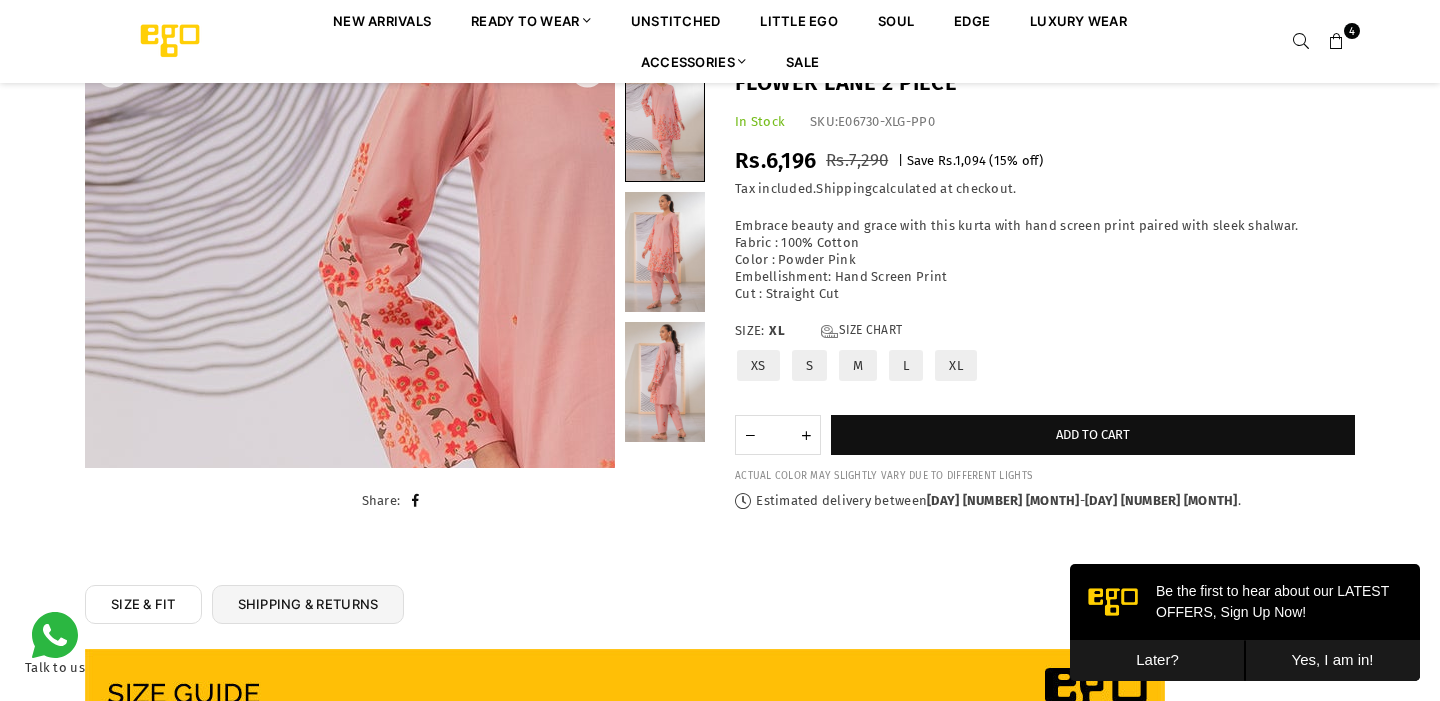 scroll, scrollTop: 613, scrollLeft: 0, axis: vertical 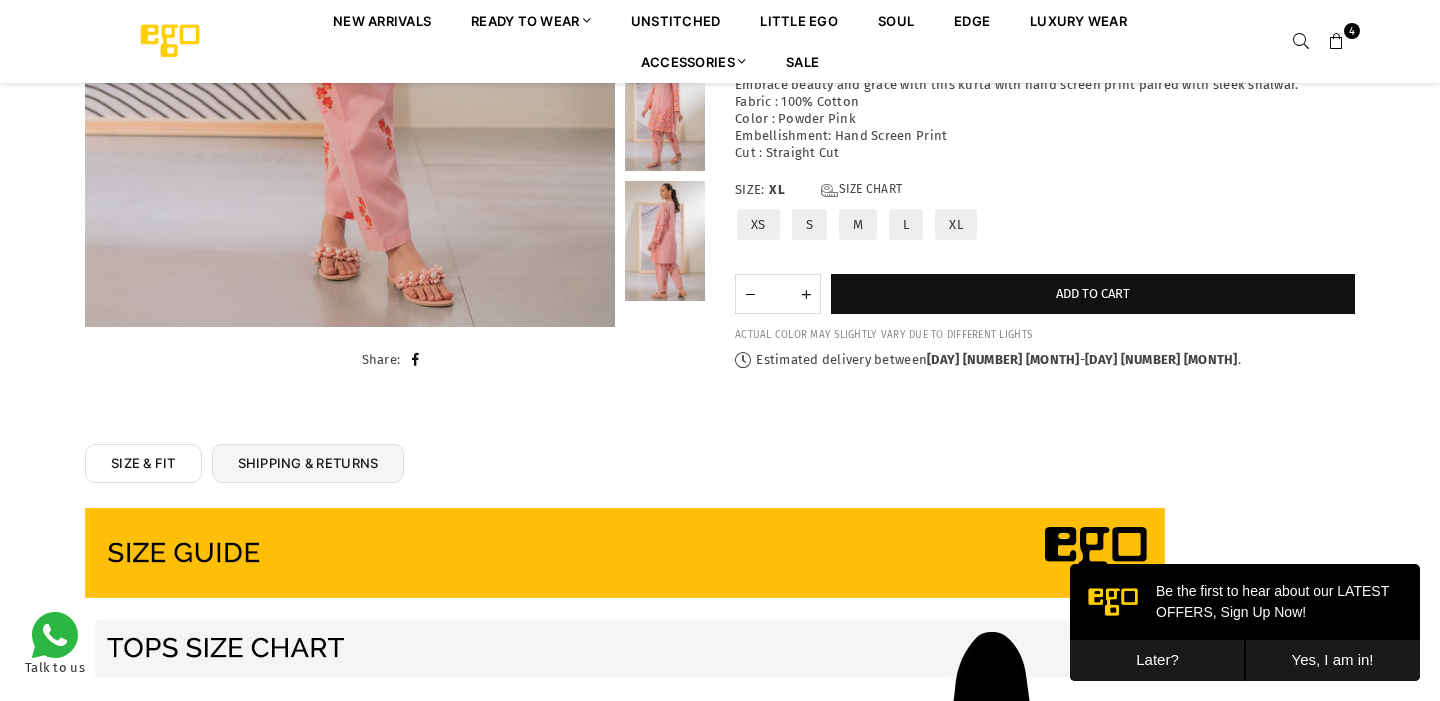 click on "SIZE & FIT" at bounding box center (143, 463) 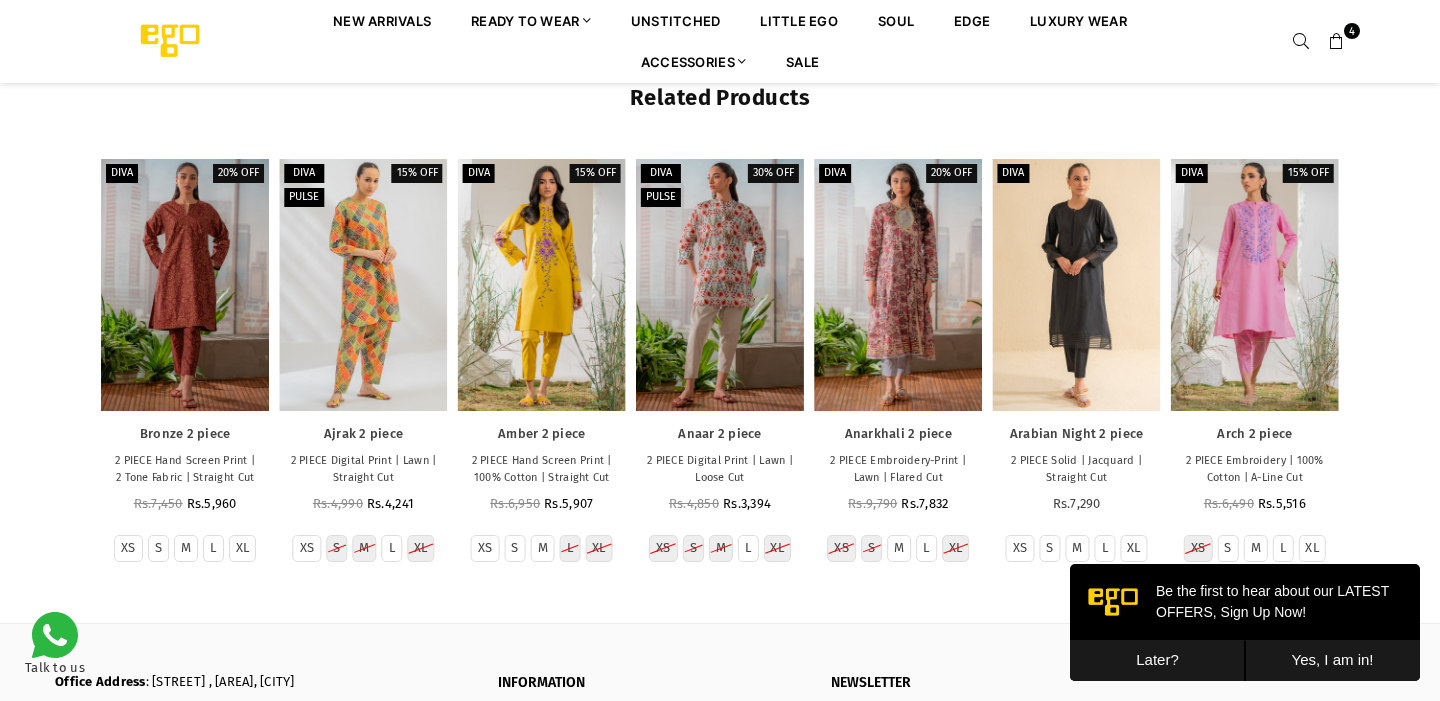 scroll, scrollTop: 2539, scrollLeft: 0, axis: vertical 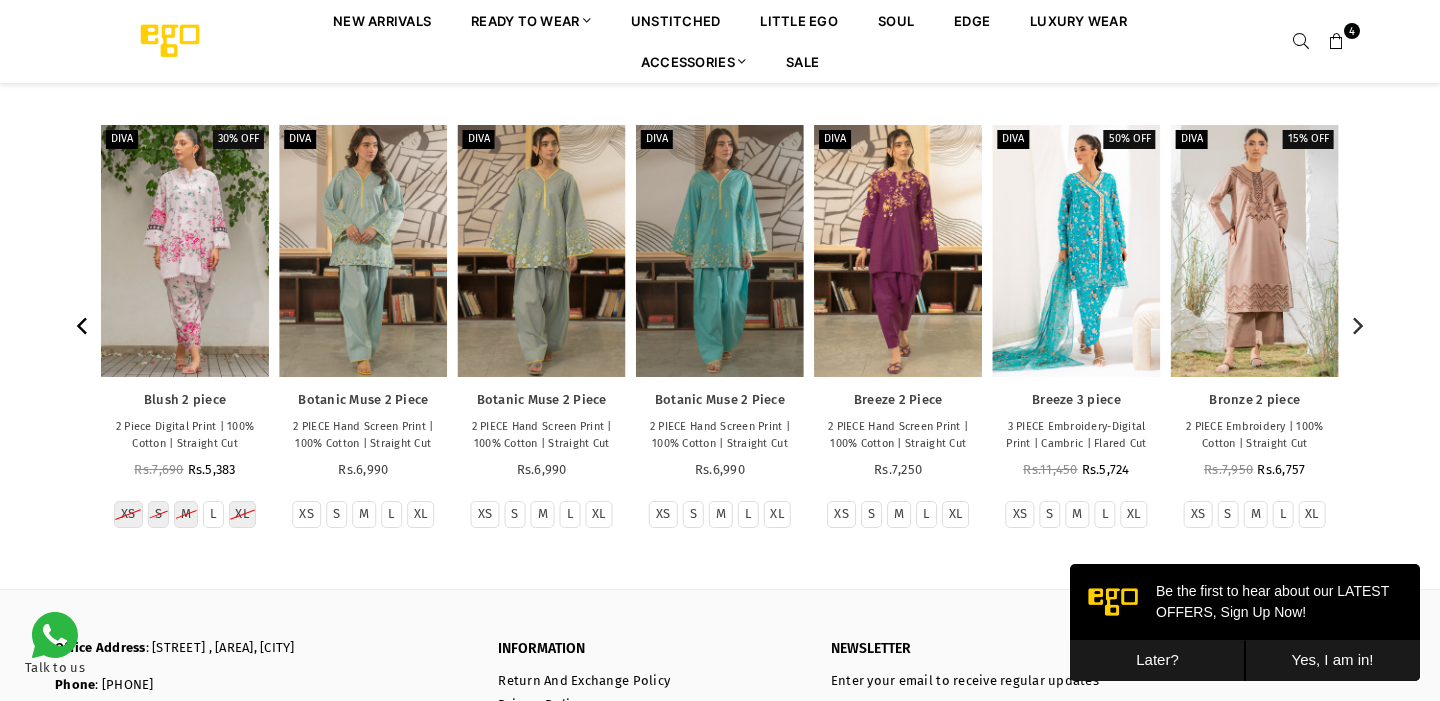 click 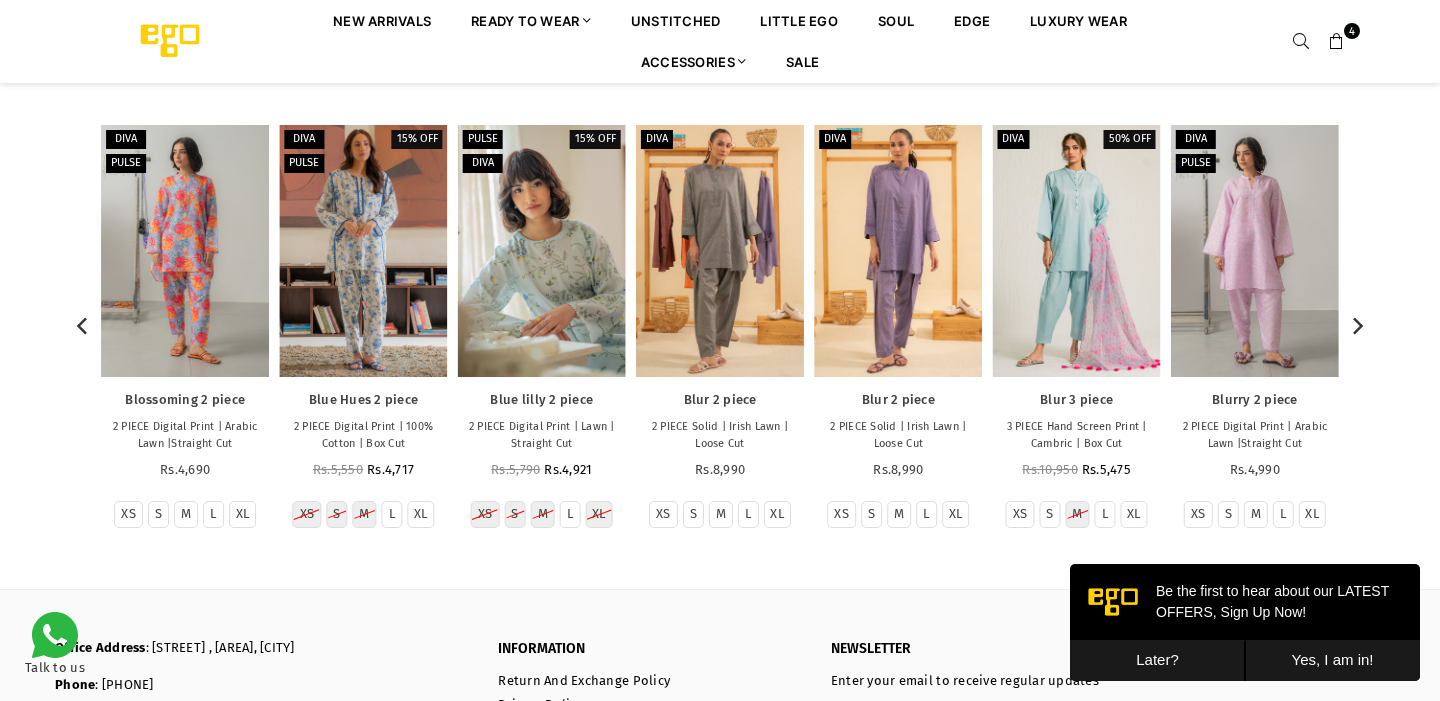 click at bounding box center [542, 251] 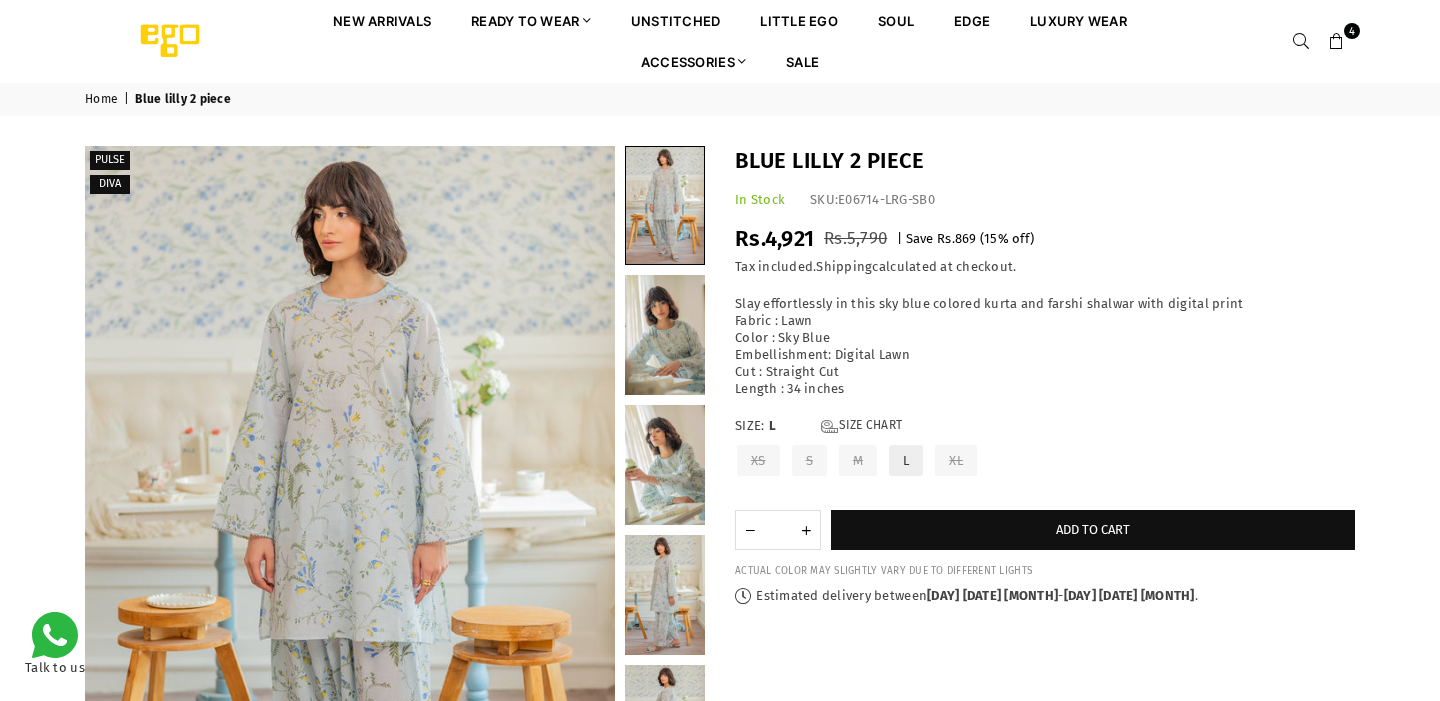 scroll, scrollTop: 0, scrollLeft: 0, axis: both 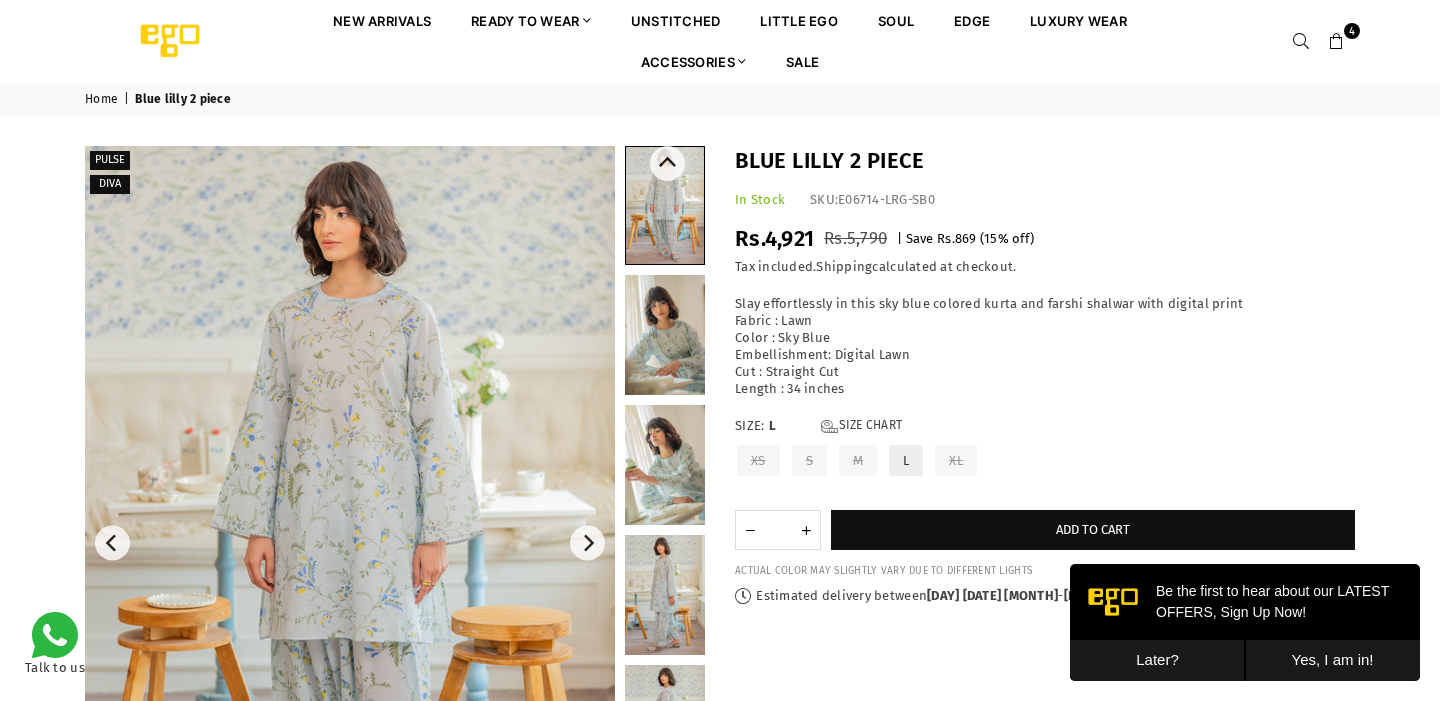 click at bounding box center (665, 335) 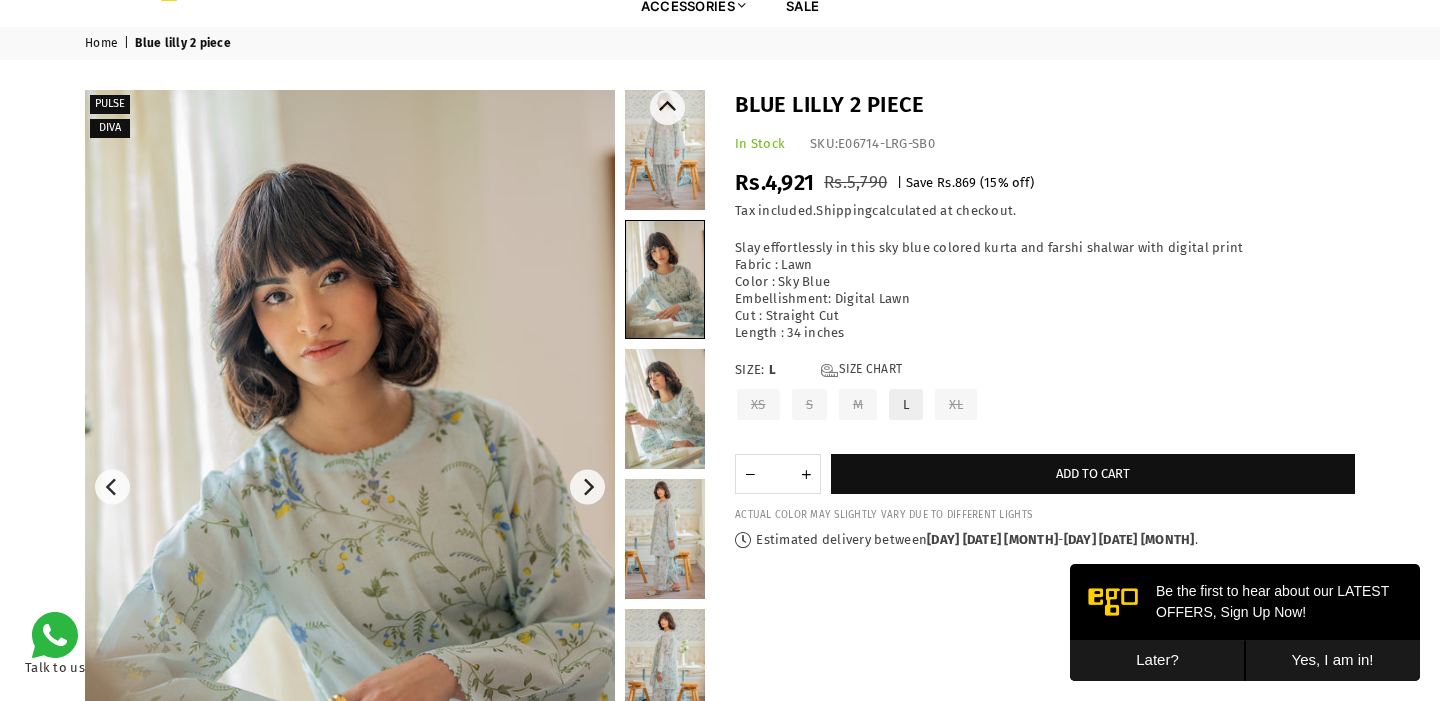 scroll, scrollTop: 58, scrollLeft: 0, axis: vertical 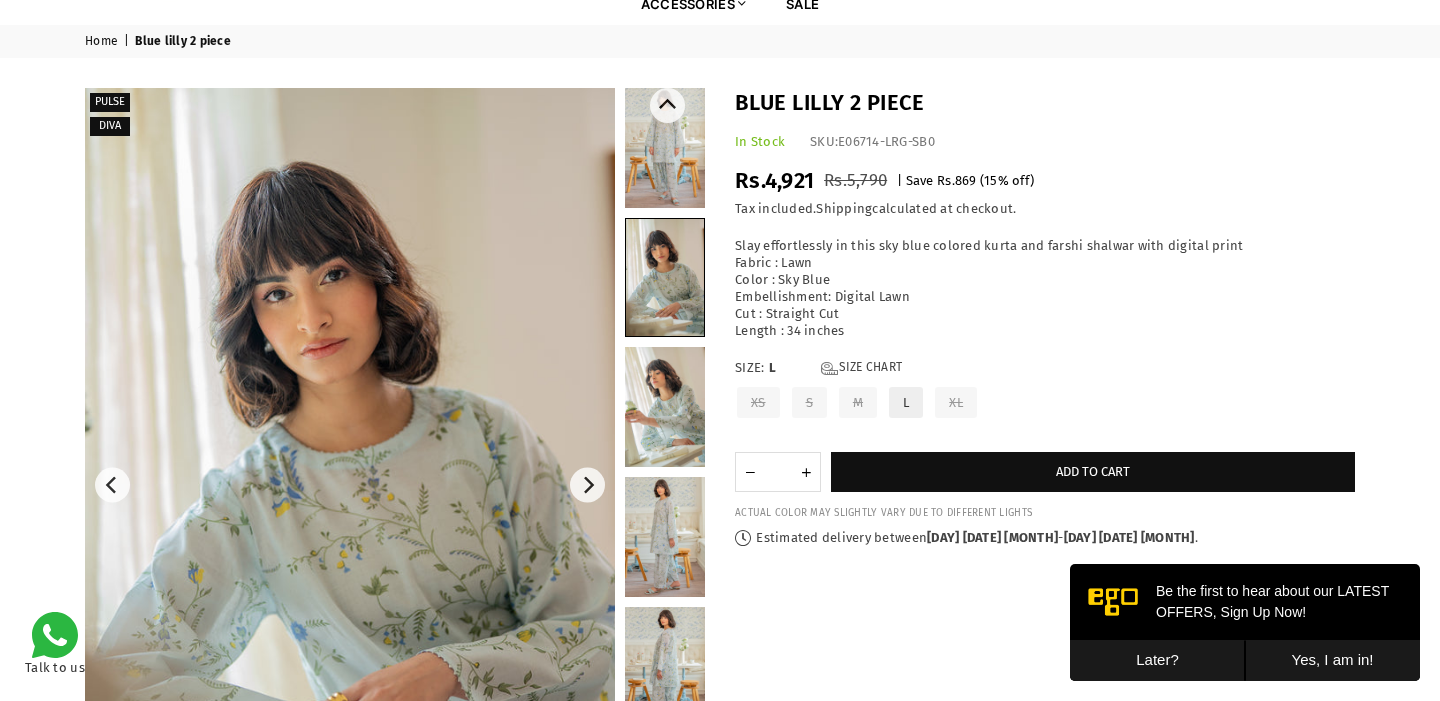 click at bounding box center [665, 407] 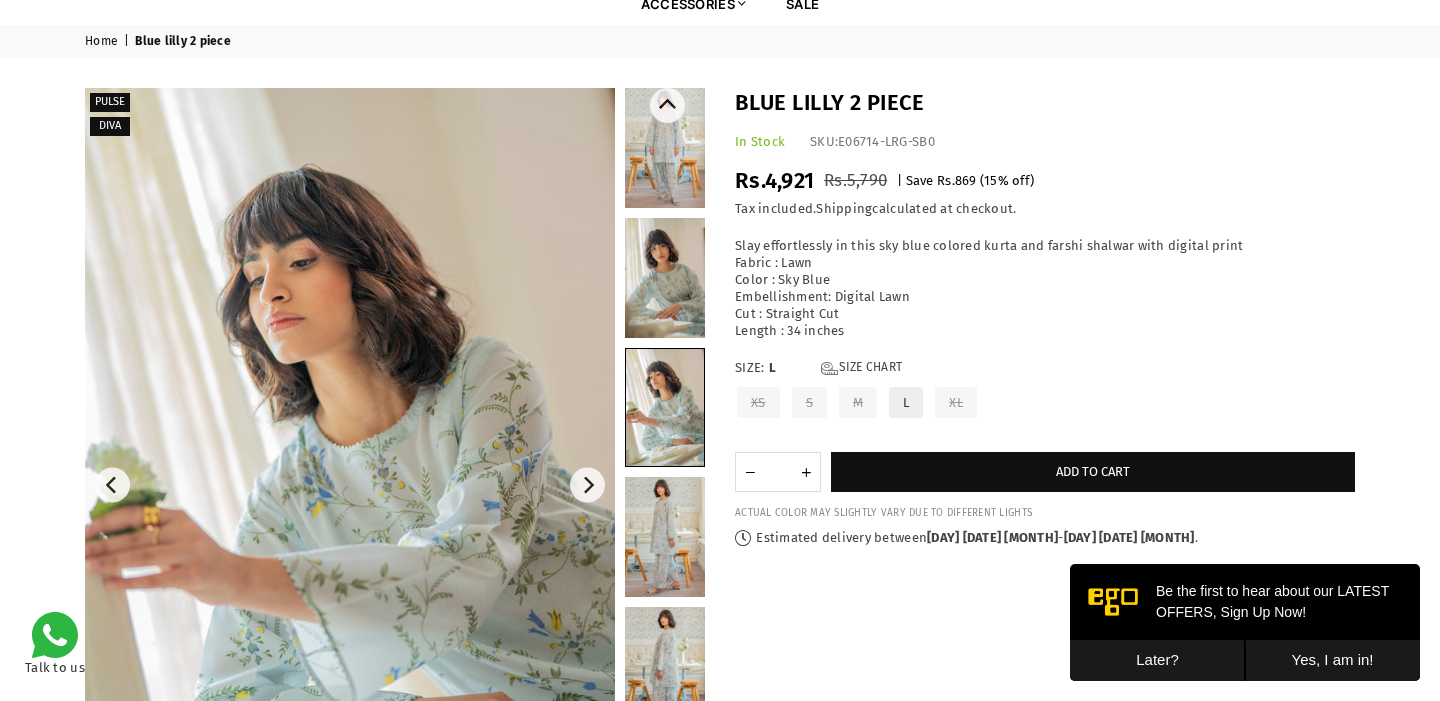 click at bounding box center (665, 537) 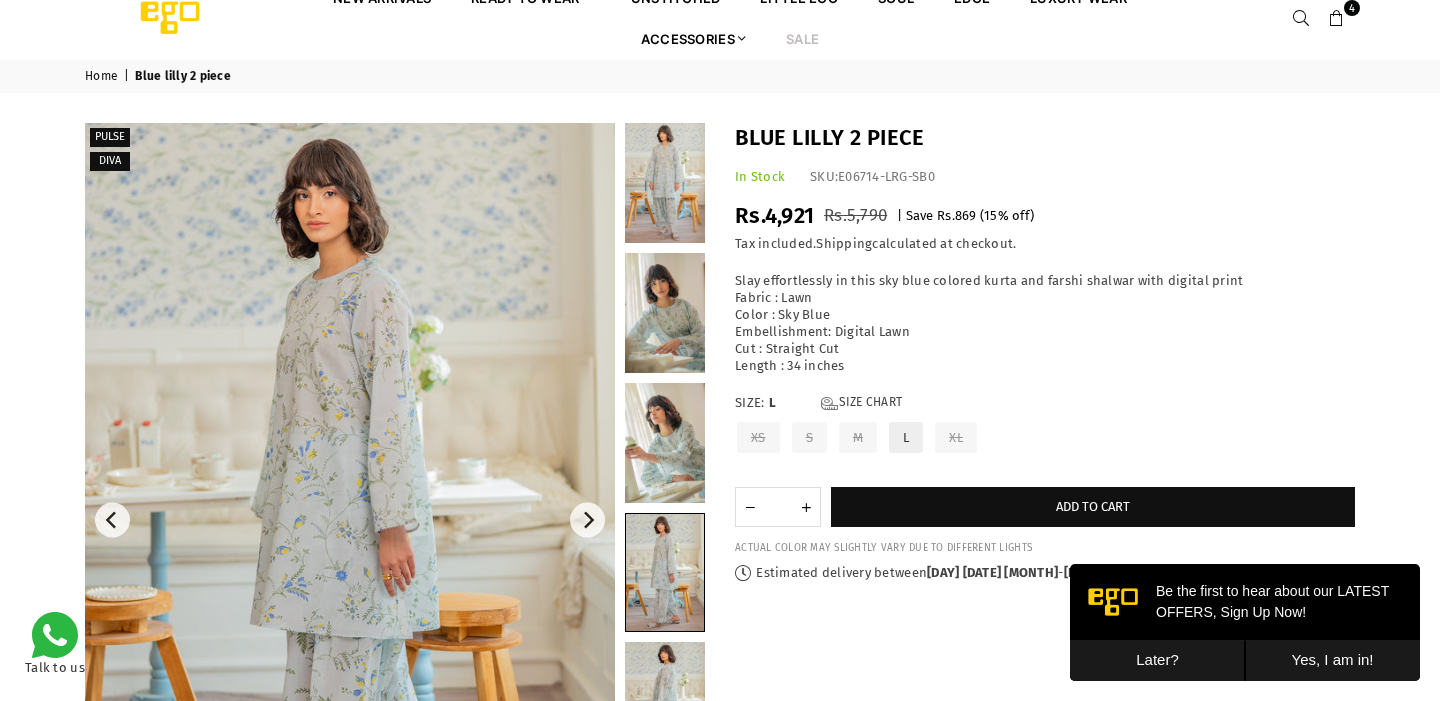 scroll, scrollTop: 0, scrollLeft: 0, axis: both 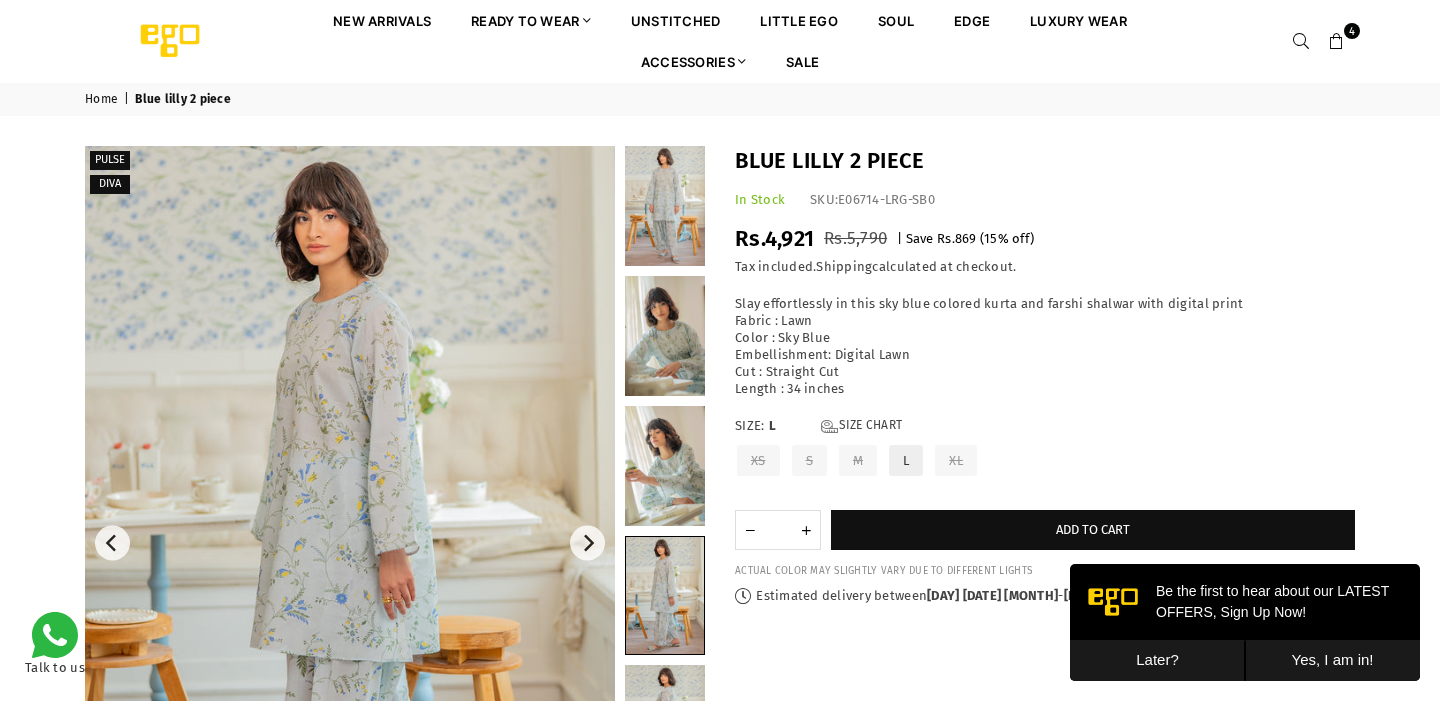 click at bounding box center [1337, 42] 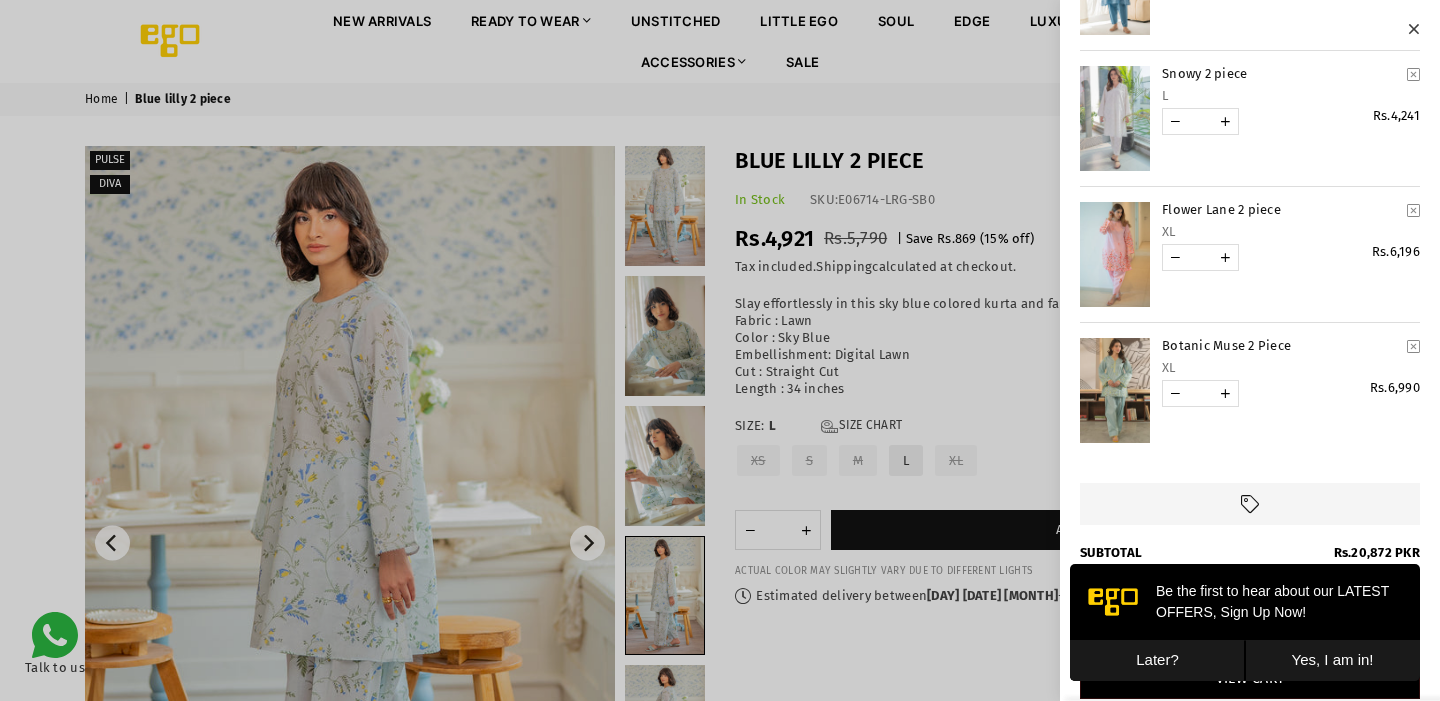 scroll, scrollTop: 160, scrollLeft: 0, axis: vertical 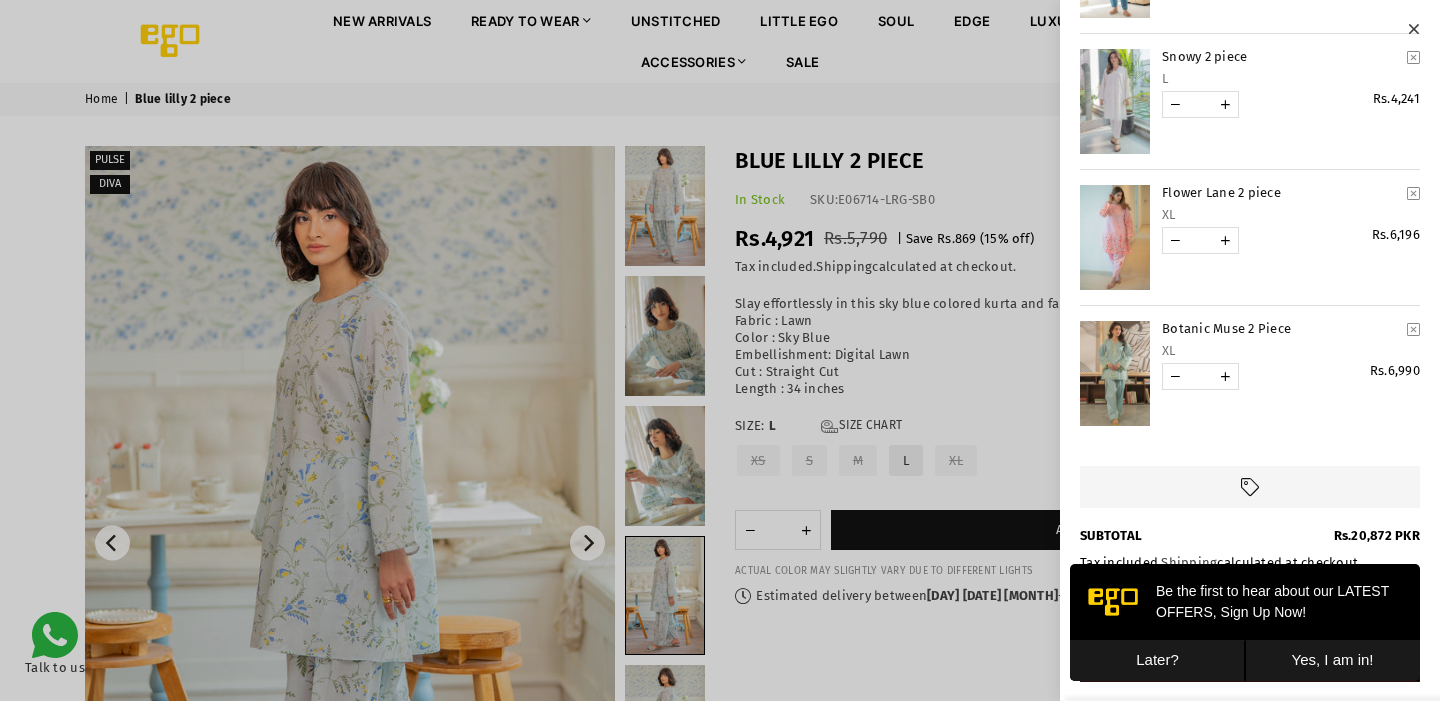 click at bounding box center [1115, 373] 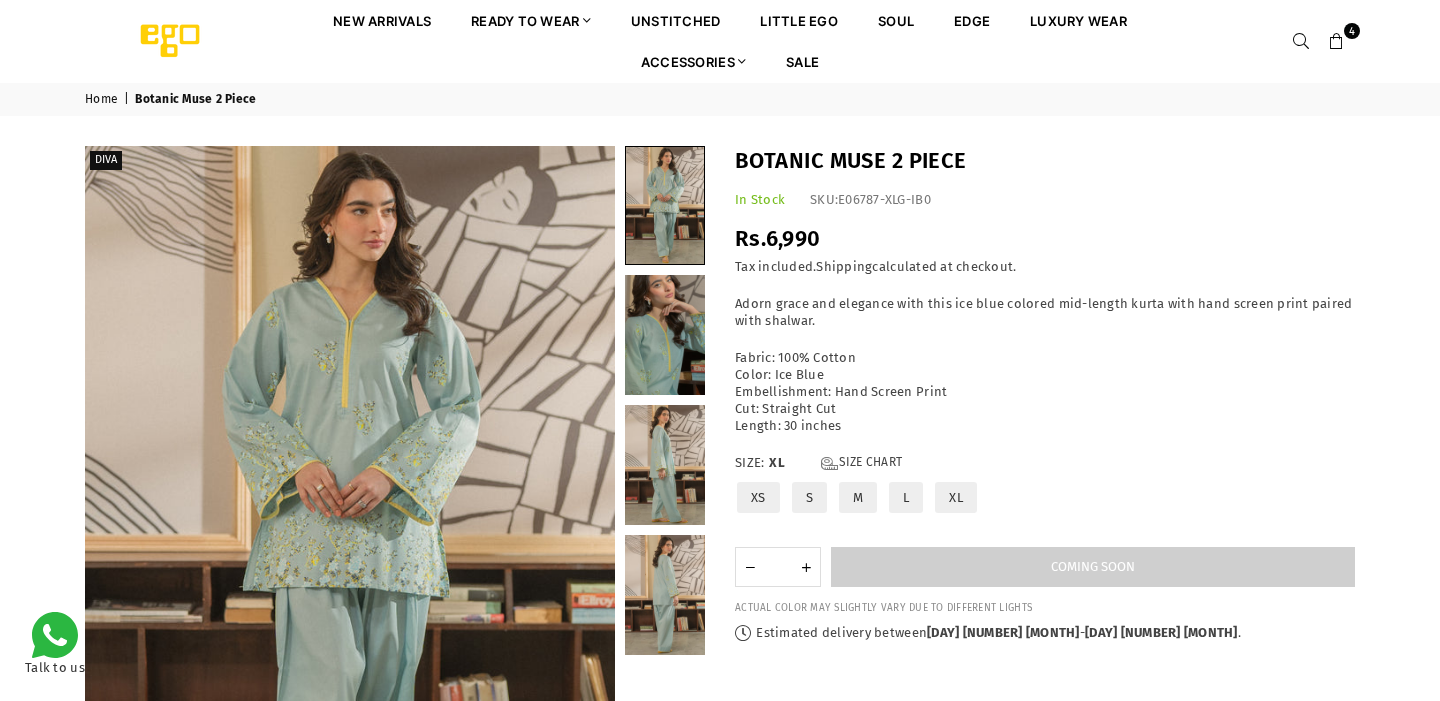 scroll, scrollTop: 0, scrollLeft: 0, axis: both 